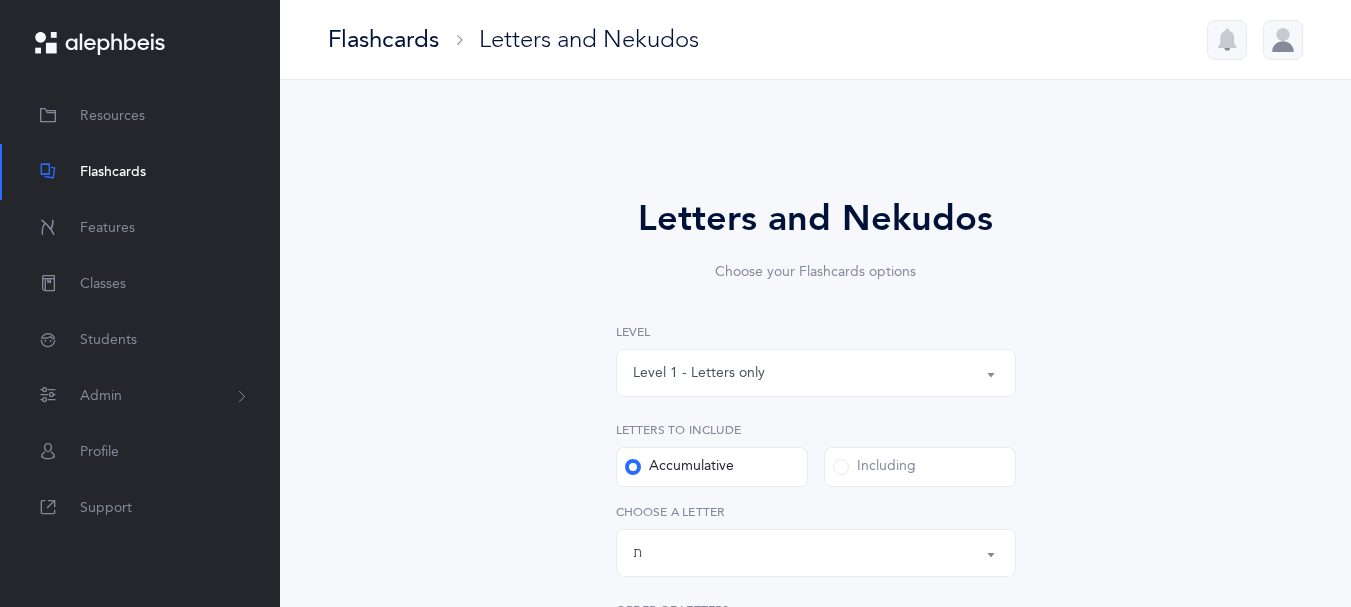 select on "27" 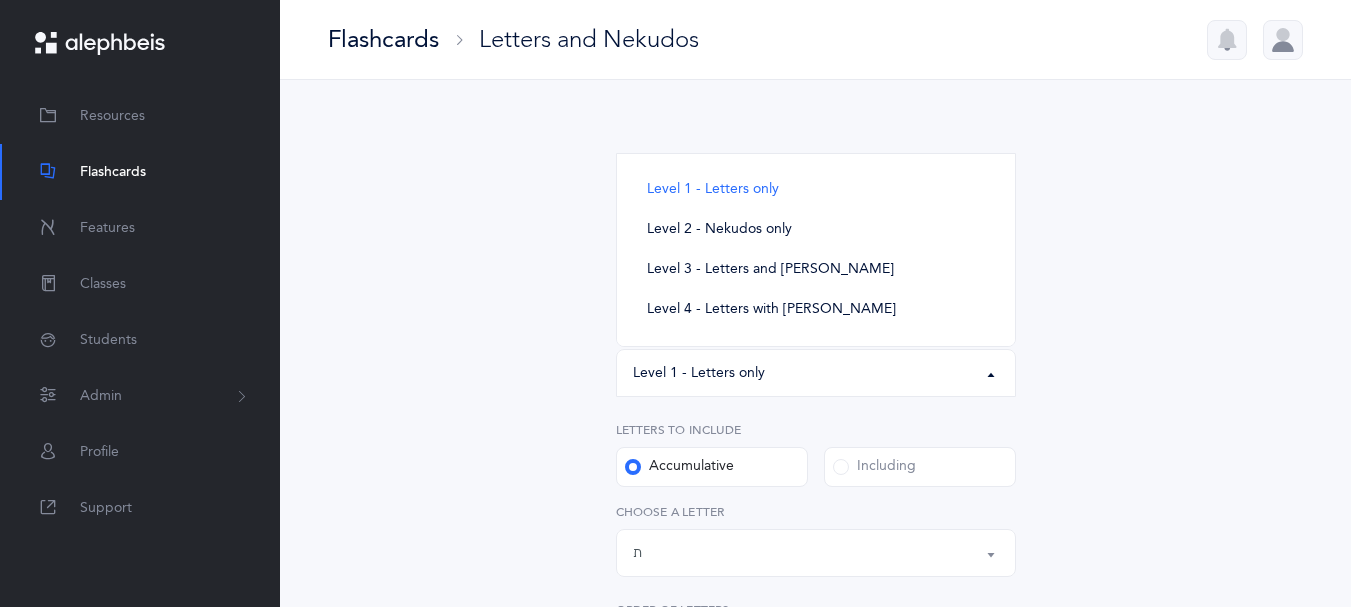 click on "Letters and Nekudos   Choose your Flashcards options         Level 1 - Letters only
Level 2 - Nekudos only
Level 3 - Letters and Nekudos
Level 4 - Letters with Nekudos
Level 1 - Letters only   Level 1 - Letters only
Level 2 - Nekudos only
Level 3 - Letters and Nekudos
Level 4 - Letters with Nekudos
Level
Letters to include
Accumulative
[PERSON_NAME]
א
בּ
ב
ג
ד
ה
ו
ז
ח
ט
י
כּ
ךּ
כ
[DEMOGRAPHIC_DATA]
ל
מ
ם
נ
ן
ס
ע
פּ
פ
ף
צ
ץ
ק
ר
שׁ
שׂ
תּ
ת
Letters up until: ת
Choose a letter
Order of letters
Randomized
In order
Upgrade your plan to Ultimate
You need to be on the Ultimate plan to use this feature
Upgrade your plan to
Ultimate     20   per student / school year
Upgrade
30" at bounding box center (816, 732) 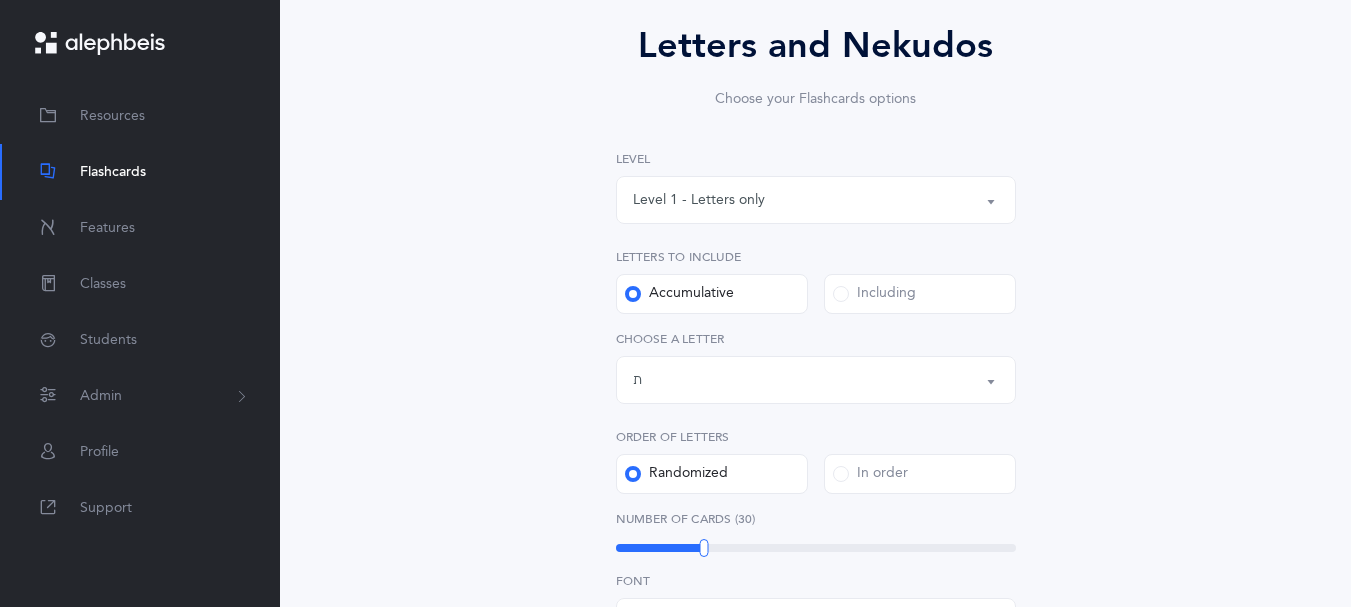 scroll, scrollTop: 196, scrollLeft: 0, axis: vertical 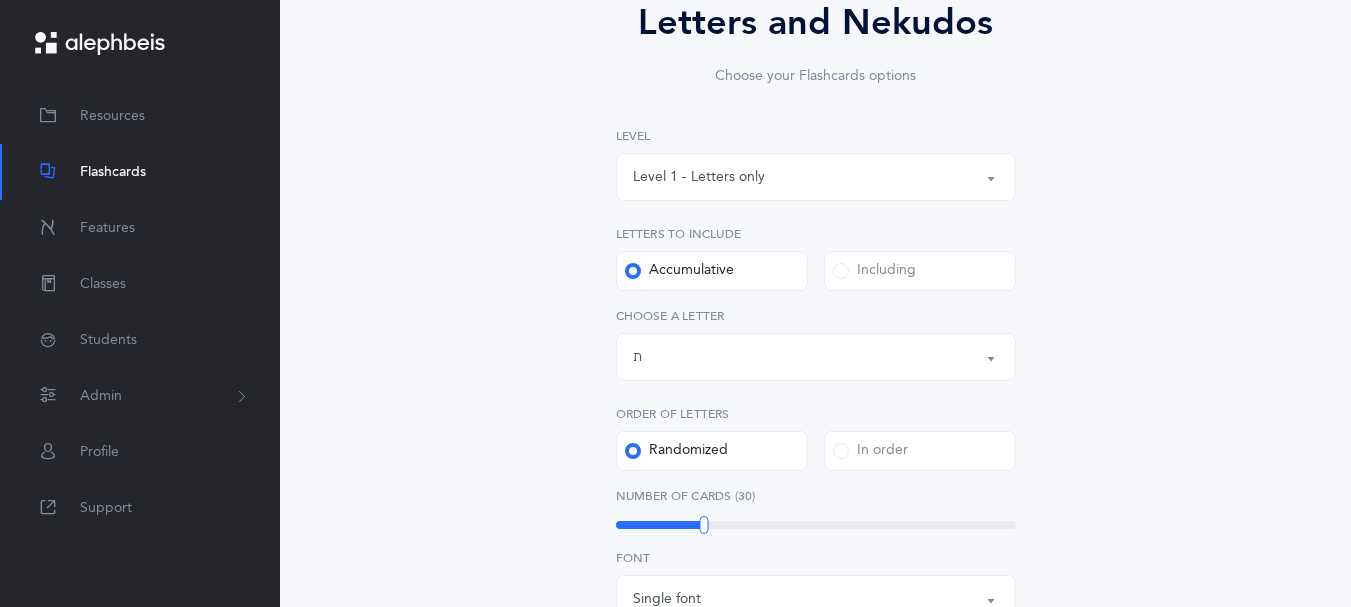 click on "Level 1 - Letters only" at bounding box center (816, 177) 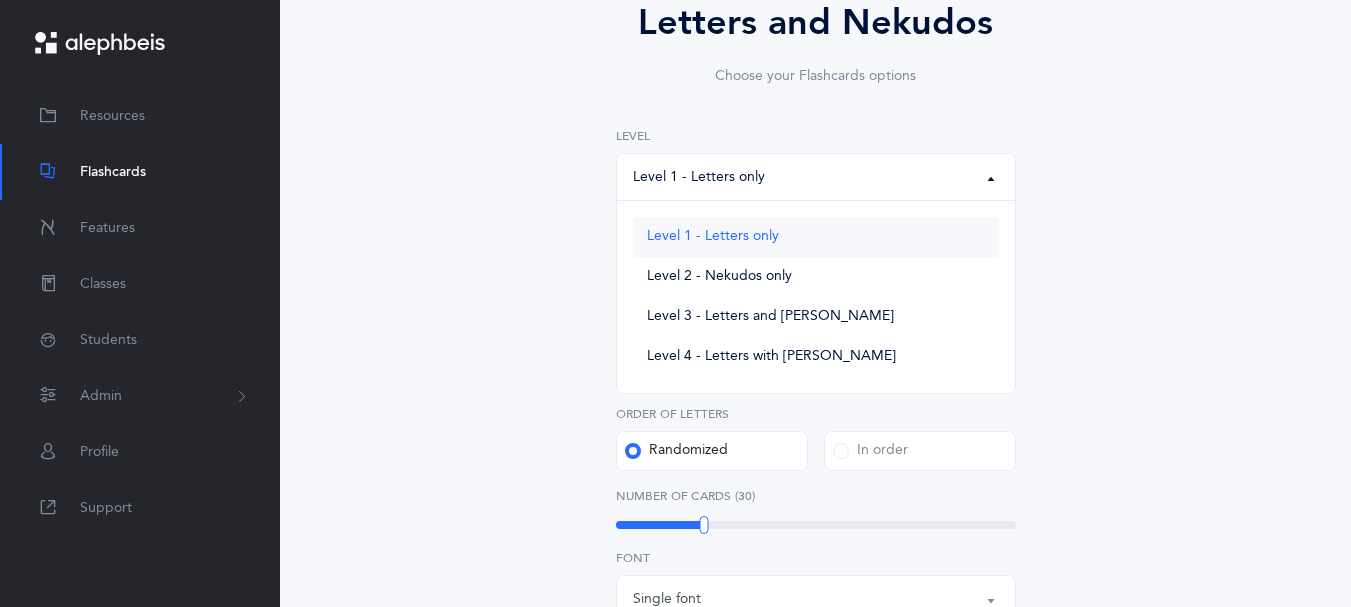 click on "Level 1 - Letters only" at bounding box center [816, 237] 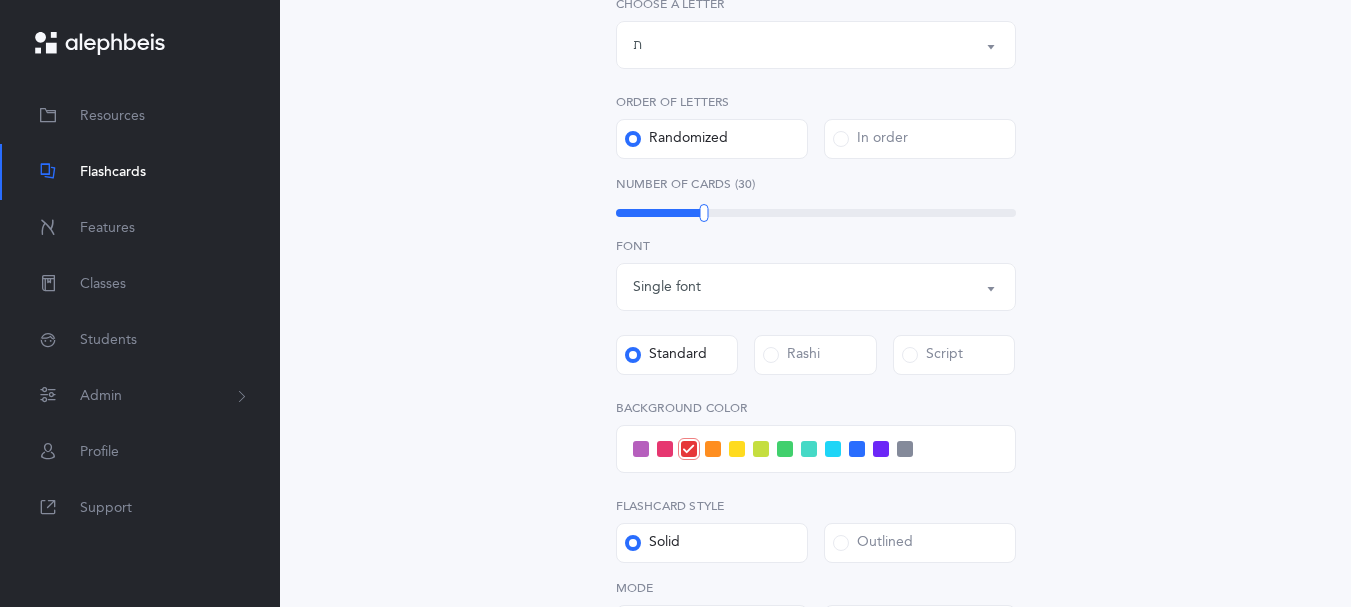 scroll, scrollTop: 524, scrollLeft: 0, axis: vertical 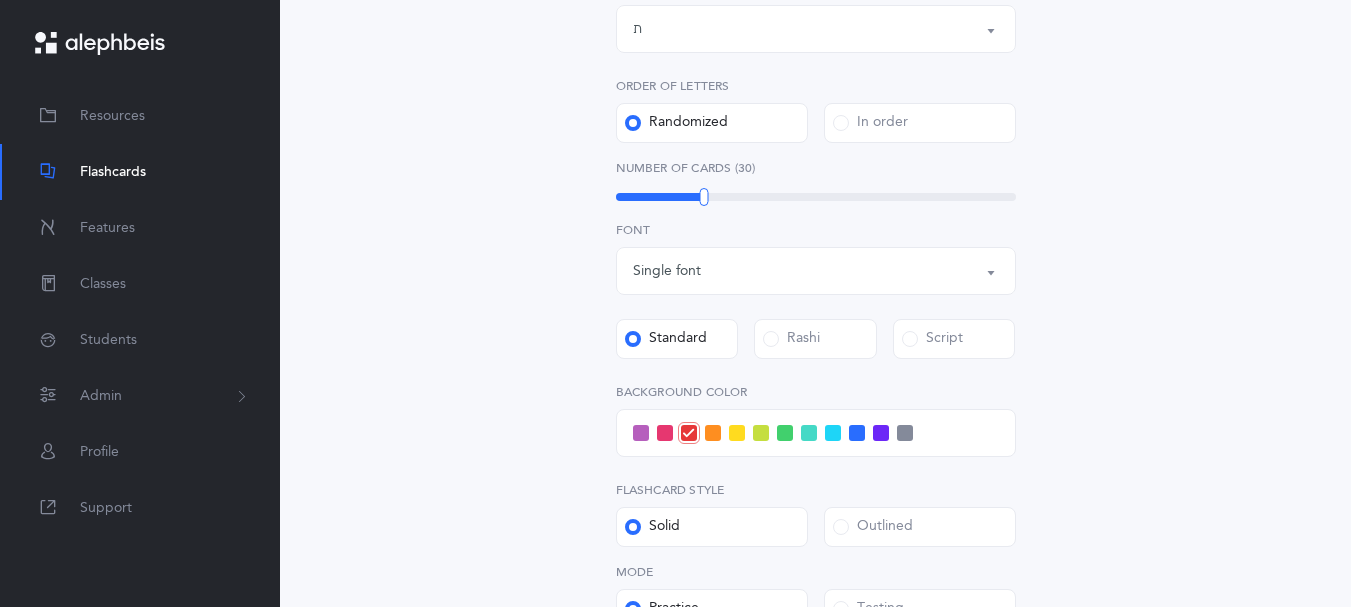 click at bounding box center (857, 433) 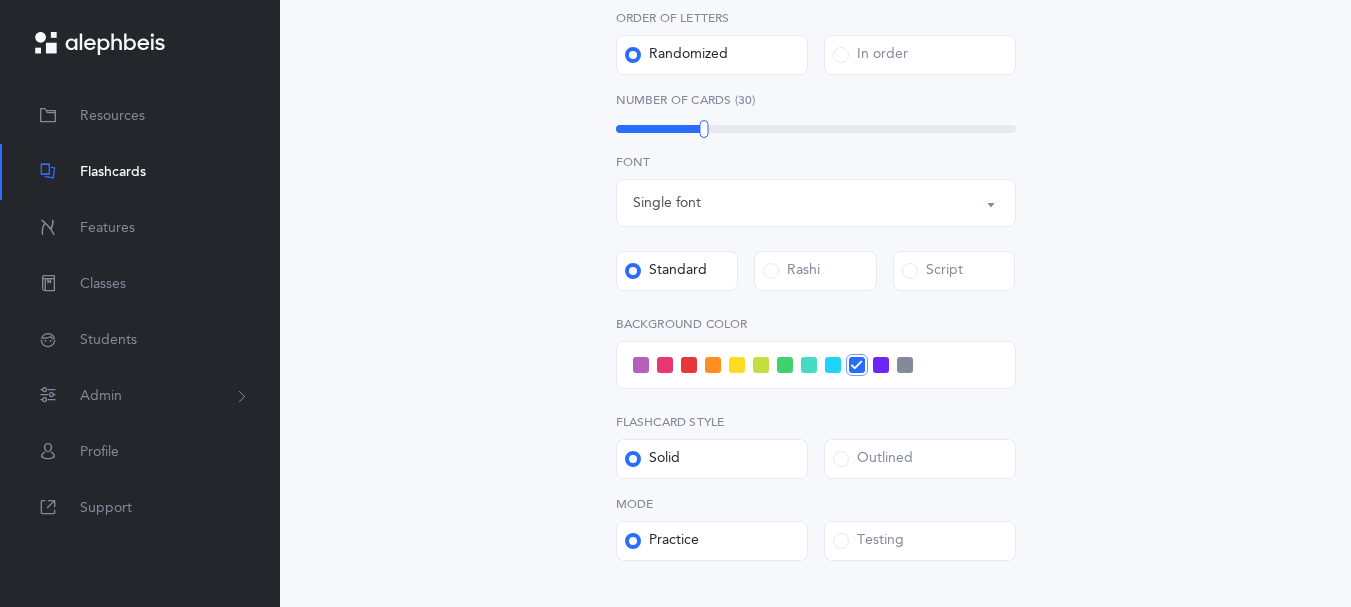 scroll, scrollTop: 623, scrollLeft: 0, axis: vertical 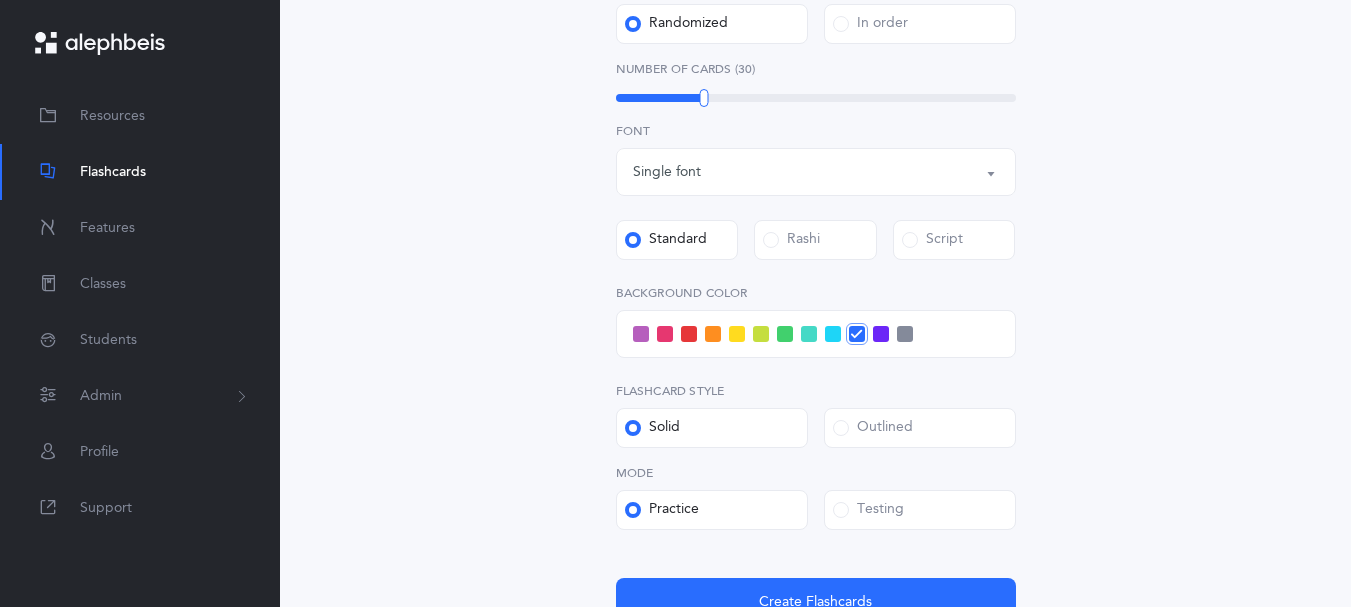 click at bounding box center (841, 510) 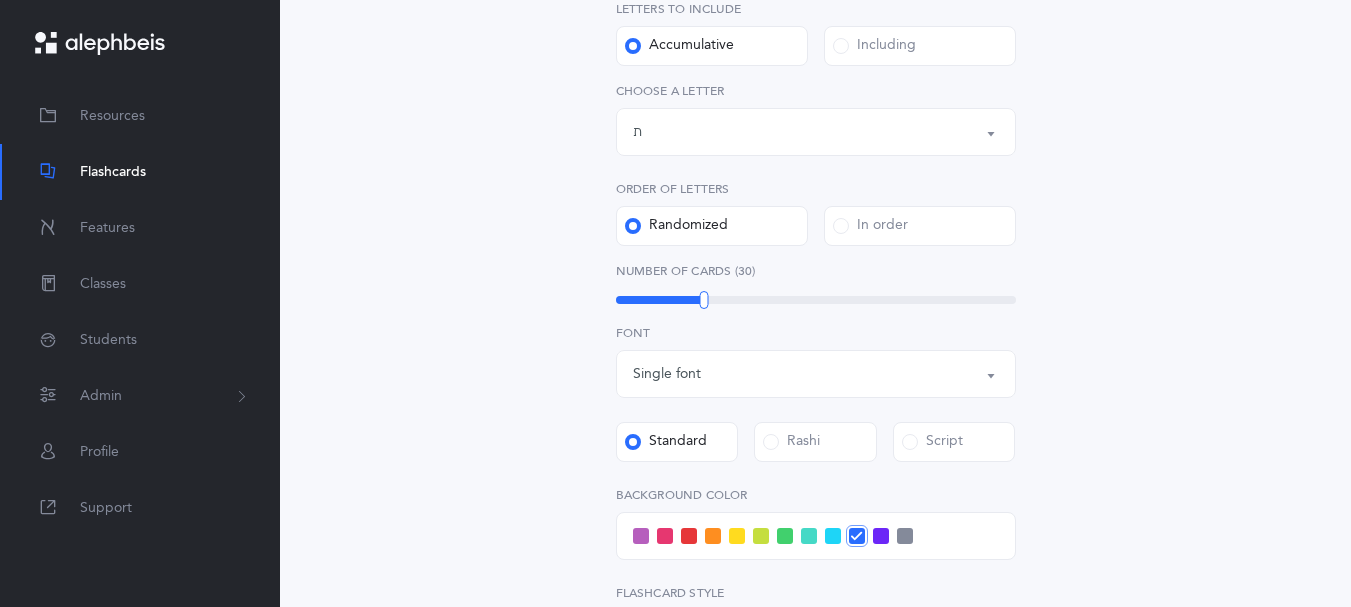 scroll, scrollTop: 390, scrollLeft: 0, axis: vertical 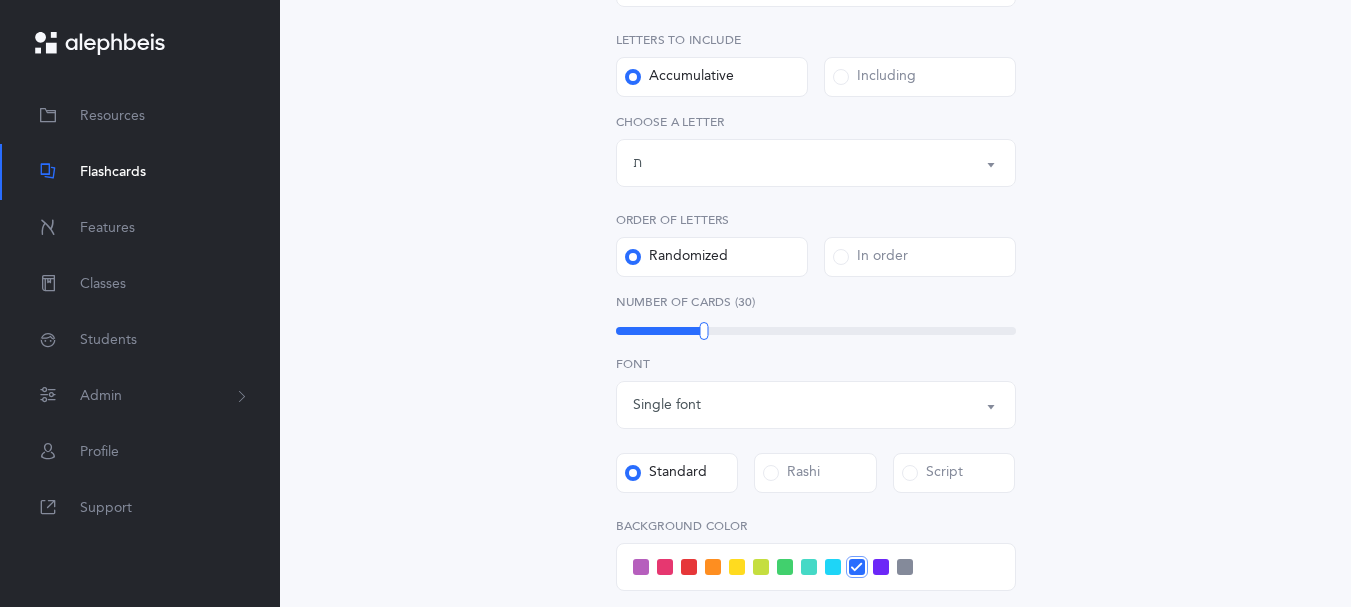 click on "Including" at bounding box center [874, 77] 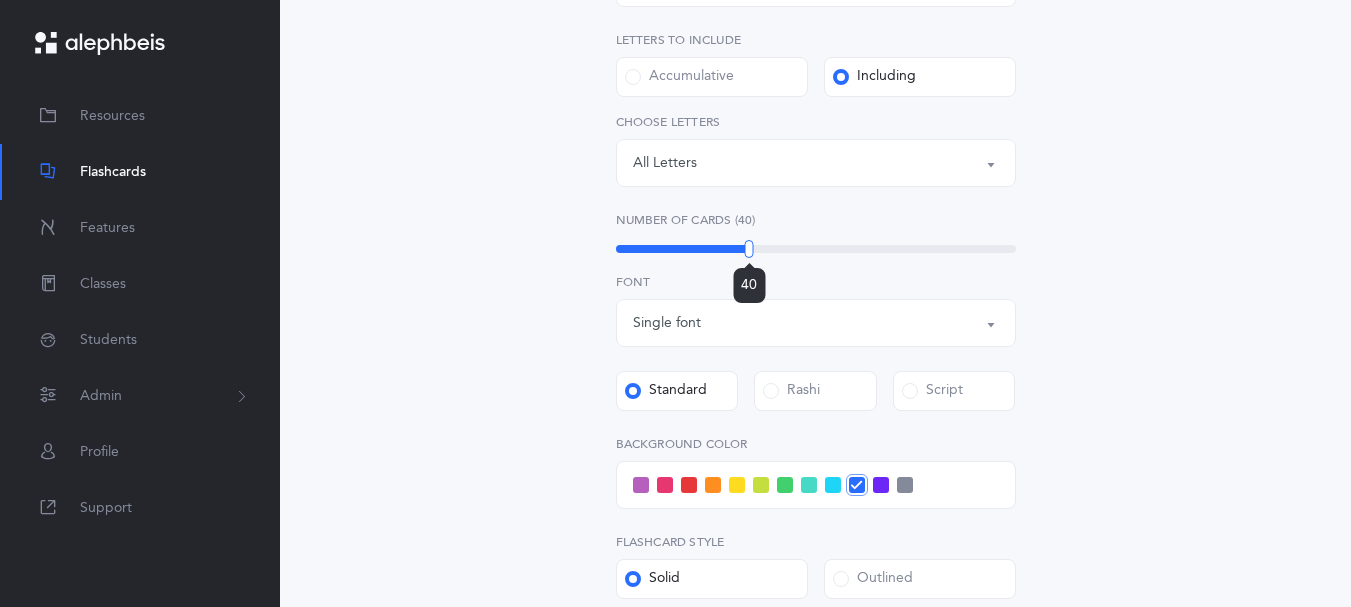 drag, startPoint x: 717, startPoint y: 287, endPoint x: 749, endPoint y: 287, distance: 32 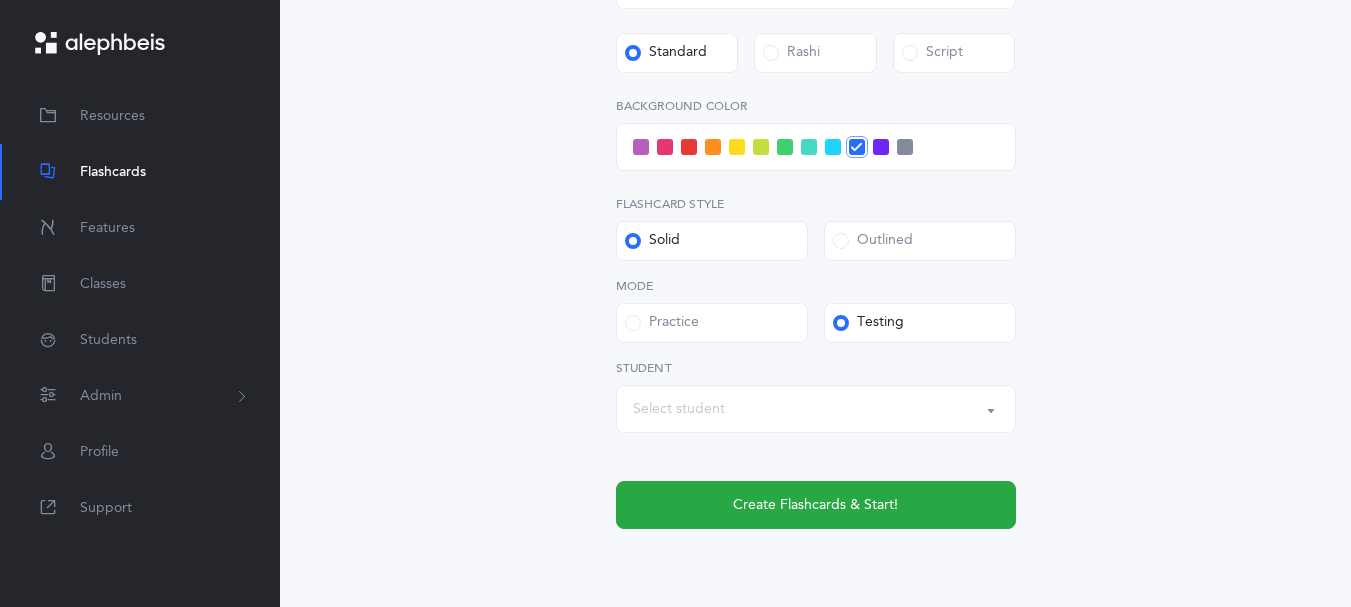 scroll, scrollTop: 741, scrollLeft: 0, axis: vertical 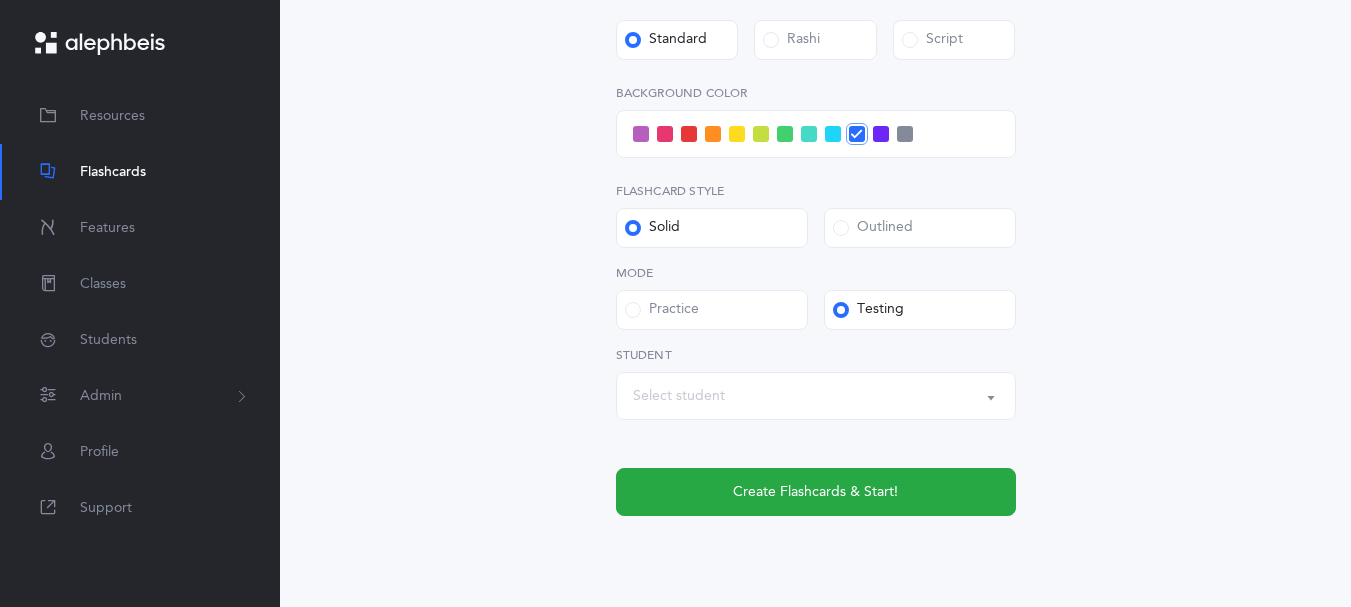 click on "Select student" at bounding box center (816, 396) 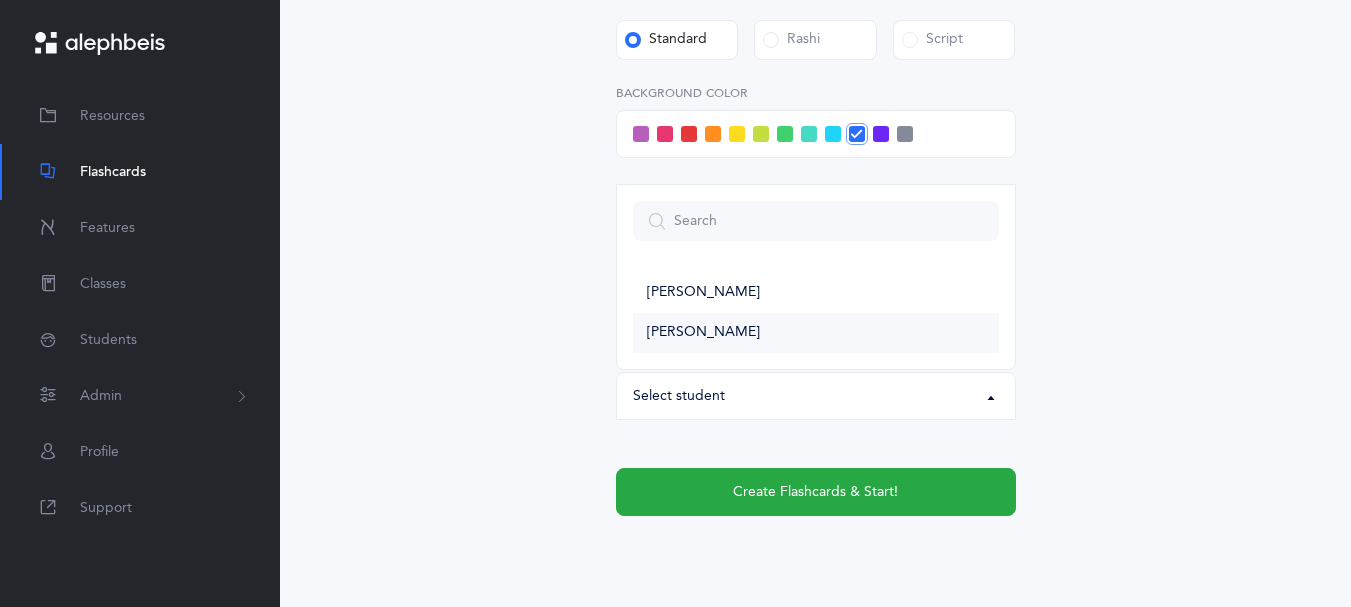click on "[PERSON_NAME]" at bounding box center (816, 333) 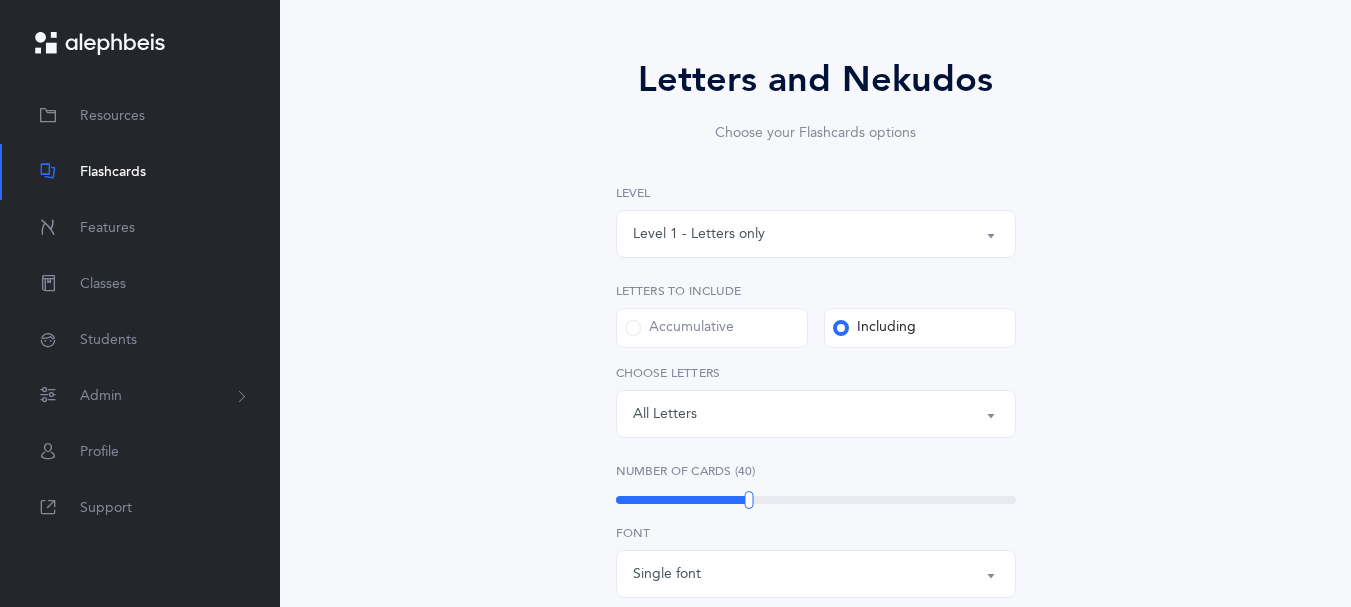 scroll, scrollTop: 126, scrollLeft: 0, axis: vertical 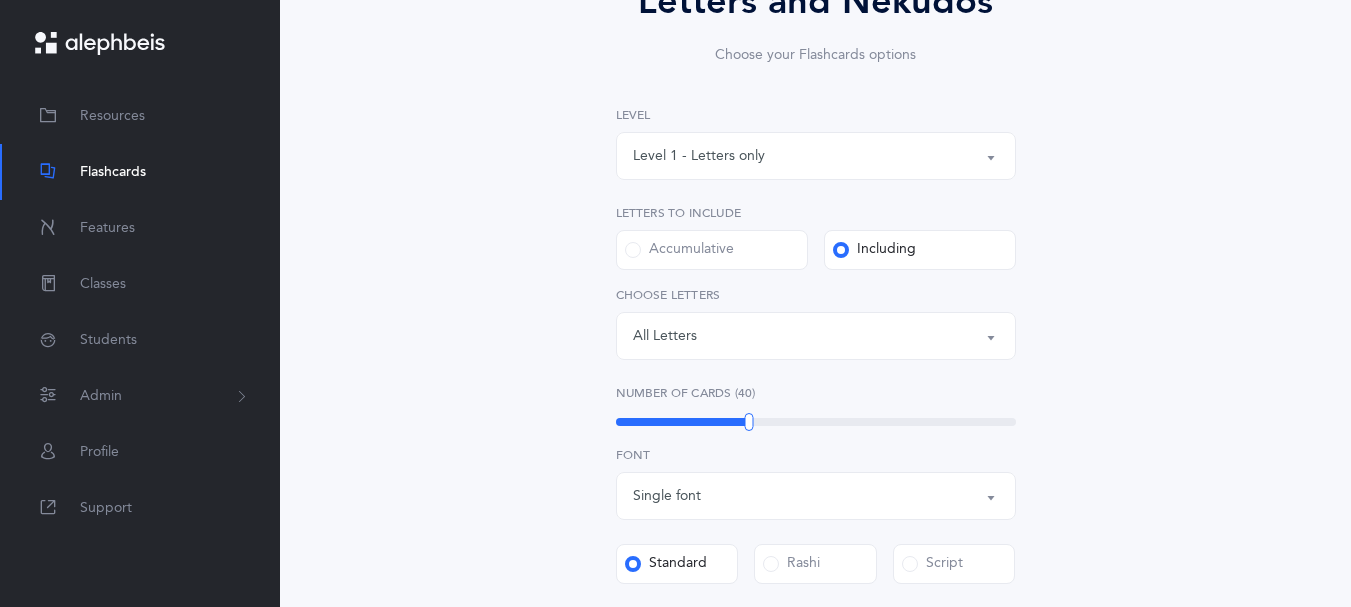 click on "Letters: All Letters" at bounding box center [816, 336] 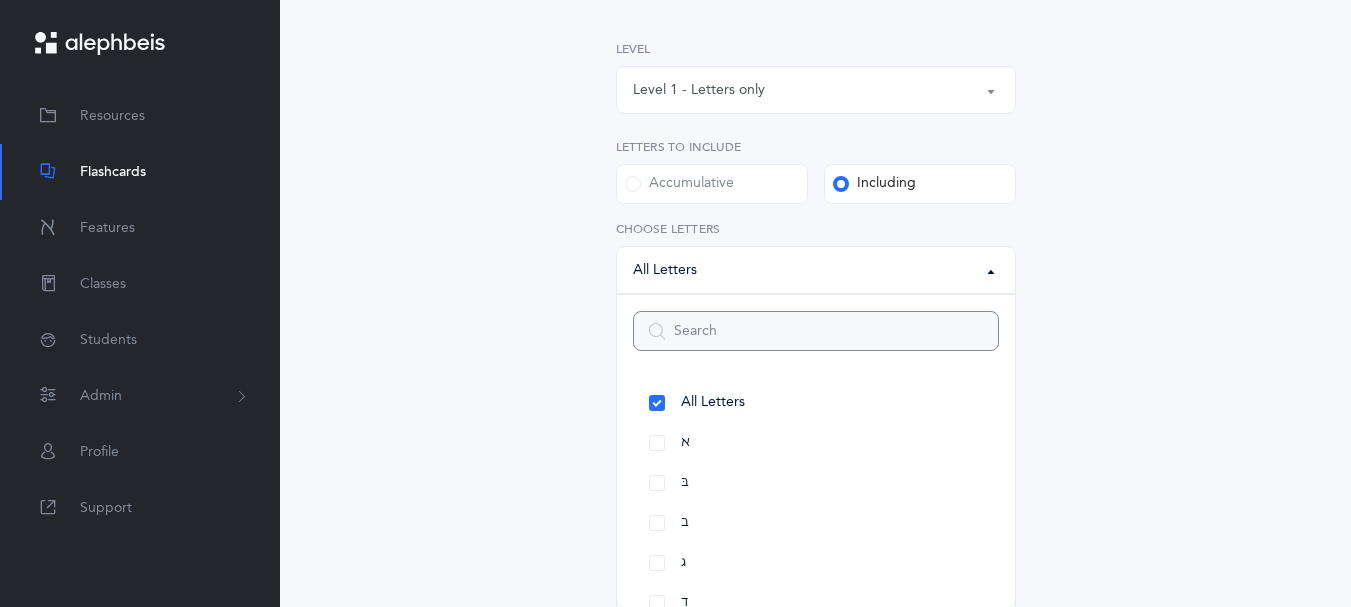 scroll, scrollTop: 304, scrollLeft: 0, axis: vertical 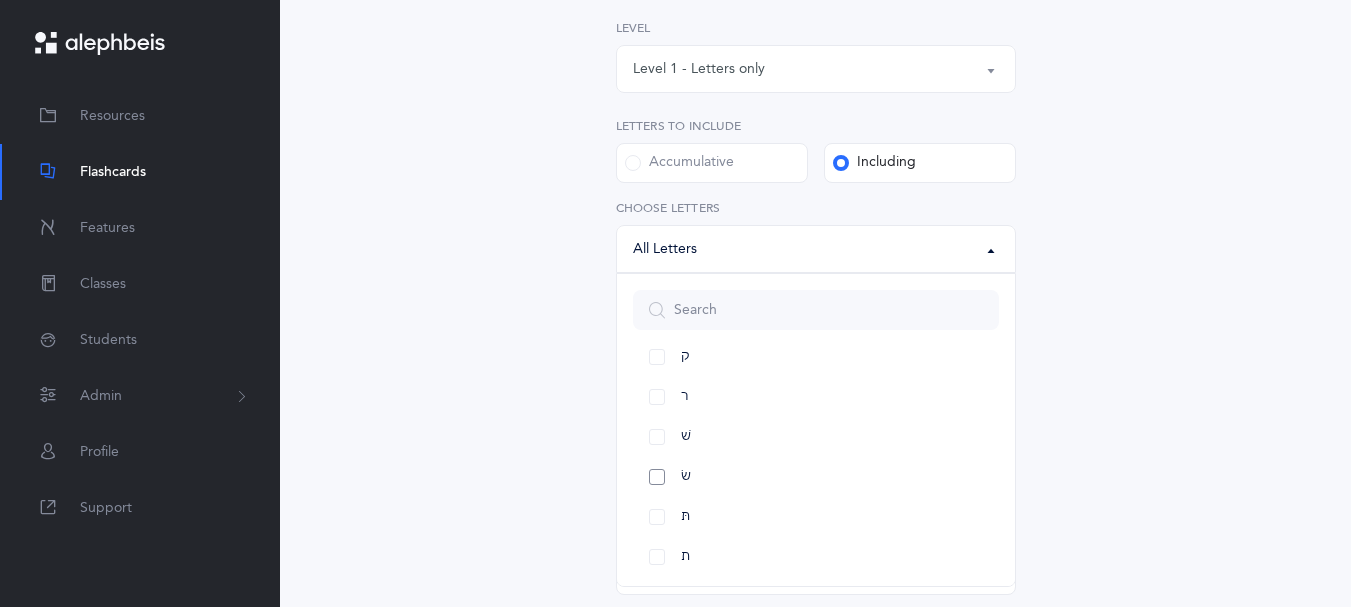 click on "שׂ" at bounding box center (816, 477) 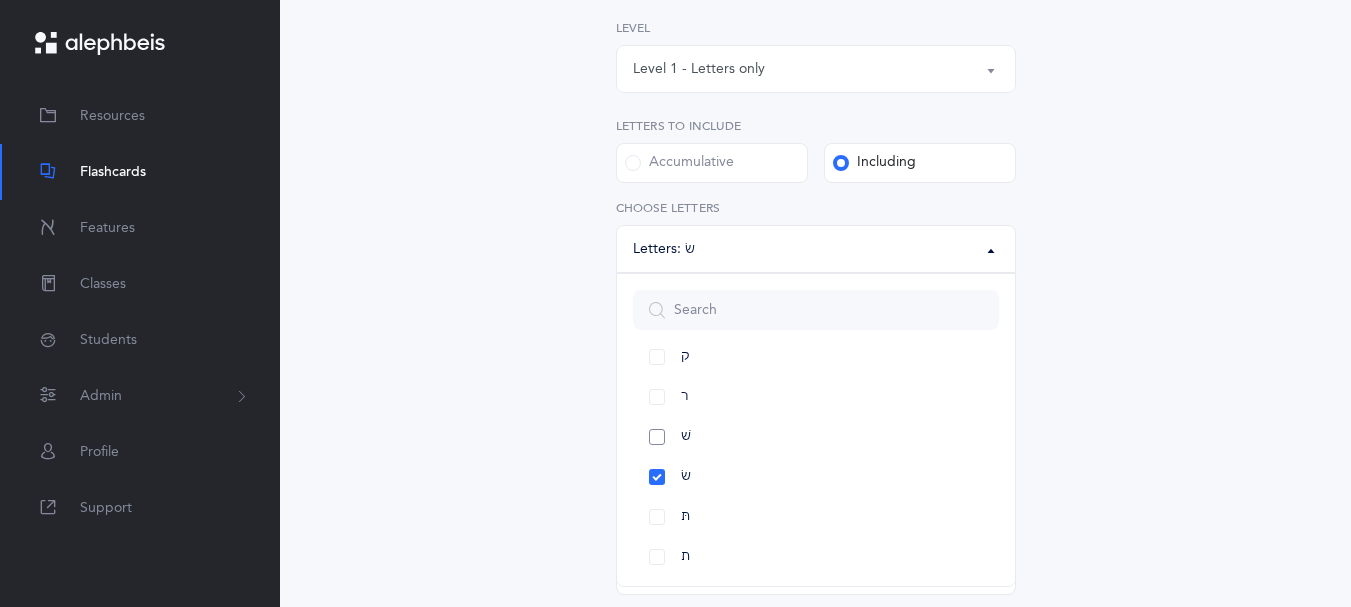 click on "שׁ" at bounding box center (816, 437) 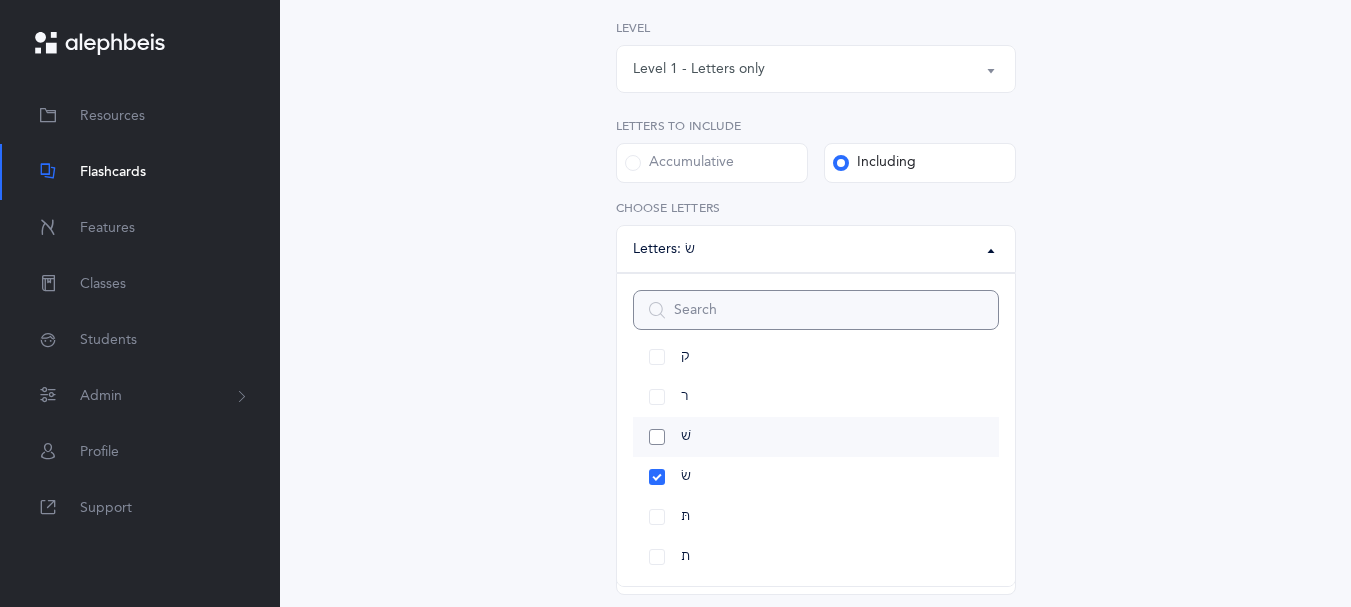 select on "86" 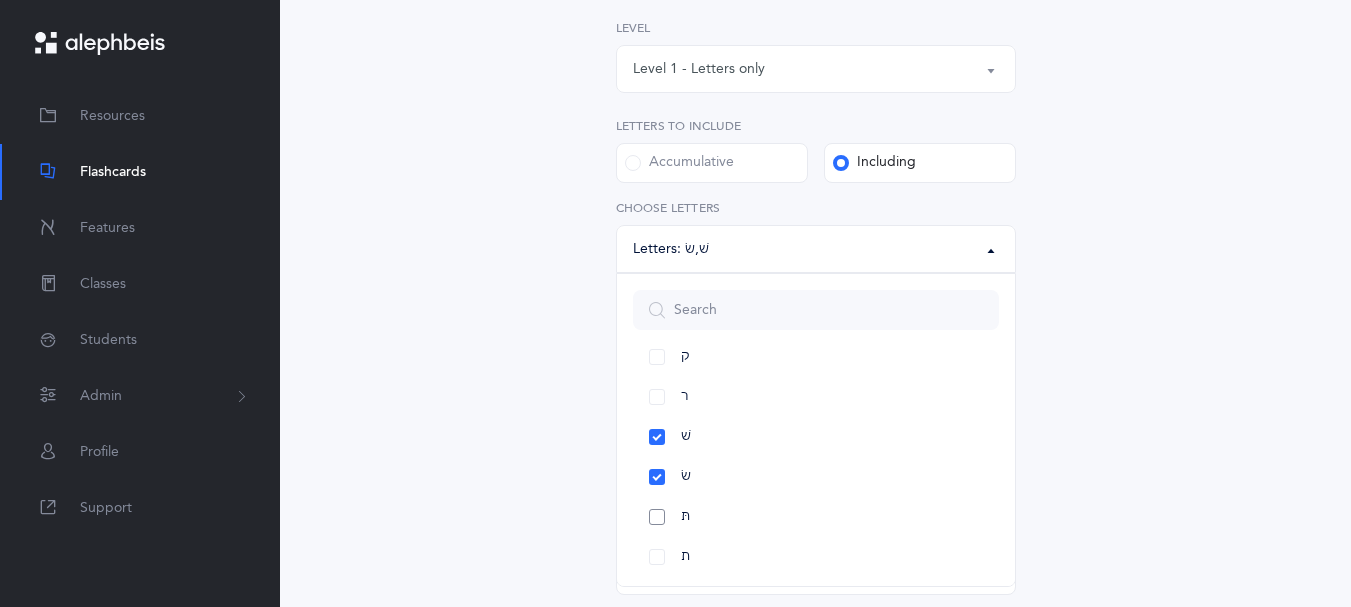 drag, startPoint x: 653, startPoint y: 550, endPoint x: 654, endPoint y: 560, distance: 10.049875 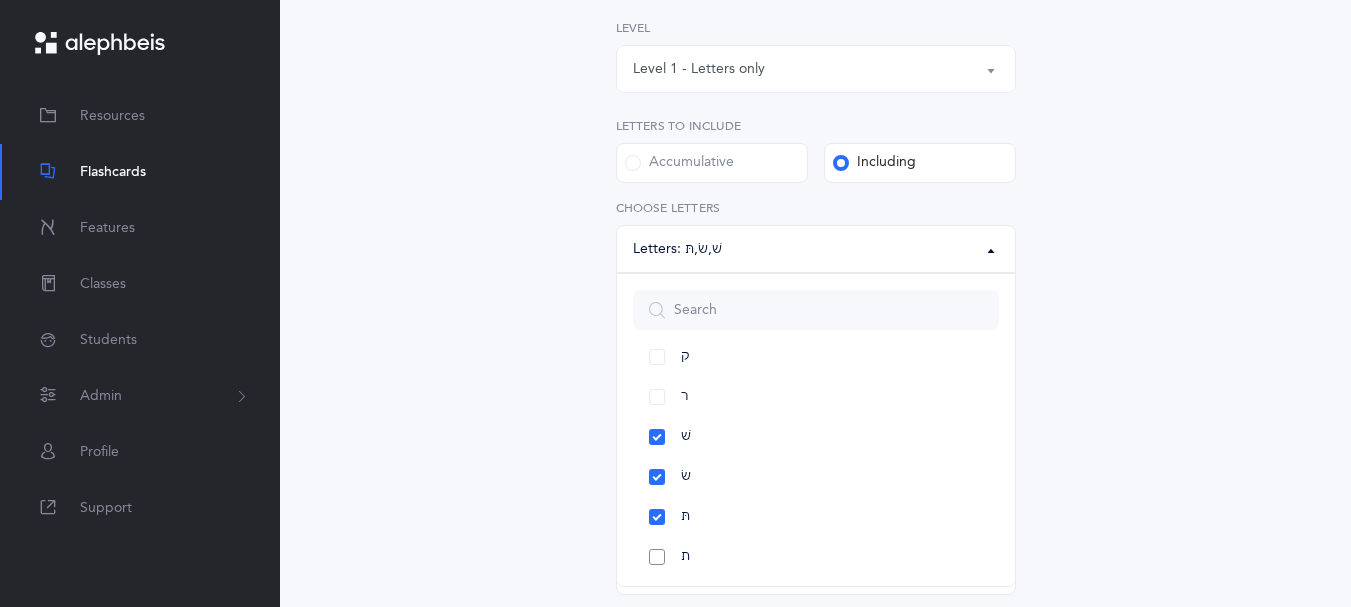 click on "ת" at bounding box center (816, 557) 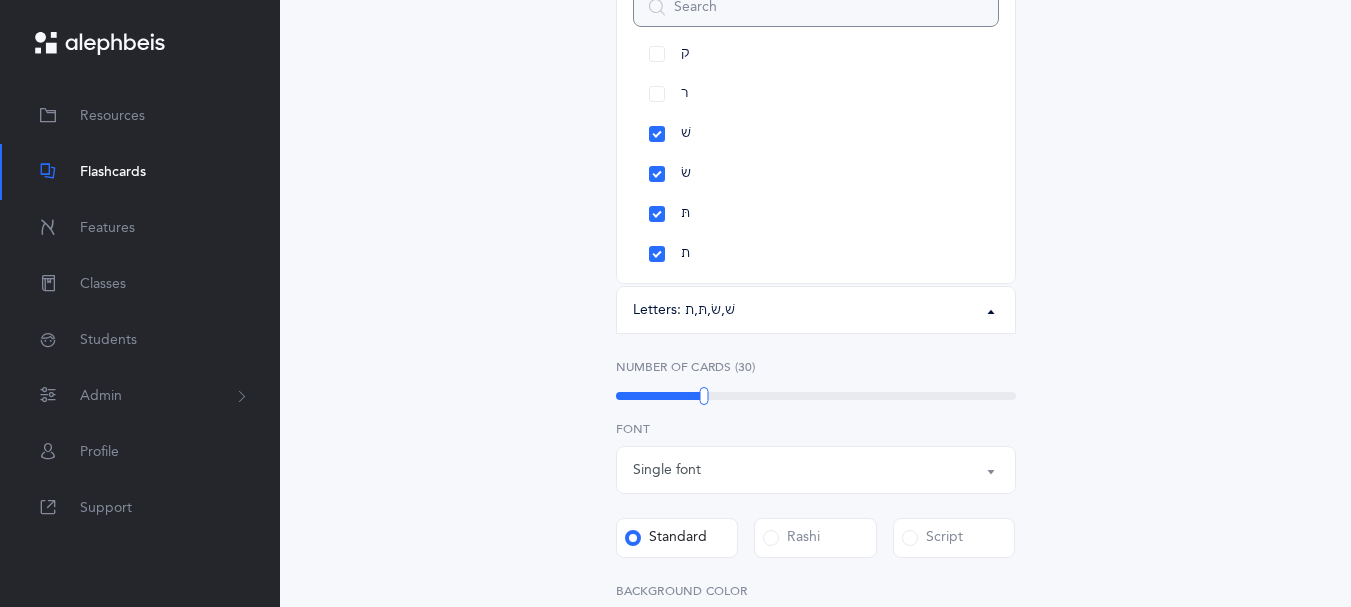 scroll, scrollTop: 215, scrollLeft: 0, axis: vertical 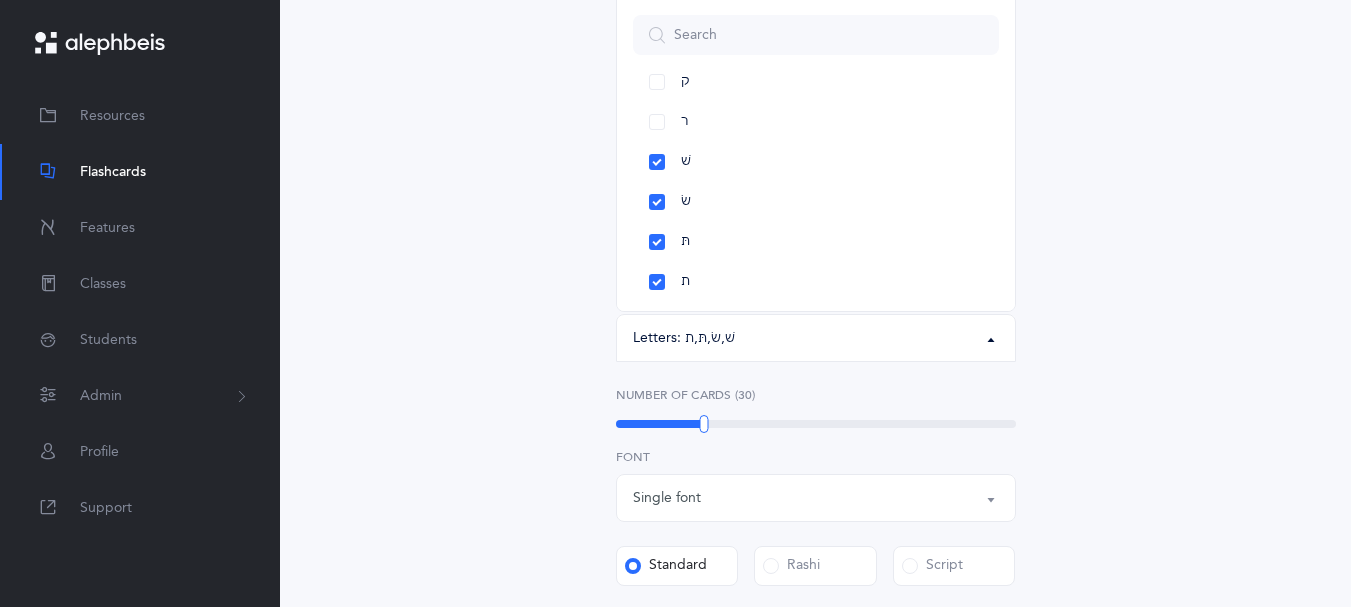 click on "Letters and Nekudos   Choose your Flashcards options         Level 1 - Letters only
Level 2 - Nekudos only
Level 3 - Letters and Nekudos
Level 4 - Letters with Nekudos
Level 1 - Letters only   Level 1 - Letters only
Level 2 - Nekudos only
Level 3 - Letters and Nekudos
Level 4 - Letters with Nekudos
Level
Letters to include
Accumulative
[PERSON_NAME]
All Letters
א
בּ
ב
ג
ד
ה
ו
ז
ח
ט
י
כּ
[DEMOGRAPHIC_DATA]
כ
[DEMOGRAPHIC_DATA]
ל
מ
ם
נ
ן
ס
ע
פּ
פ
ף
צ
ץ
ק
ר
שׁ
שׂ
תּ
ת
Letters: שׁ ,  שׂ ,  תּ ,  ת
All Letters
א
בּ
ב
ג
ד
ה
ו
ז
ח
ט
י
כּ
ךּ
כ
[DEMOGRAPHIC_DATA]
ל
מ
ם
נ
ן
ס
ע
פּ
פ
ף
צ
ץ
ק
ר
שׁ
שׂ
תּ
ת
Choose letters
Upgrade your plan to Ultimate
Upgrade your plan to
Ultimate     20" at bounding box center [816, 521] 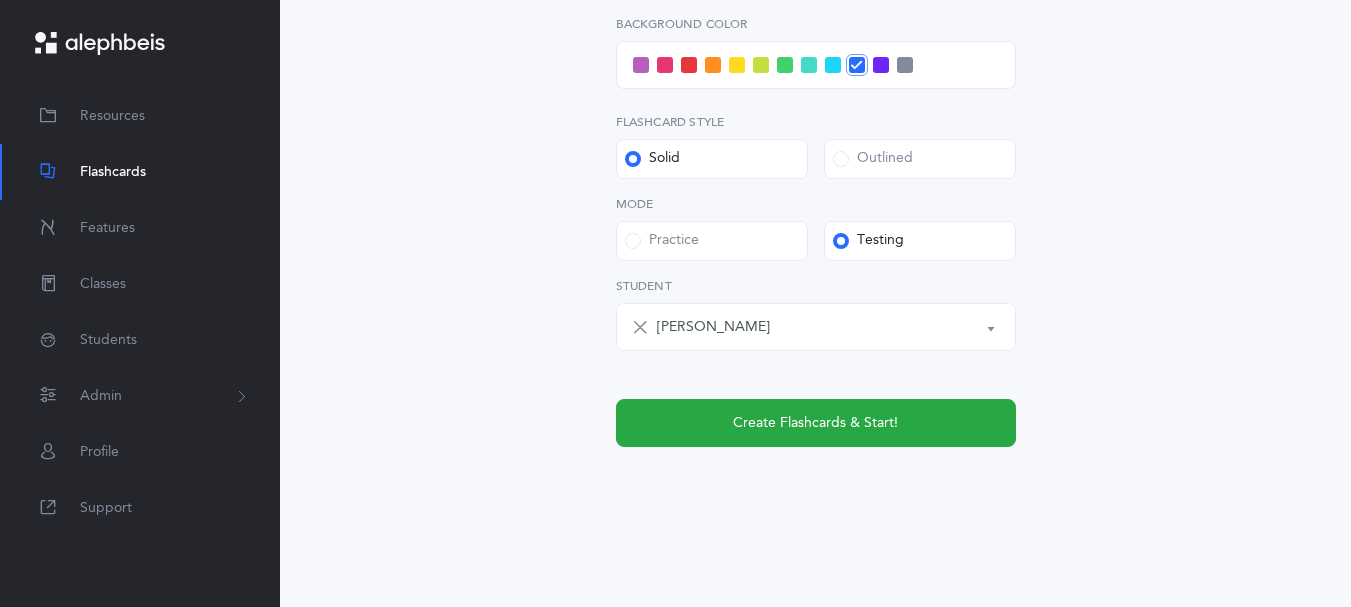 scroll, scrollTop: 891, scrollLeft: 0, axis: vertical 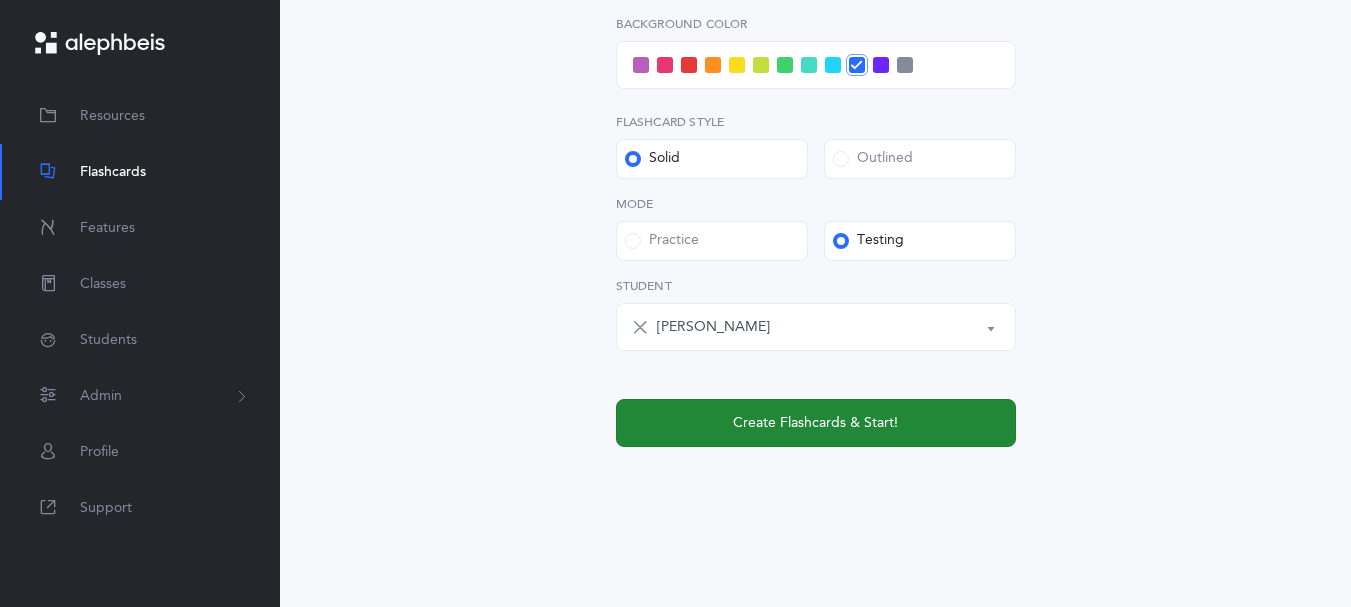 click on "Create Flashcards & Start!" at bounding box center [815, 423] 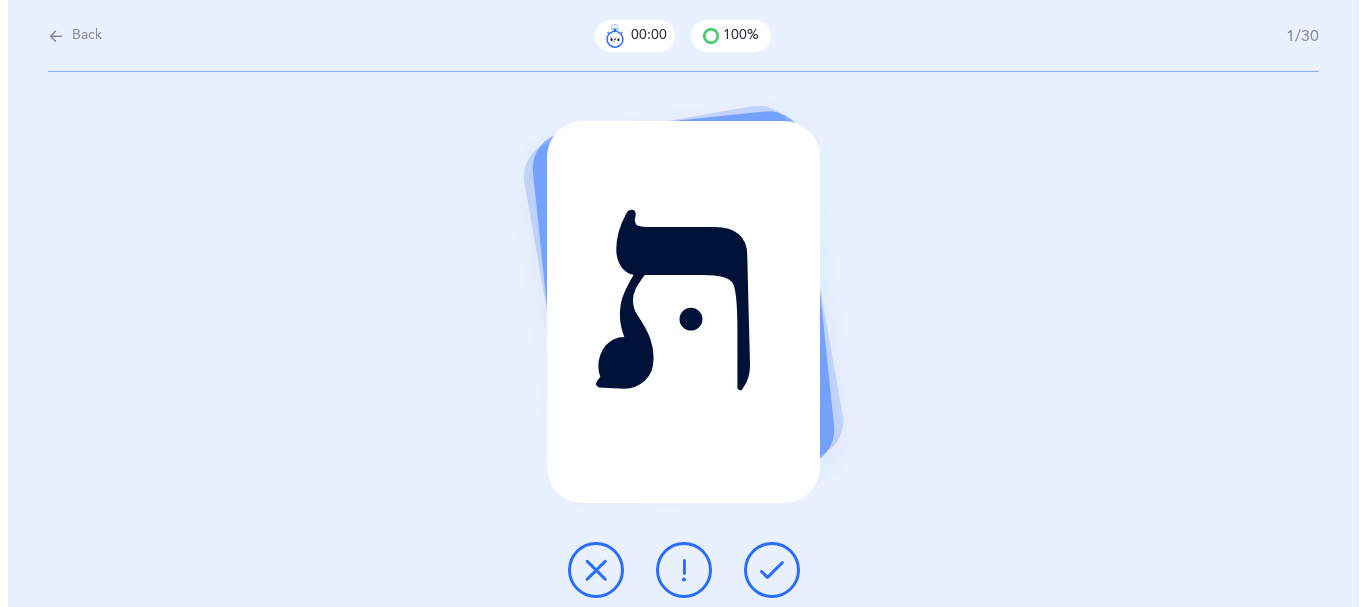 scroll, scrollTop: 0, scrollLeft: 0, axis: both 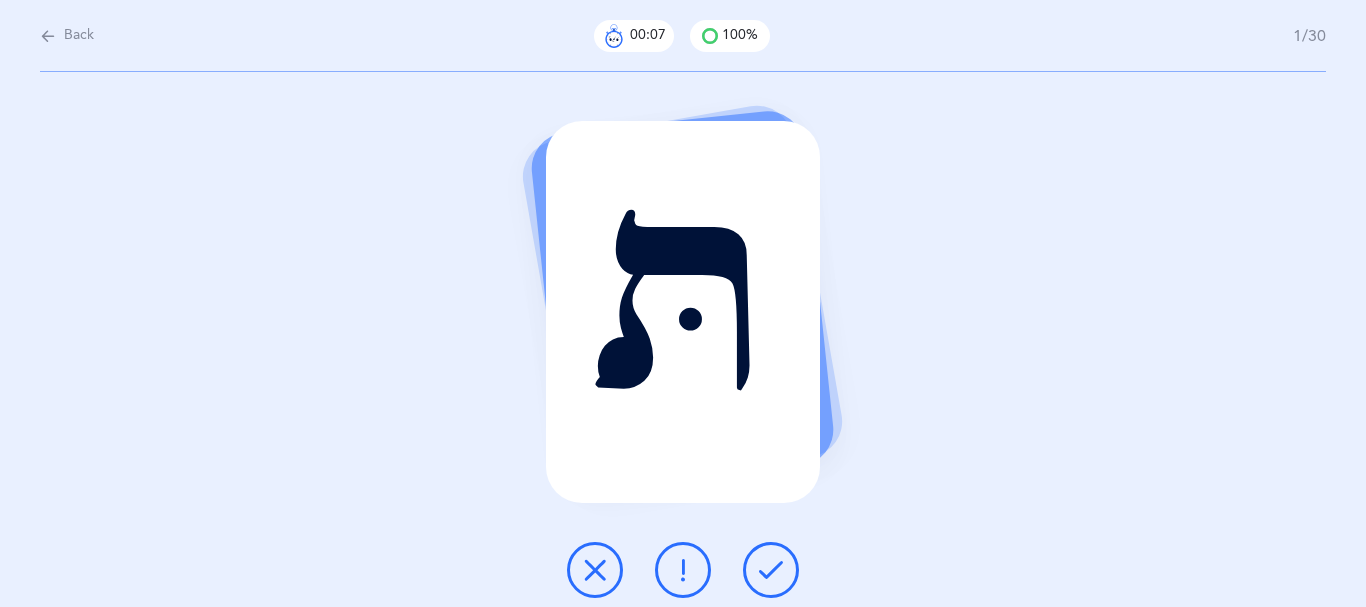click at bounding box center [771, 570] 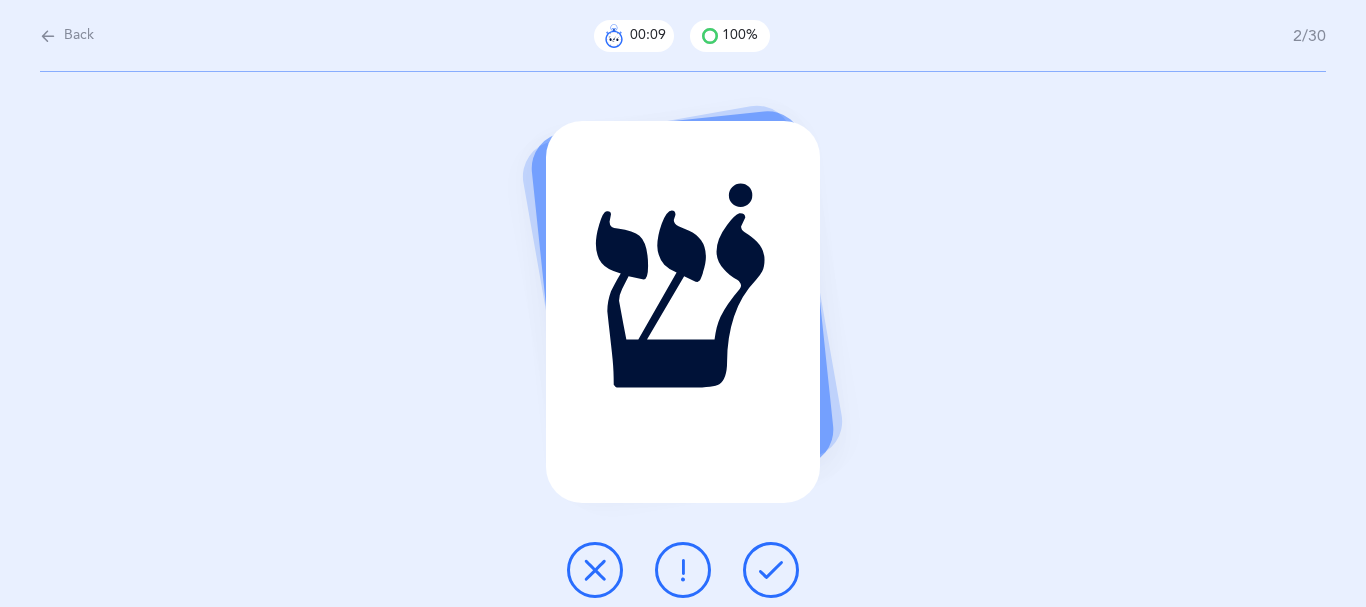 click at bounding box center [771, 570] 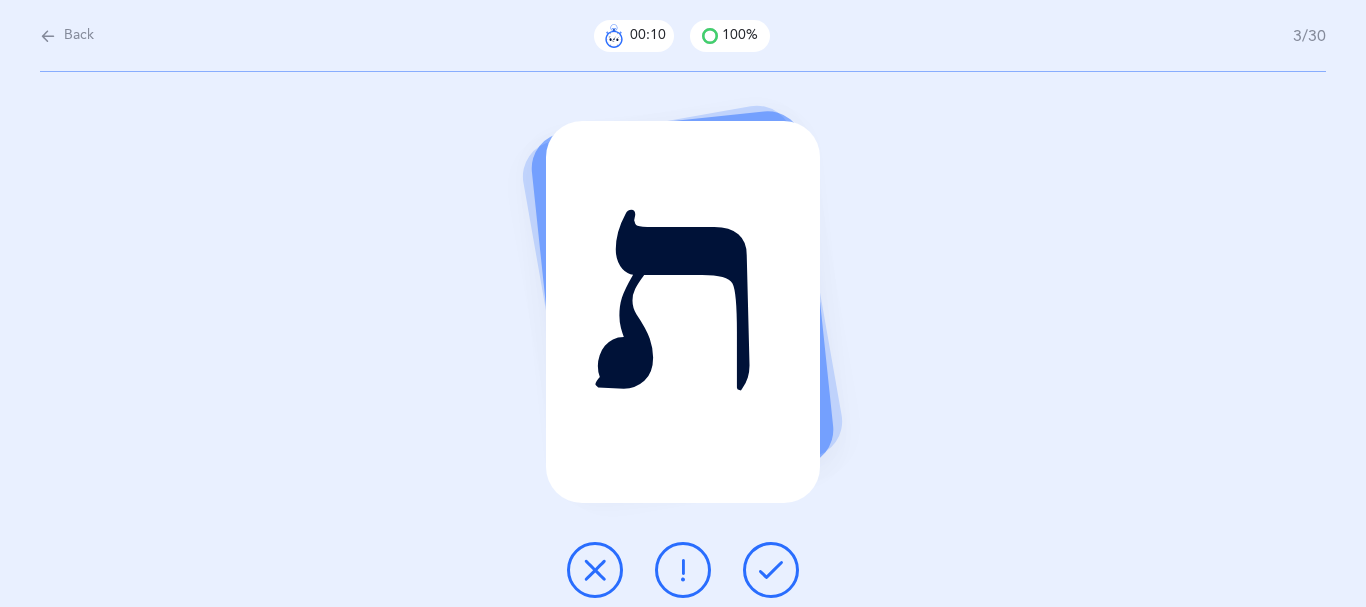 click at bounding box center (771, 570) 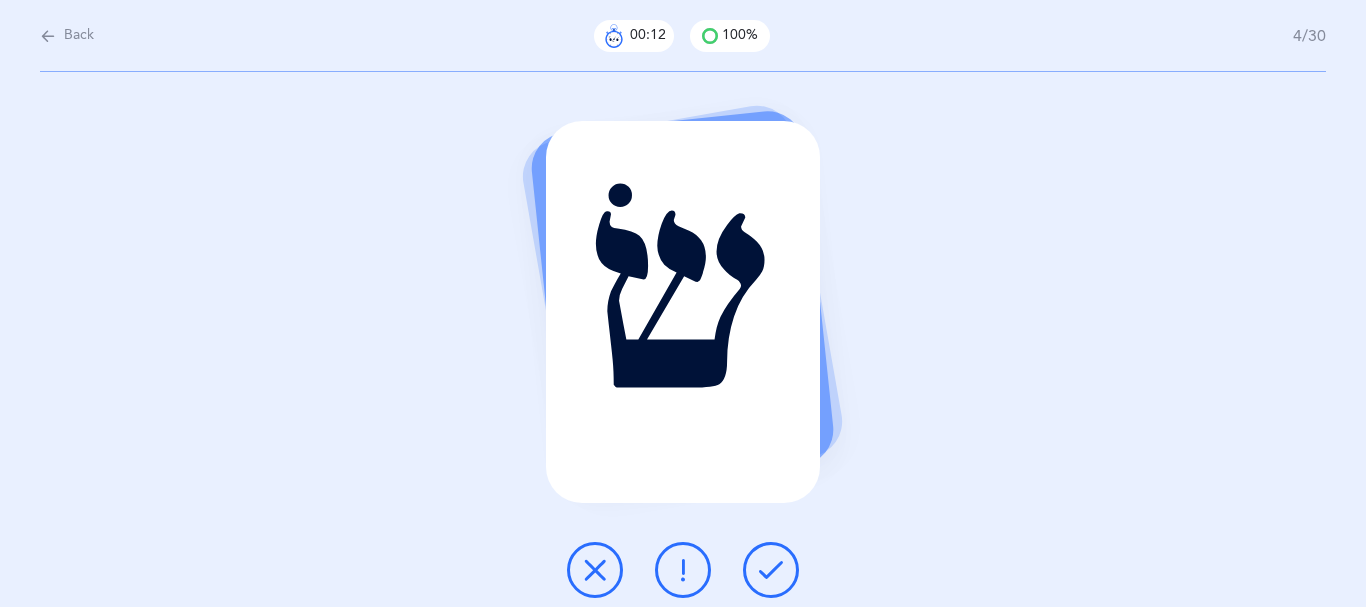 click at bounding box center (771, 570) 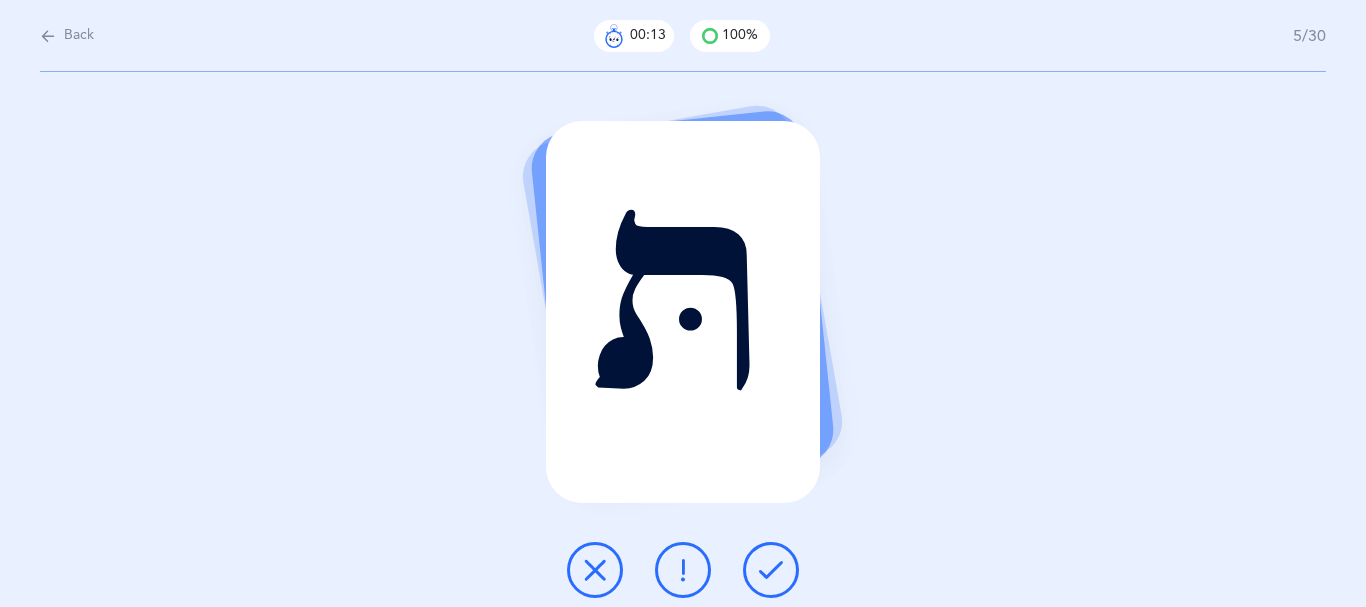 click at bounding box center [771, 570] 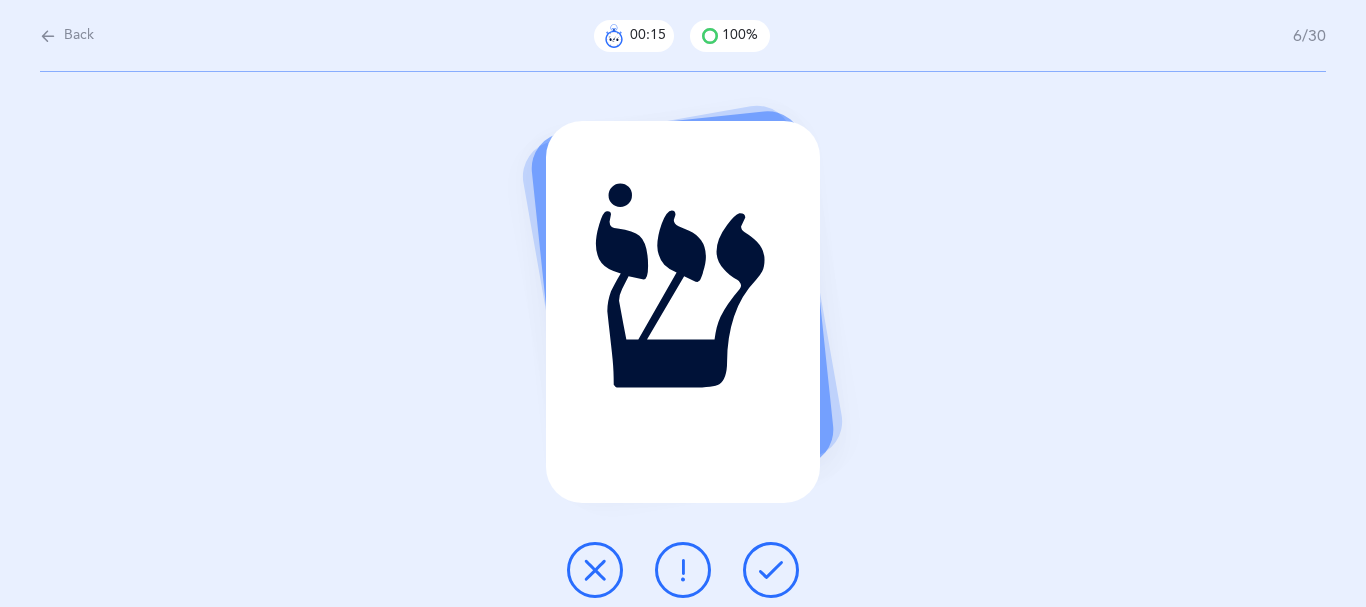 click at bounding box center (771, 570) 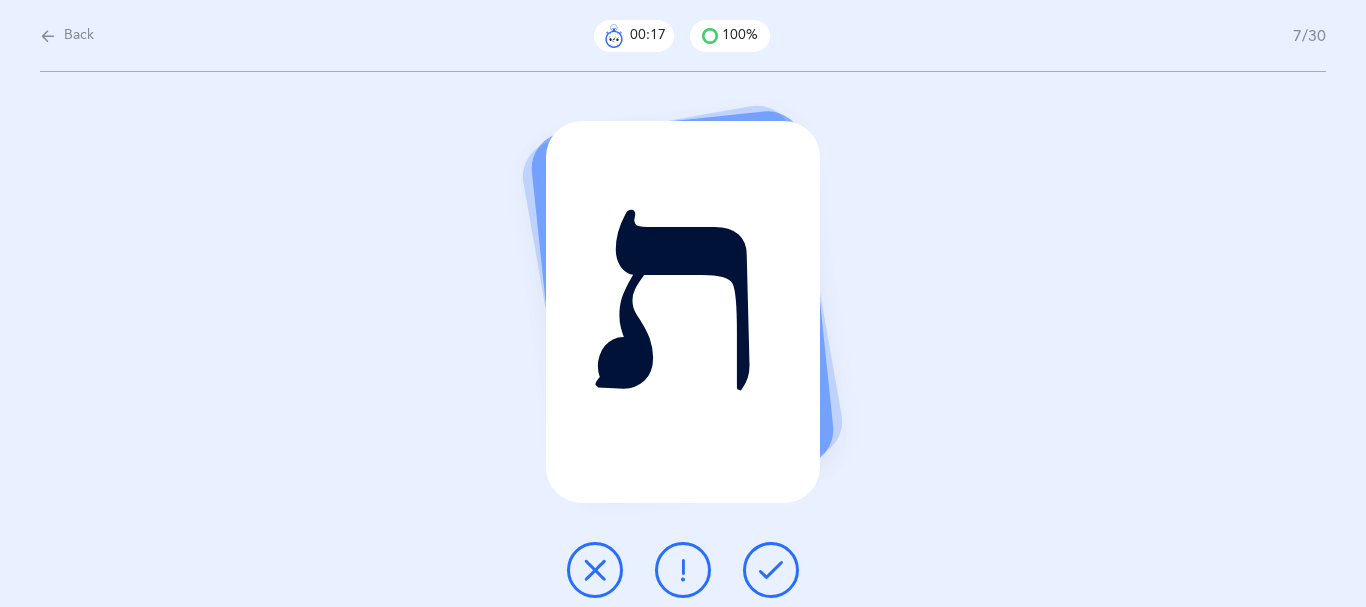click at bounding box center [771, 570] 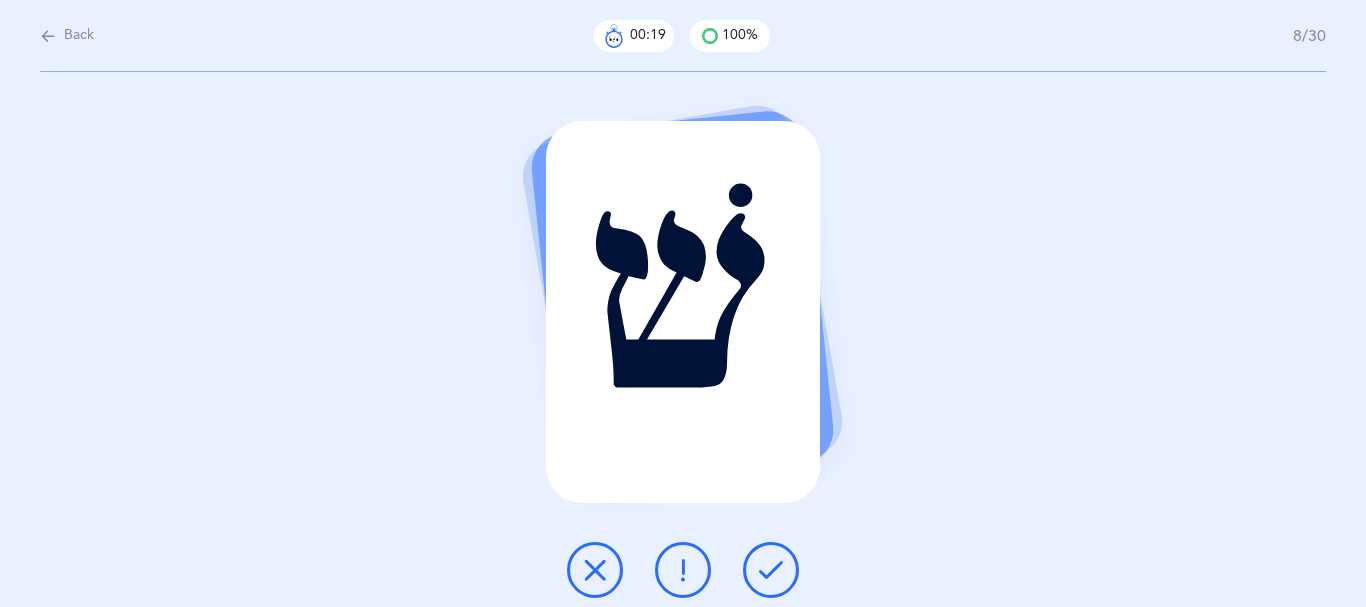 click at bounding box center [771, 570] 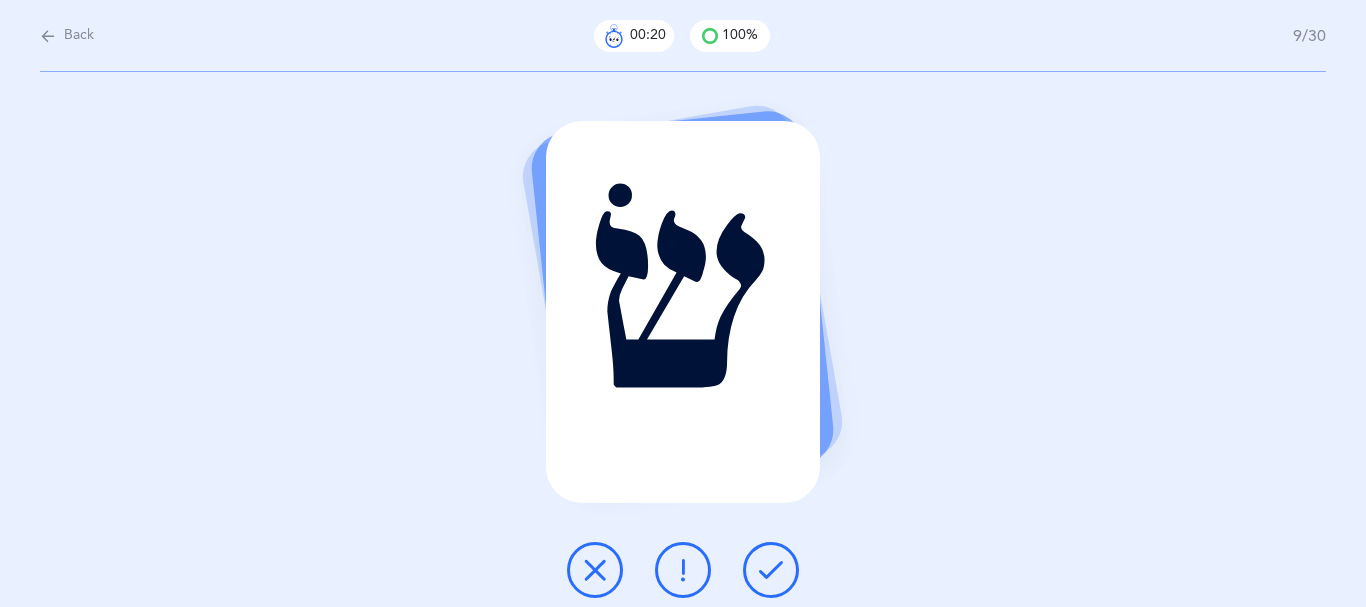 click at bounding box center (771, 570) 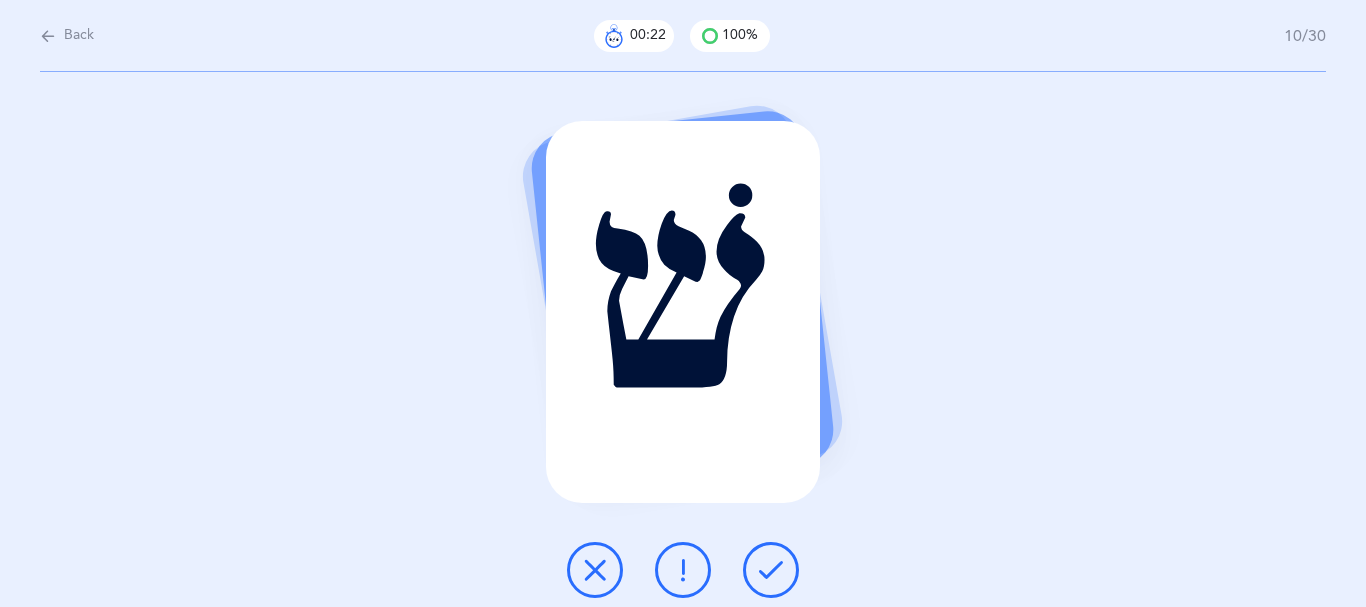 click at bounding box center (771, 570) 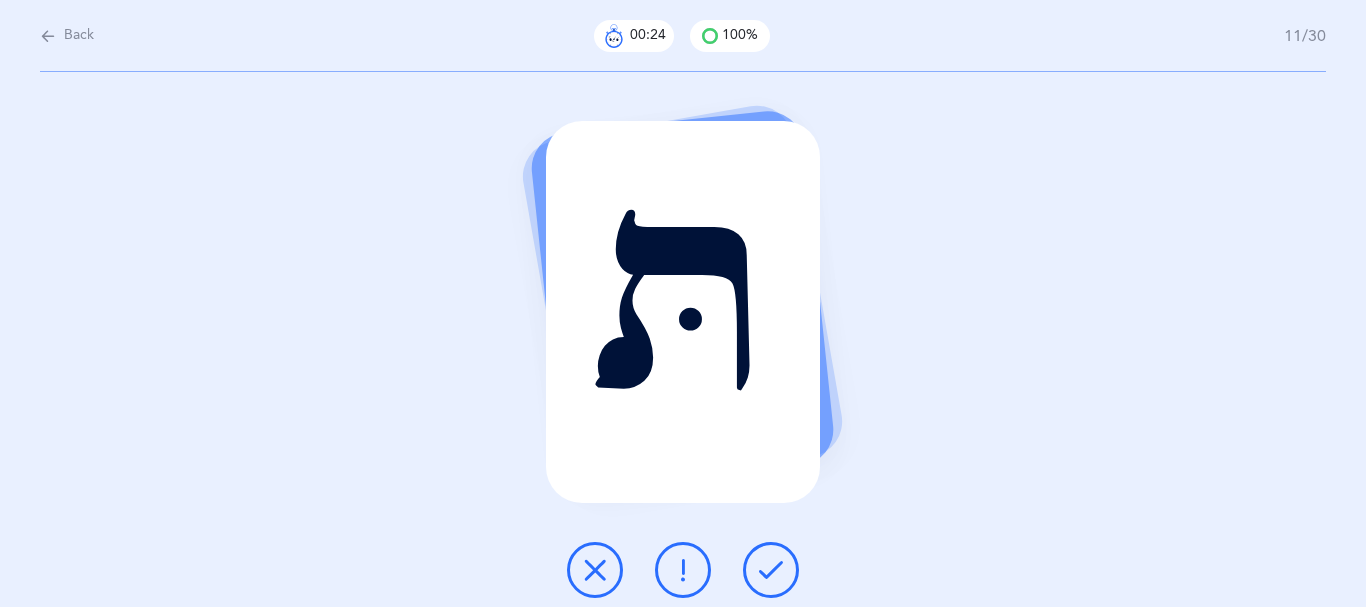 click at bounding box center [771, 570] 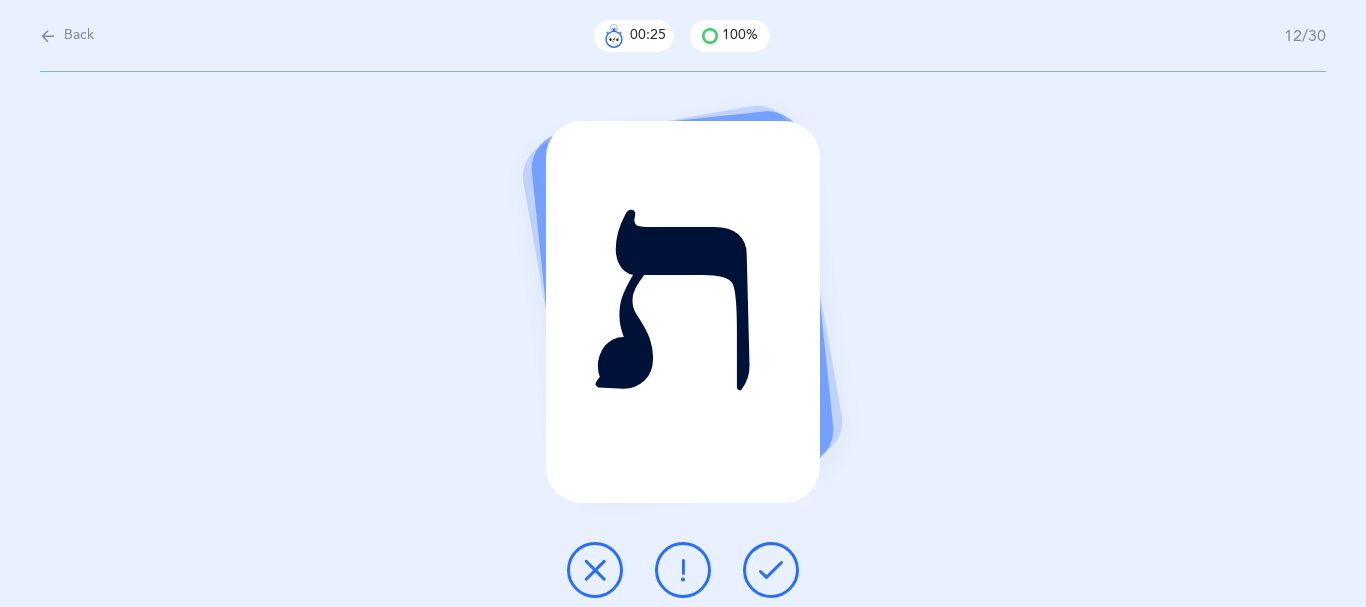 click at bounding box center (771, 570) 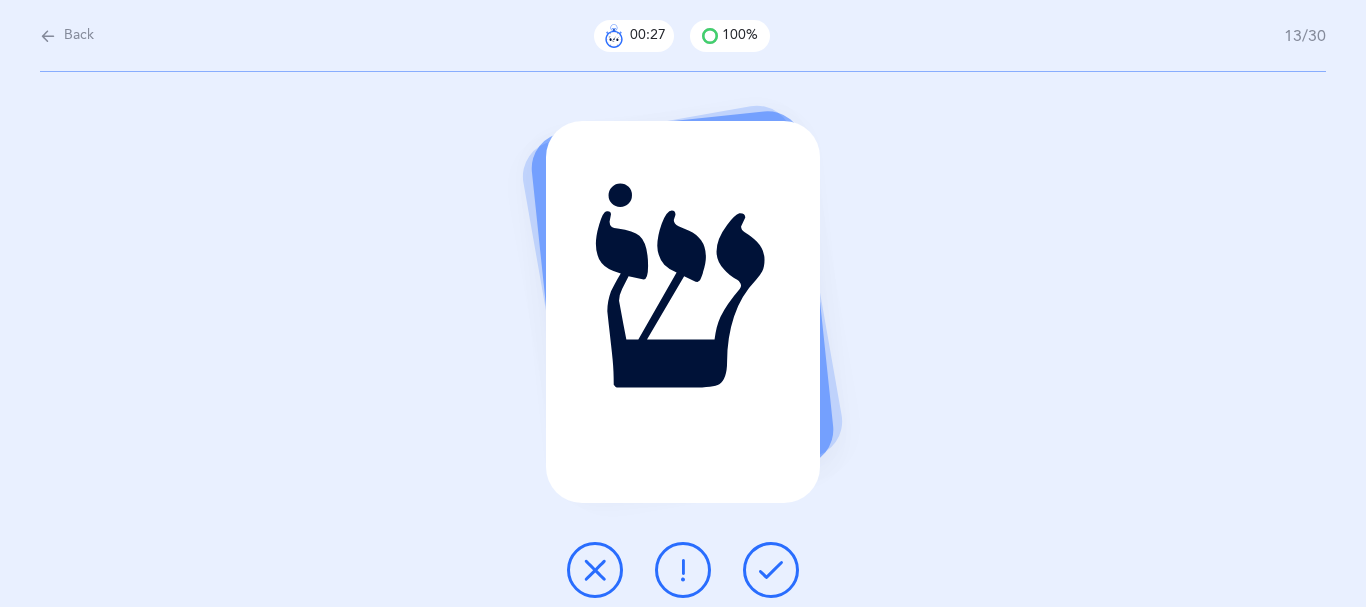 click at bounding box center [771, 570] 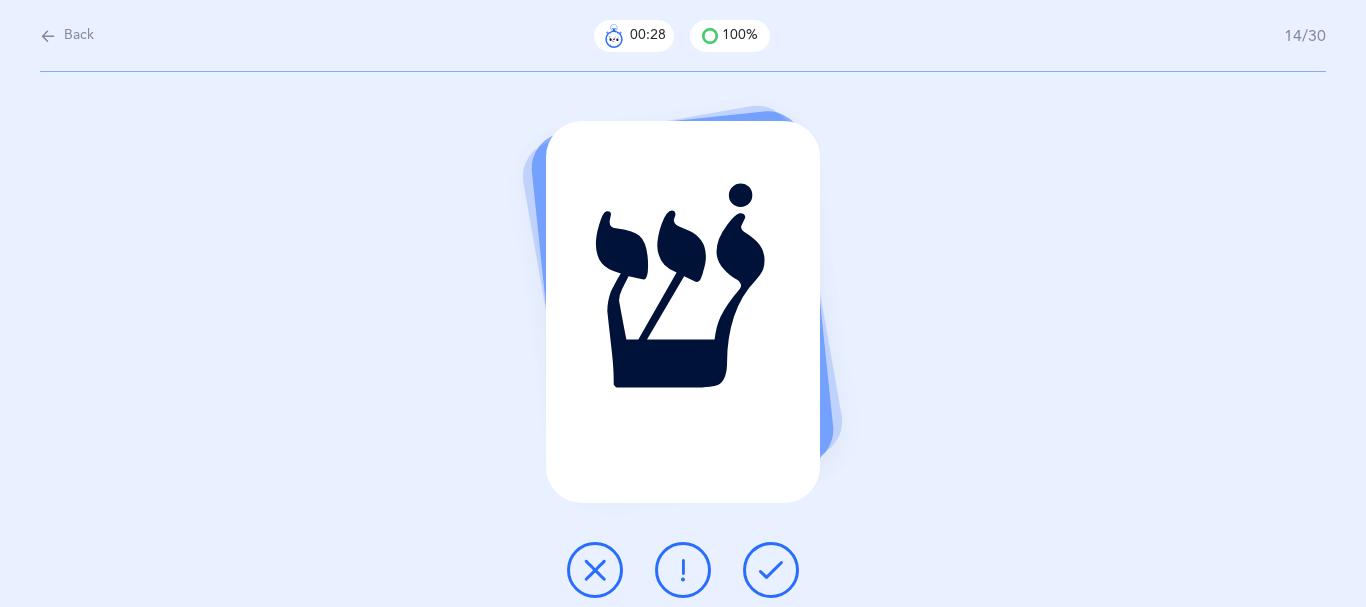 click at bounding box center (771, 570) 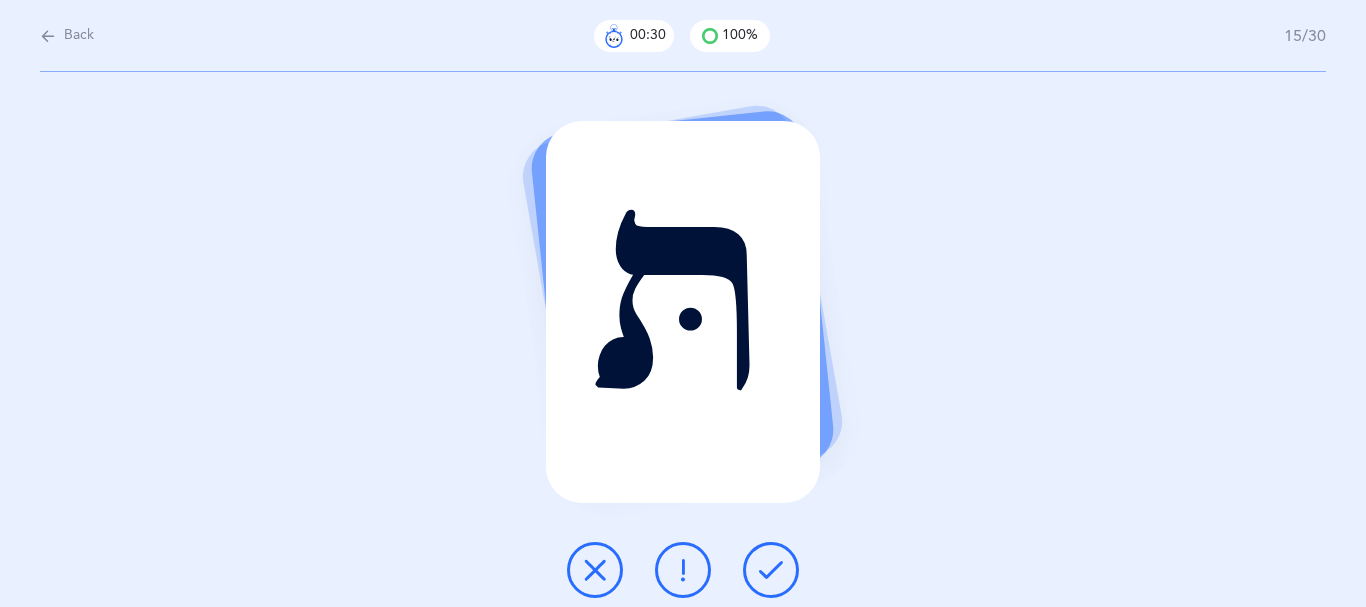 click at bounding box center (771, 570) 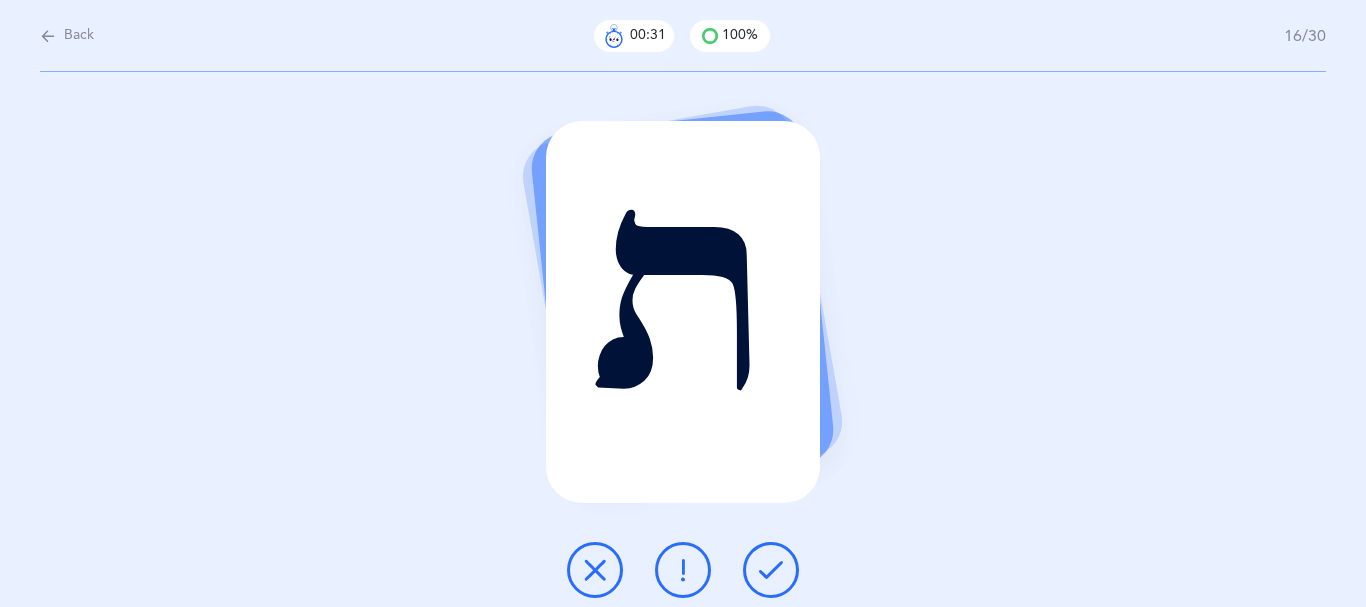 click at bounding box center (771, 570) 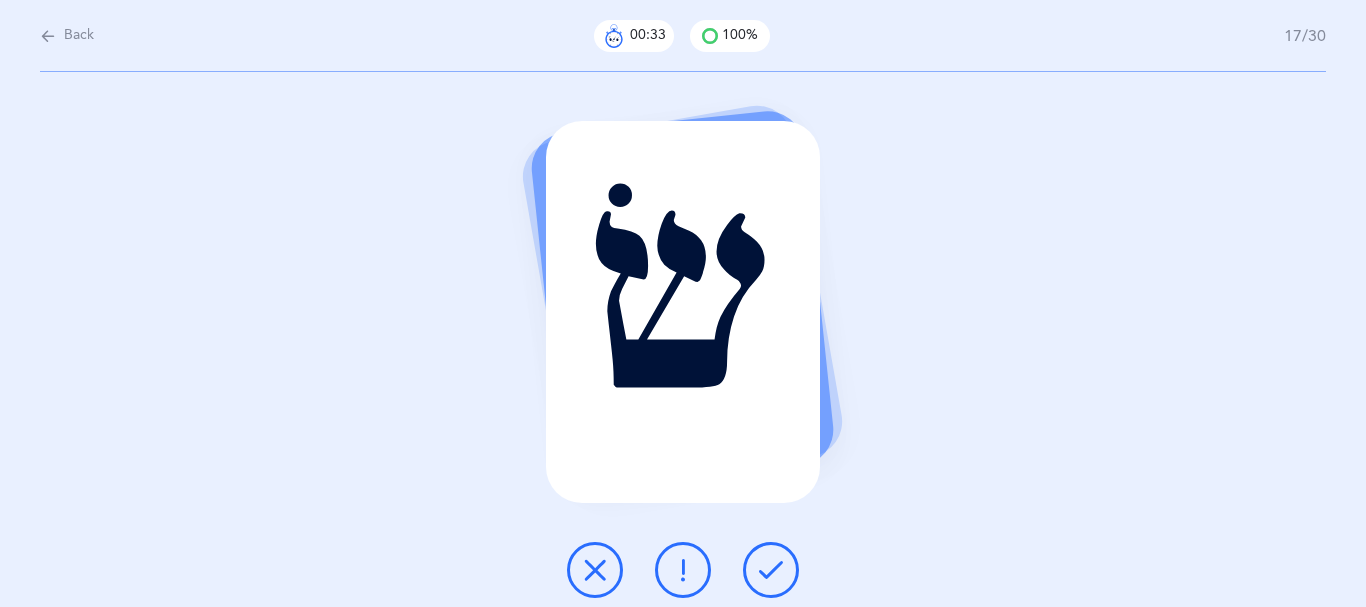 click at bounding box center [771, 570] 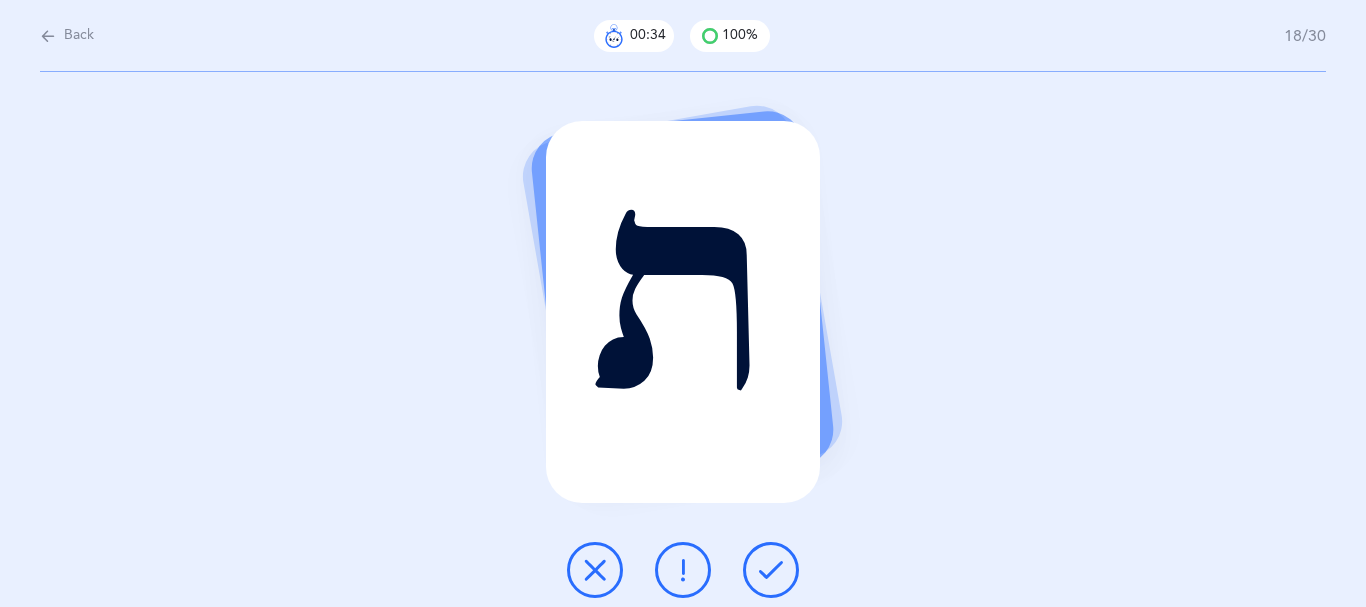 click at bounding box center (771, 570) 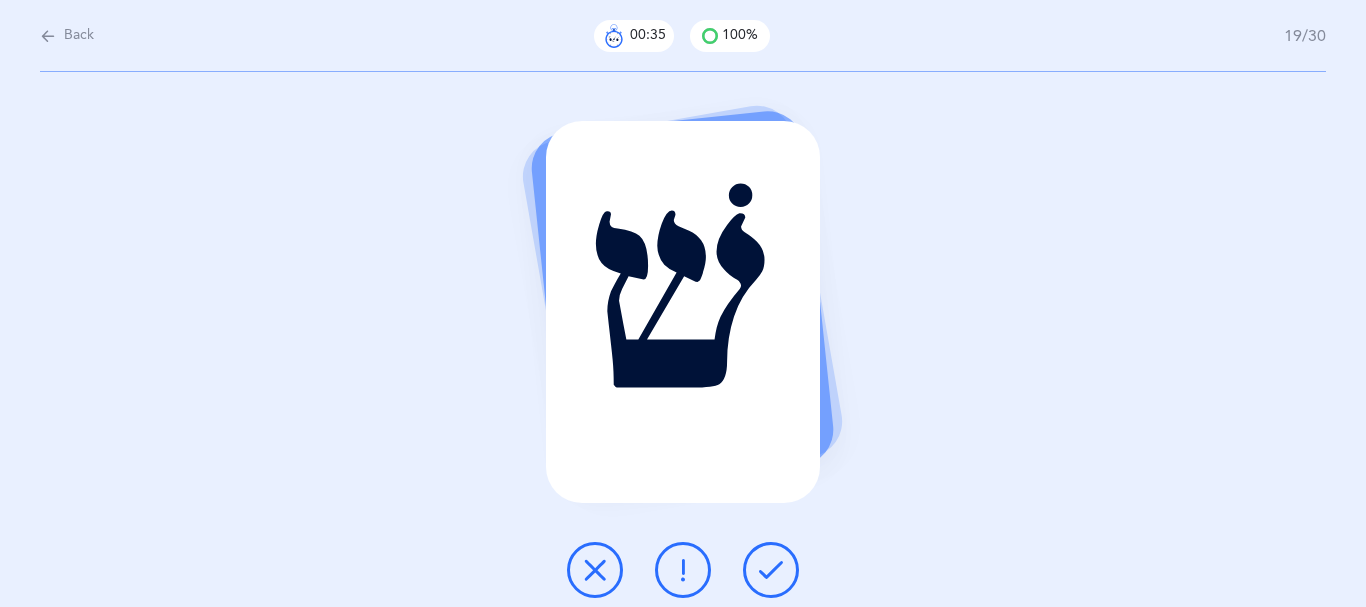 click at bounding box center [771, 570] 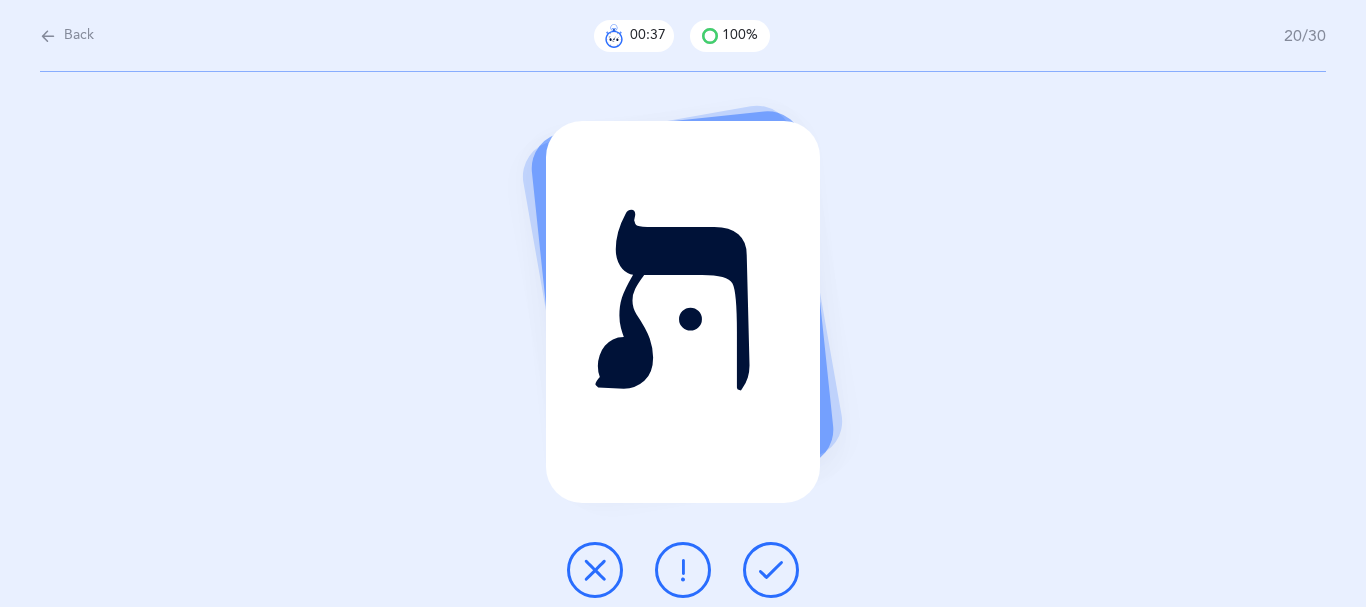 click at bounding box center [771, 570] 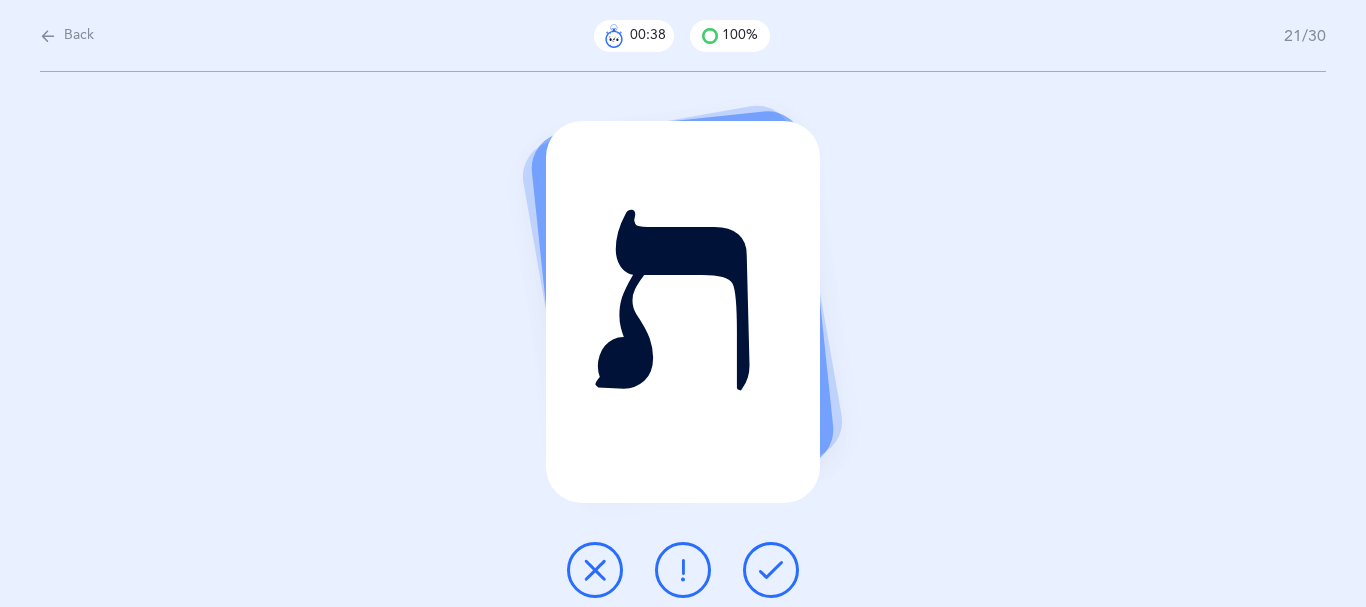 click at bounding box center (771, 570) 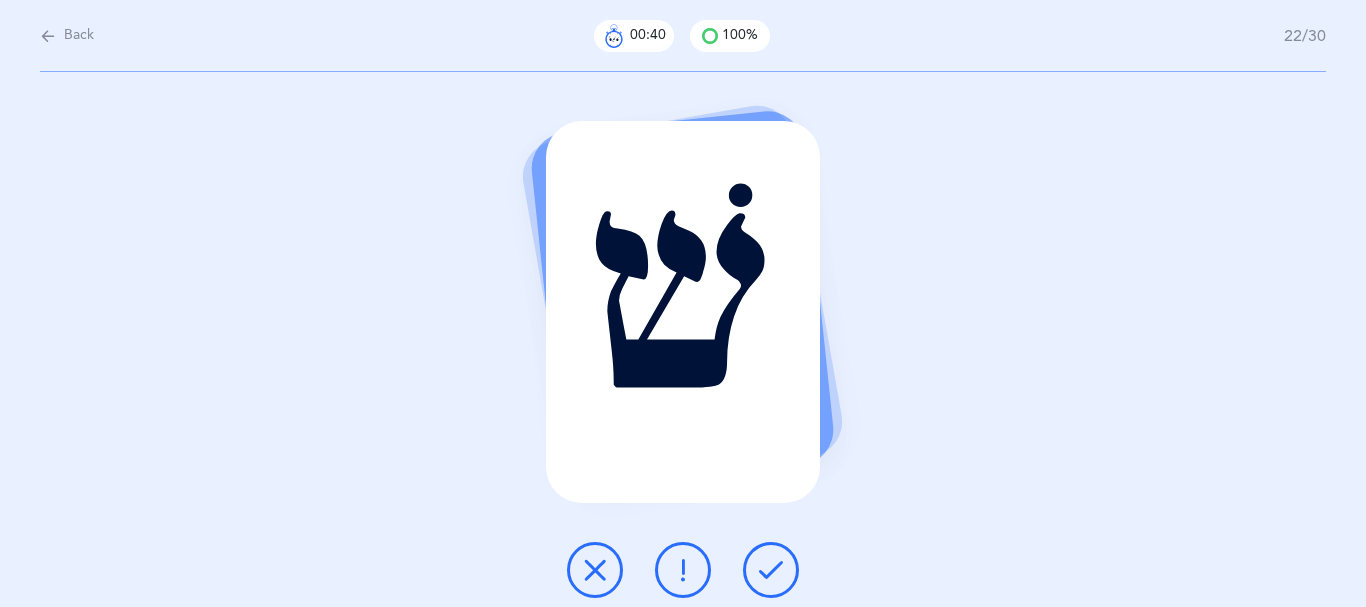 click at bounding box center (771, 570) 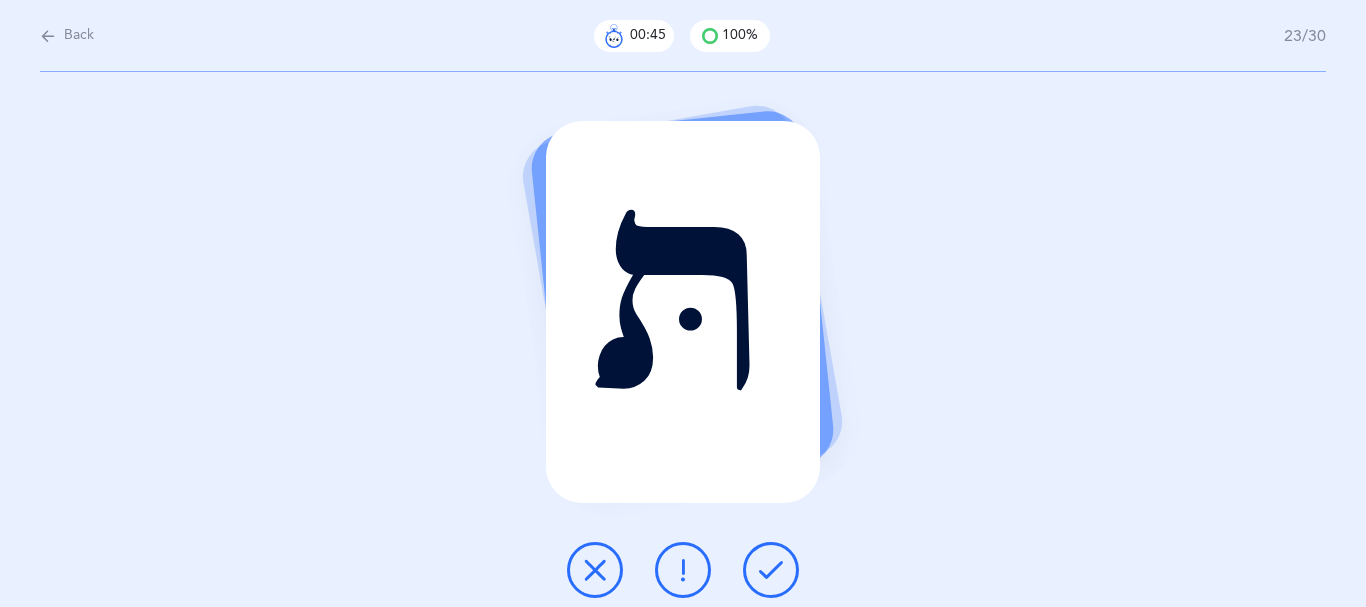 click at bounding box center (771, 570) 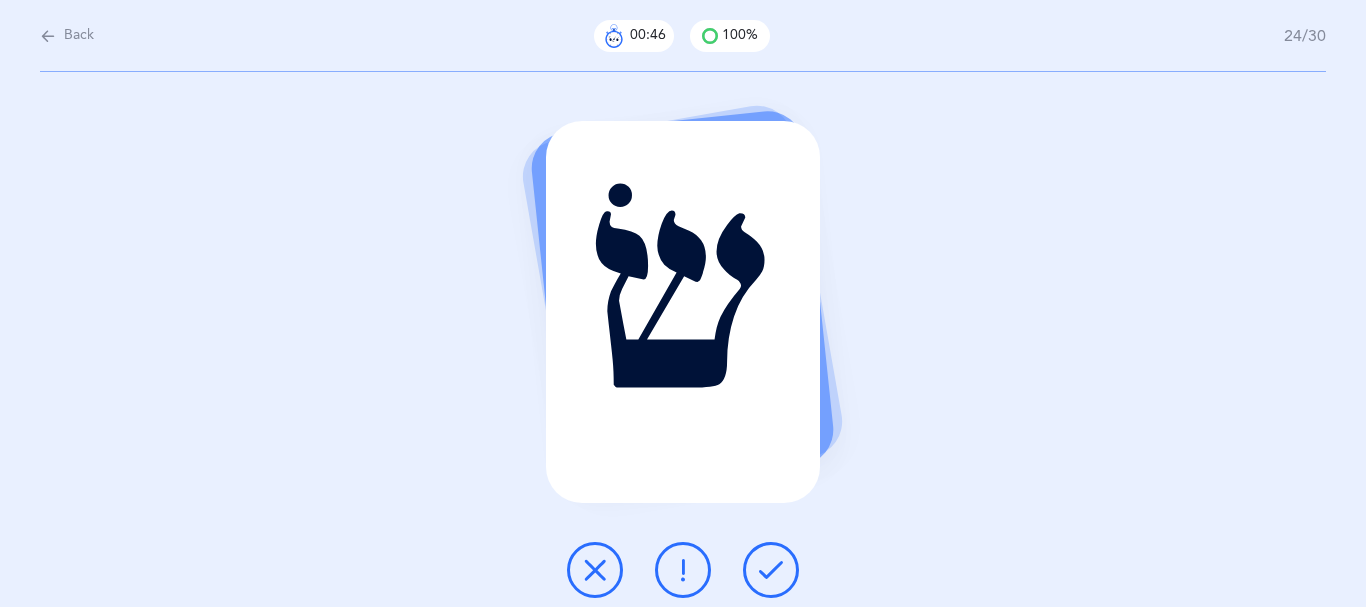 click at bounding box center (771, 570) 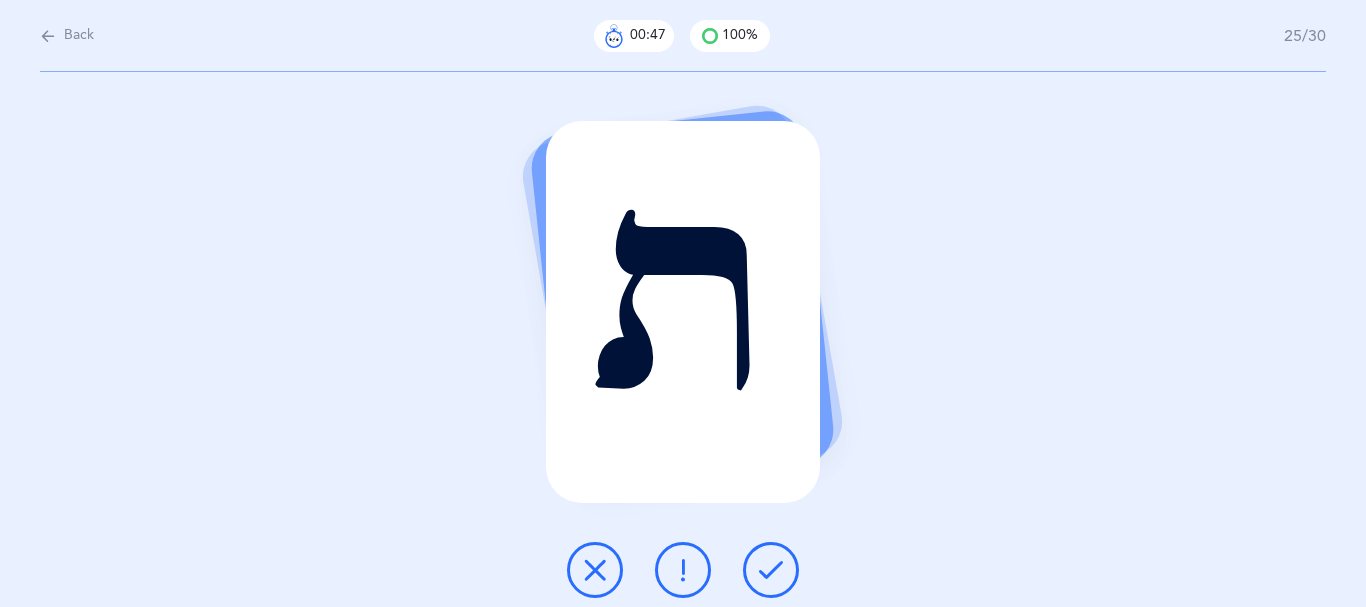 click at bounding box center [771, 570] 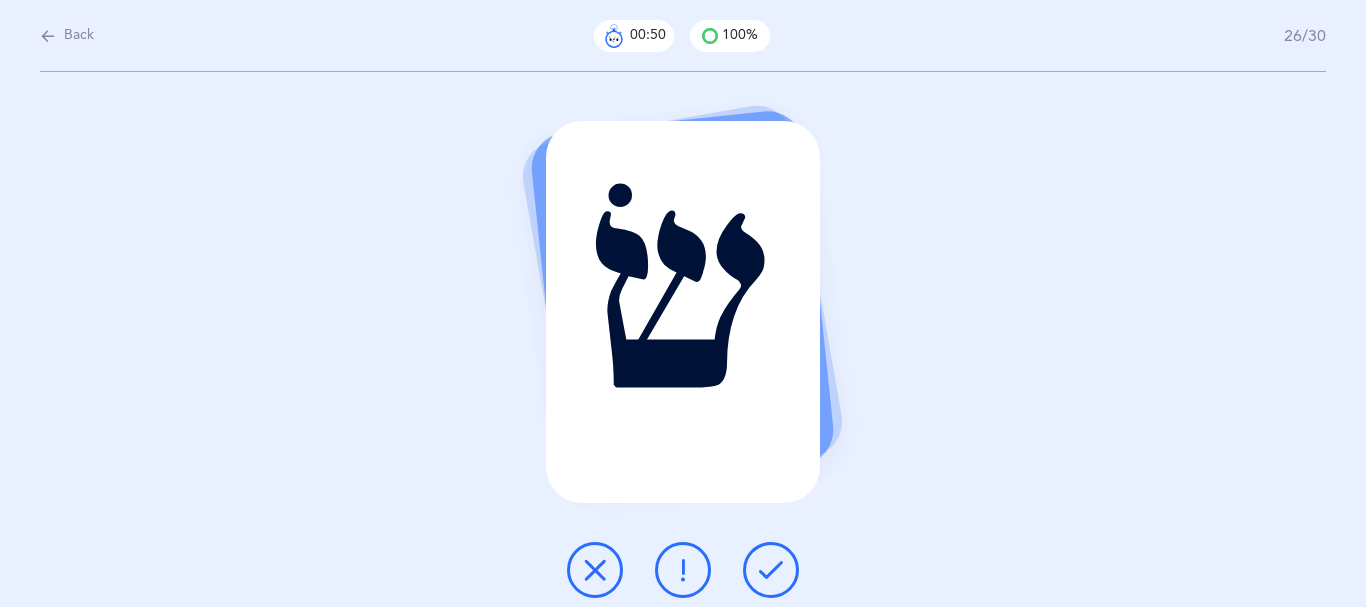 click at bounding box center (771, 570) 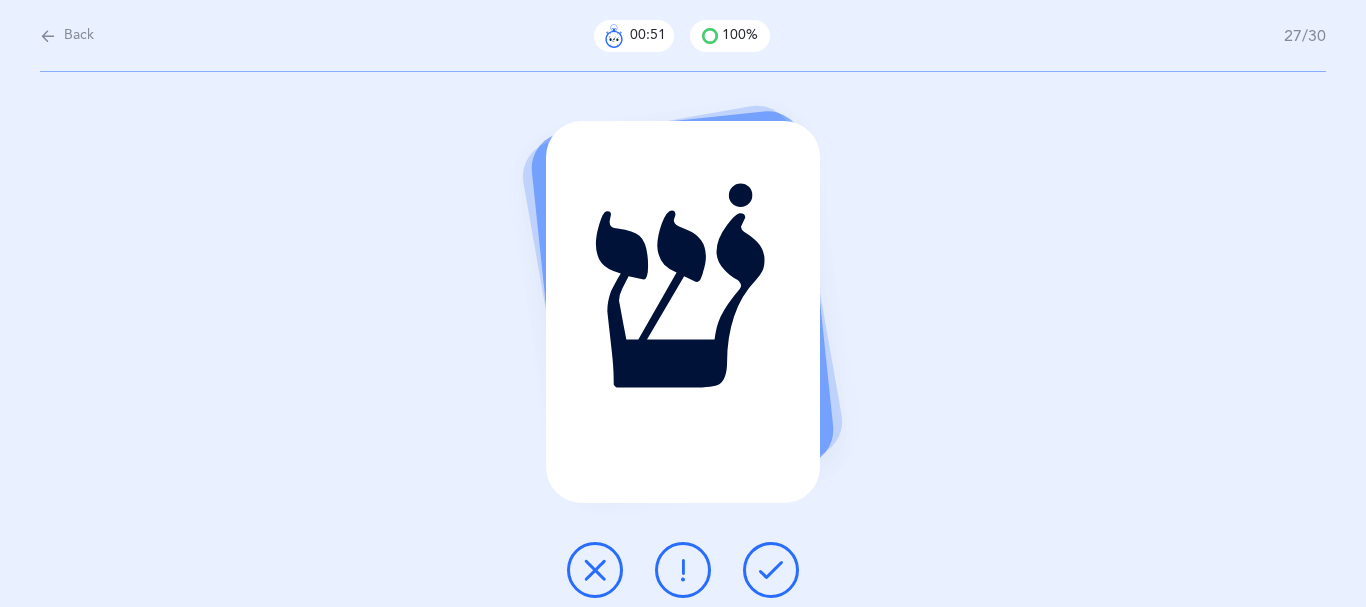 click at bounding box center [771, 570] 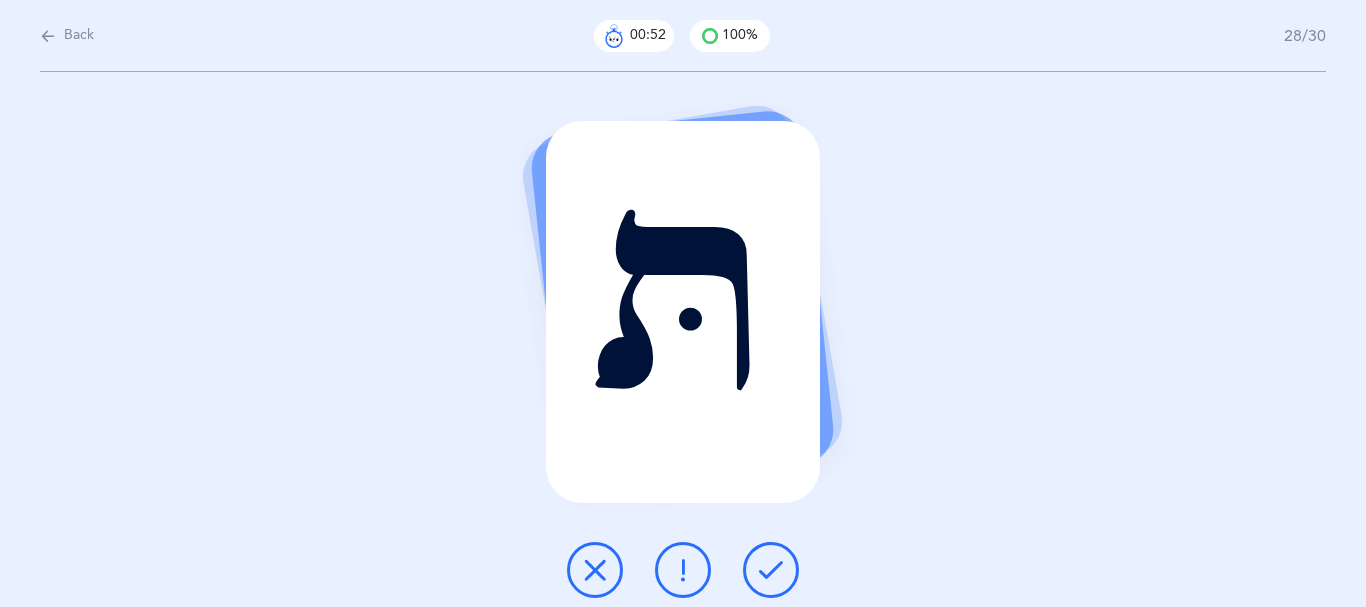 click at bounding box center (771, 570) 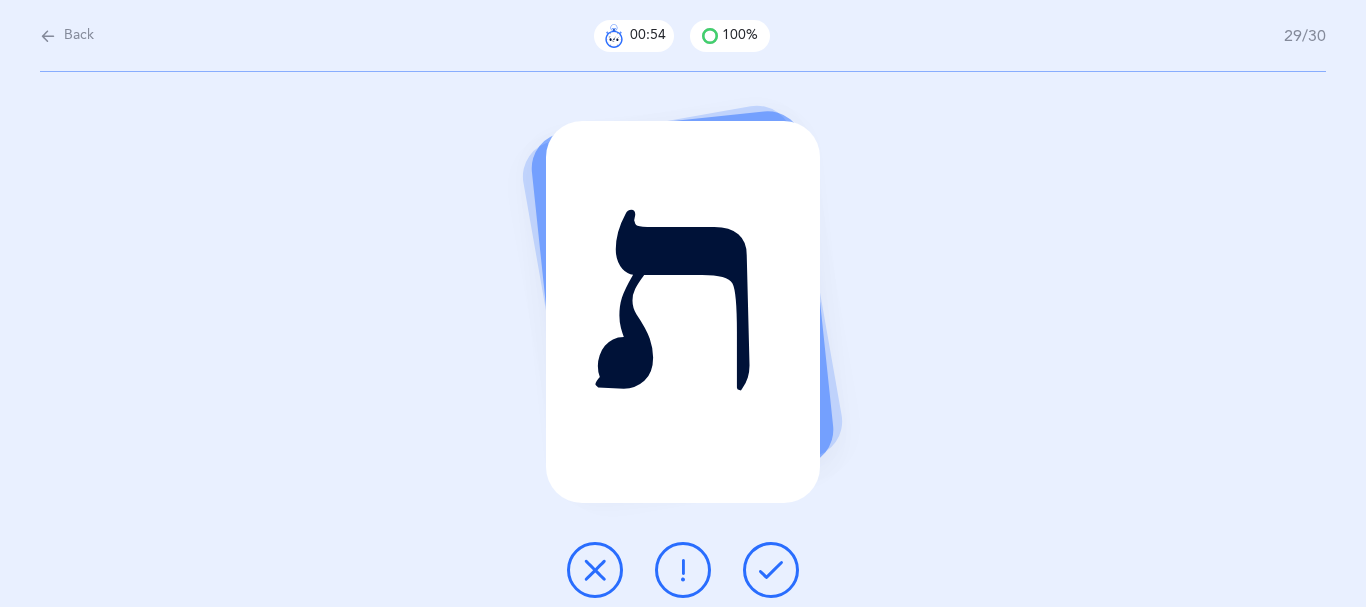 click at bounding box center [771, 570] 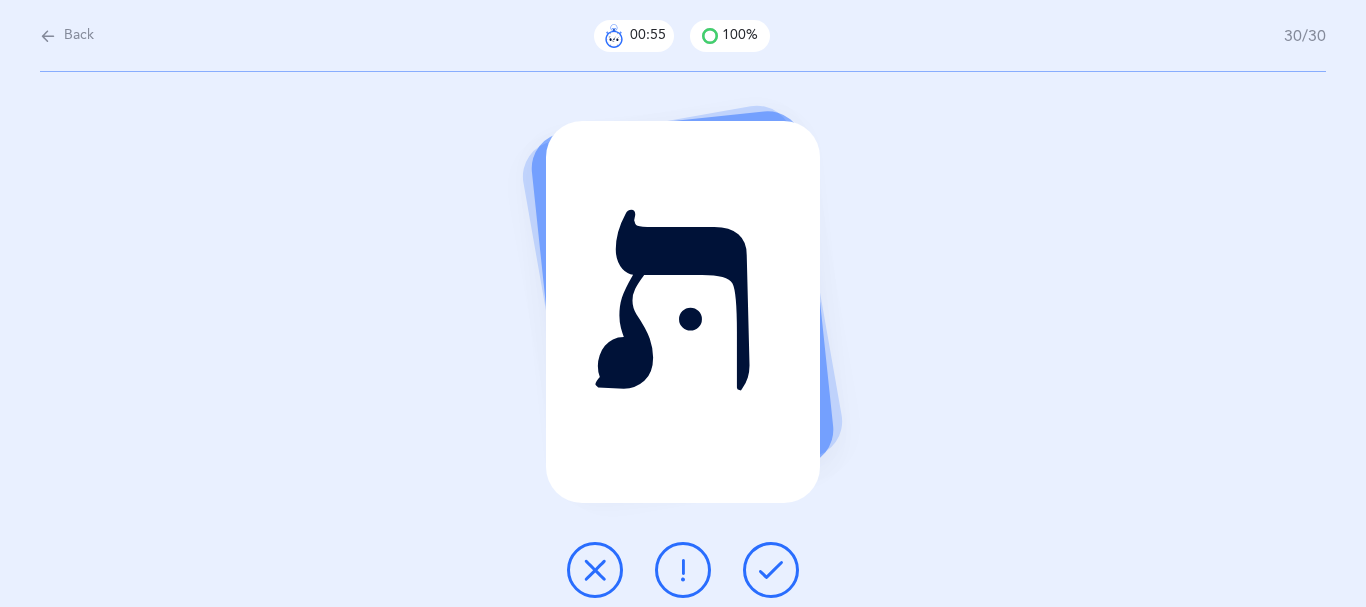 click at bounding box center [771, 570] 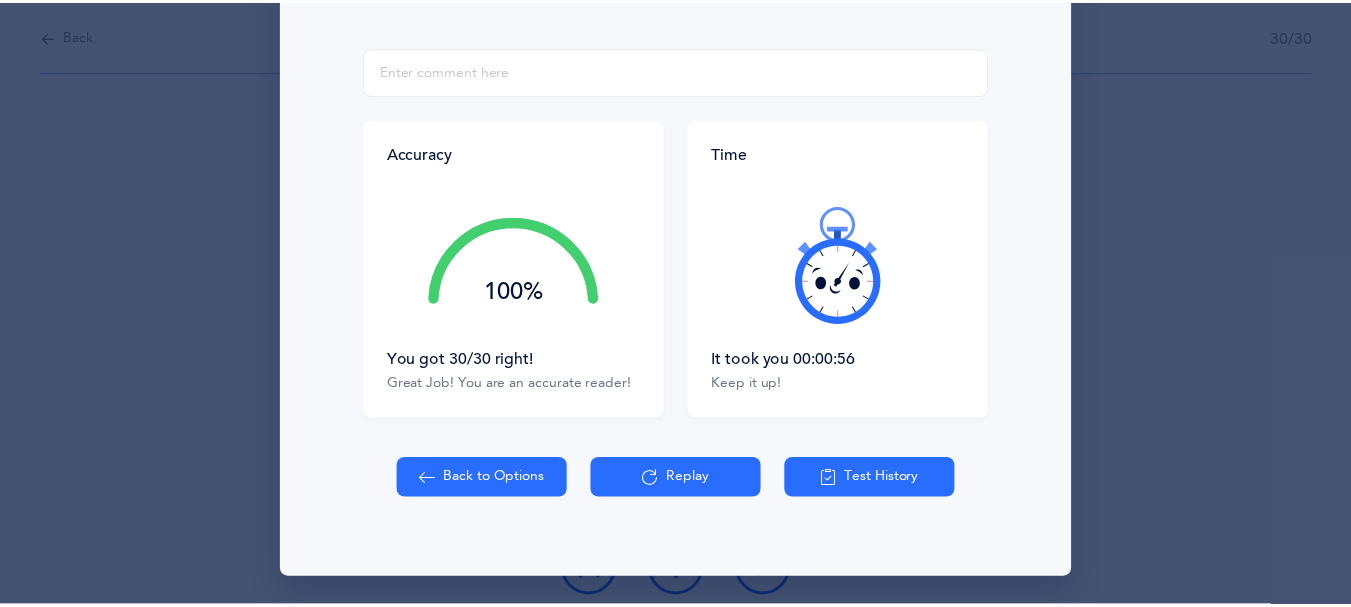 scroll, scrollTop: 430, scrollLeft: 0, axis: vertical 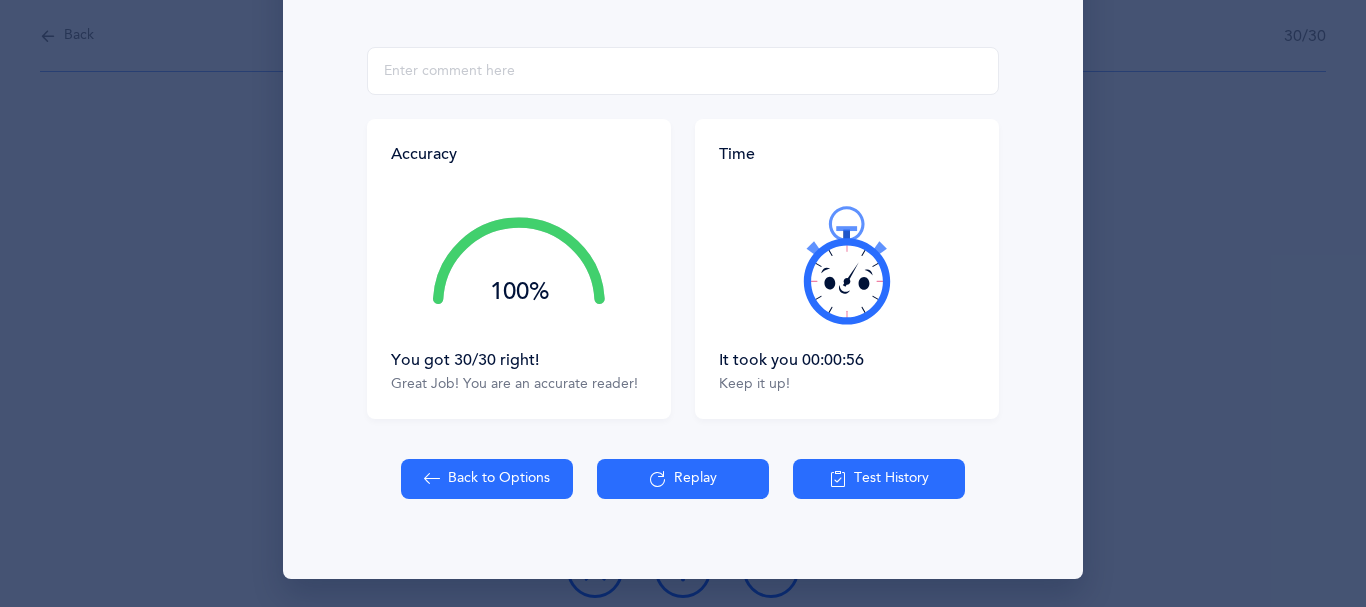 click on "Back to Options" at bounding box center (487, 479) 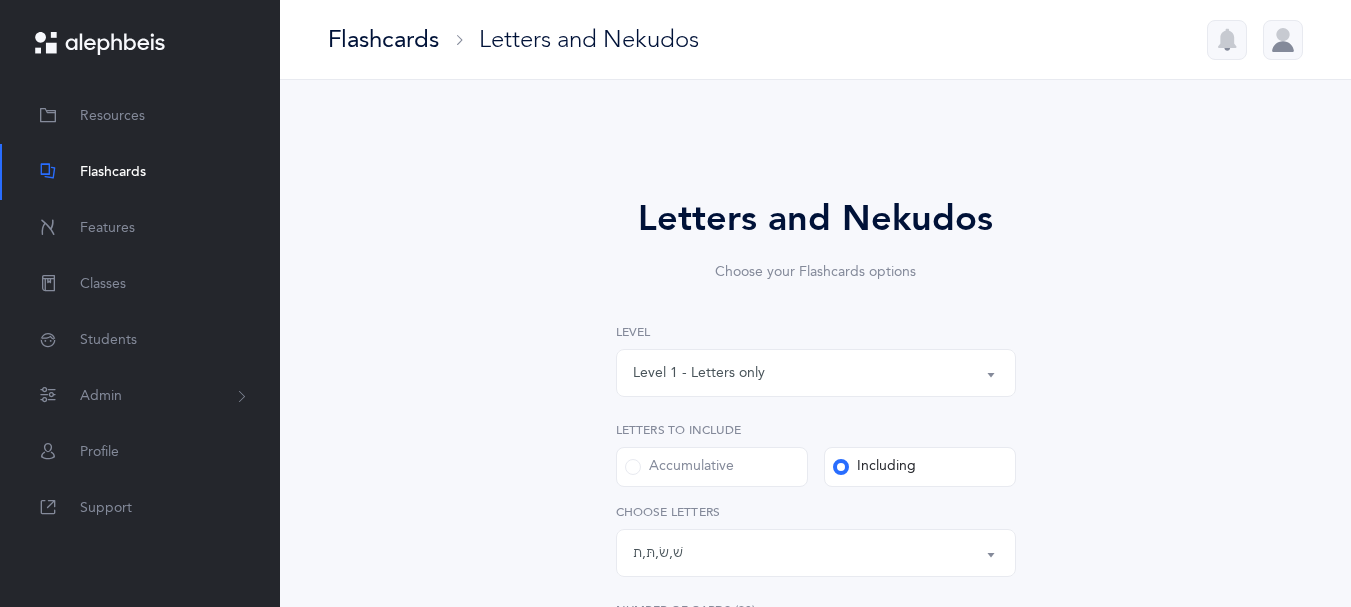 scroll, scrollTop: 632, scrollLeft: 0, axis: vertical 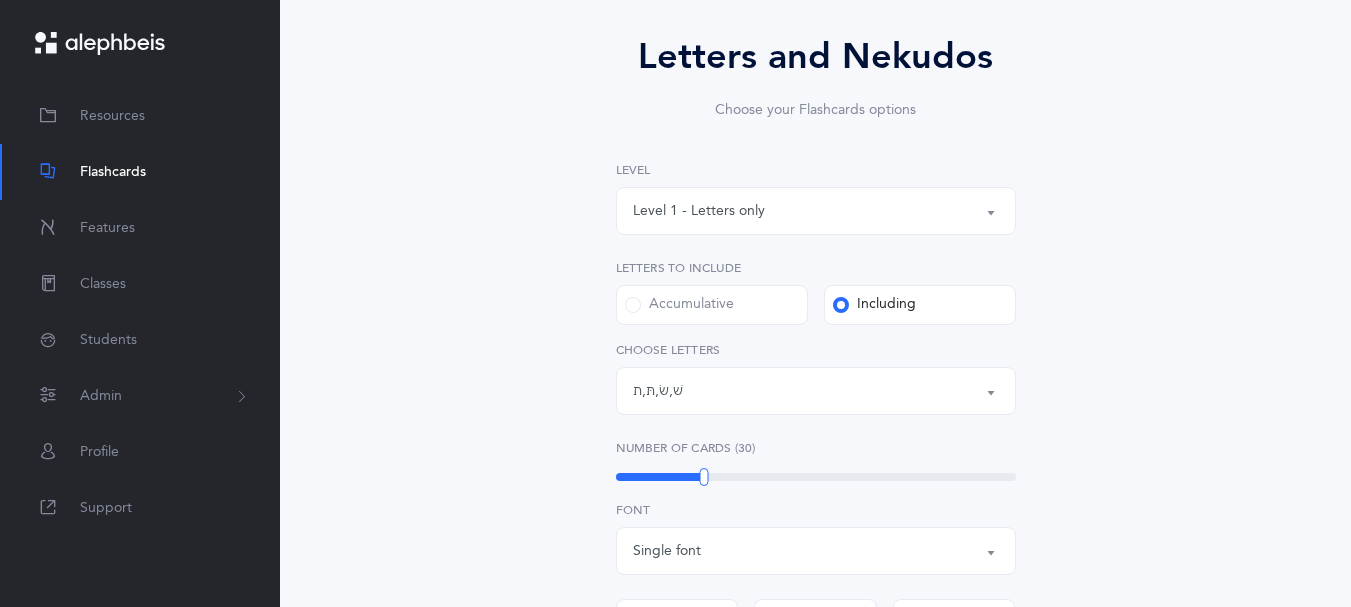 click on "Level 1 - Letters only" at bounding box center (816, 211) 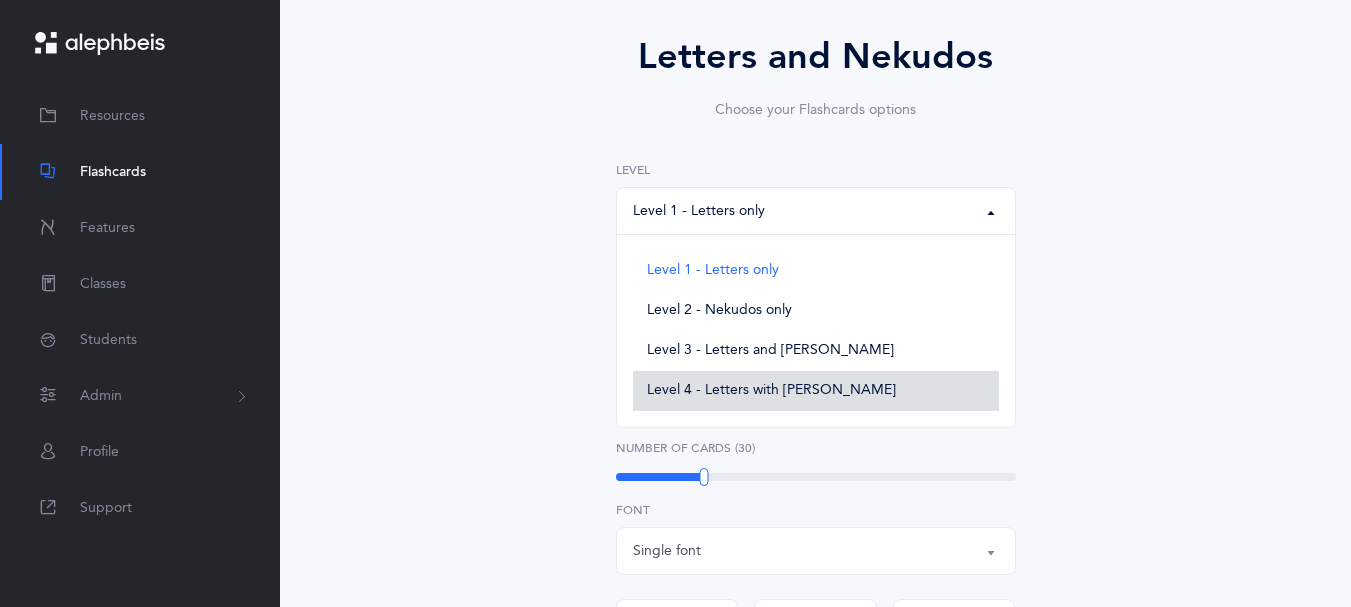 click on "Level 4 - Letters with [PERSON_NAME]" at bounding box center (771, 391) 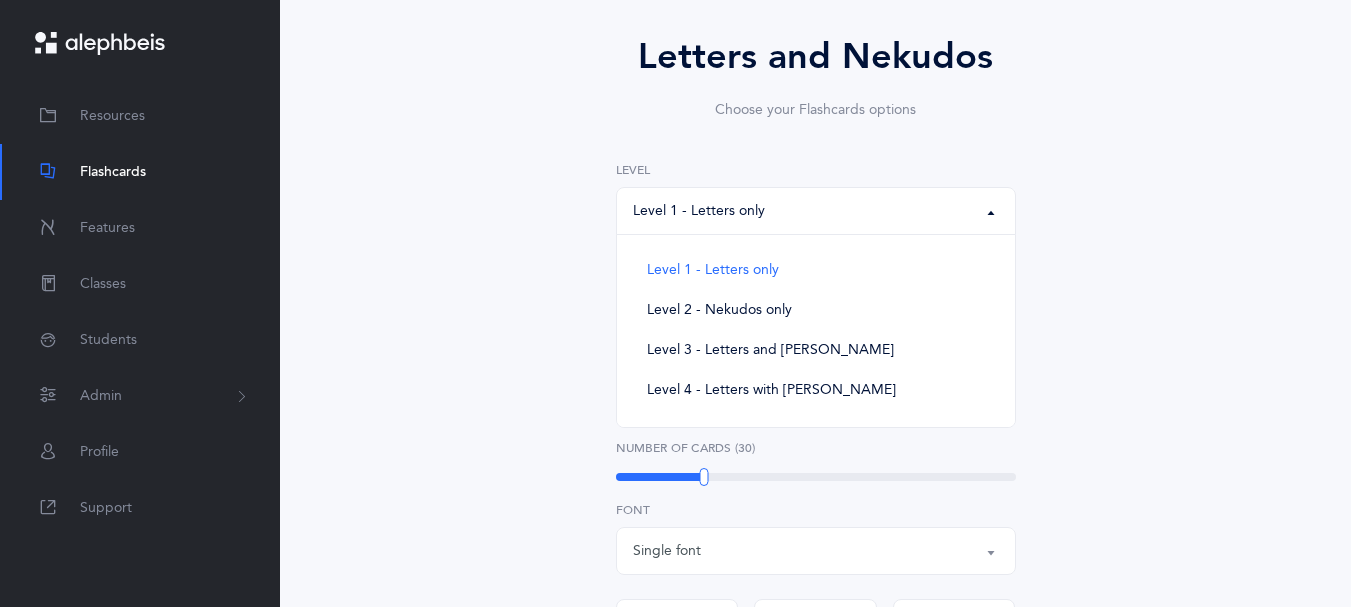 select on "4" 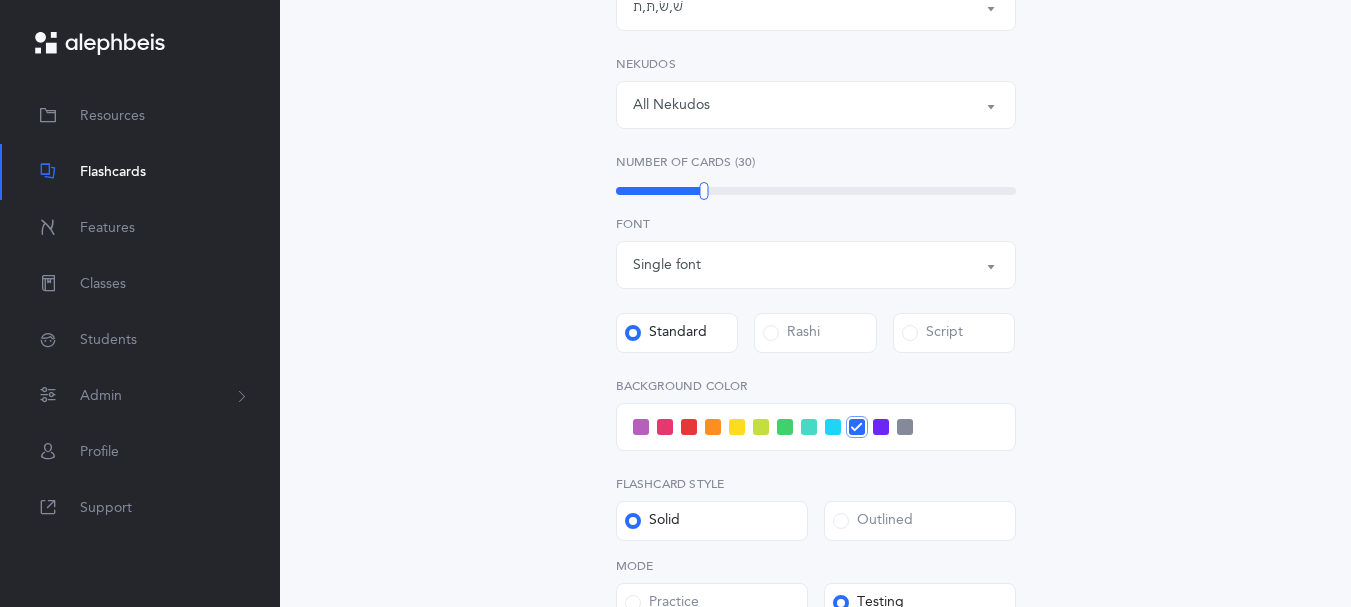 scroll, scrollTop: 563, scrollLeft: 0, axis: vertical 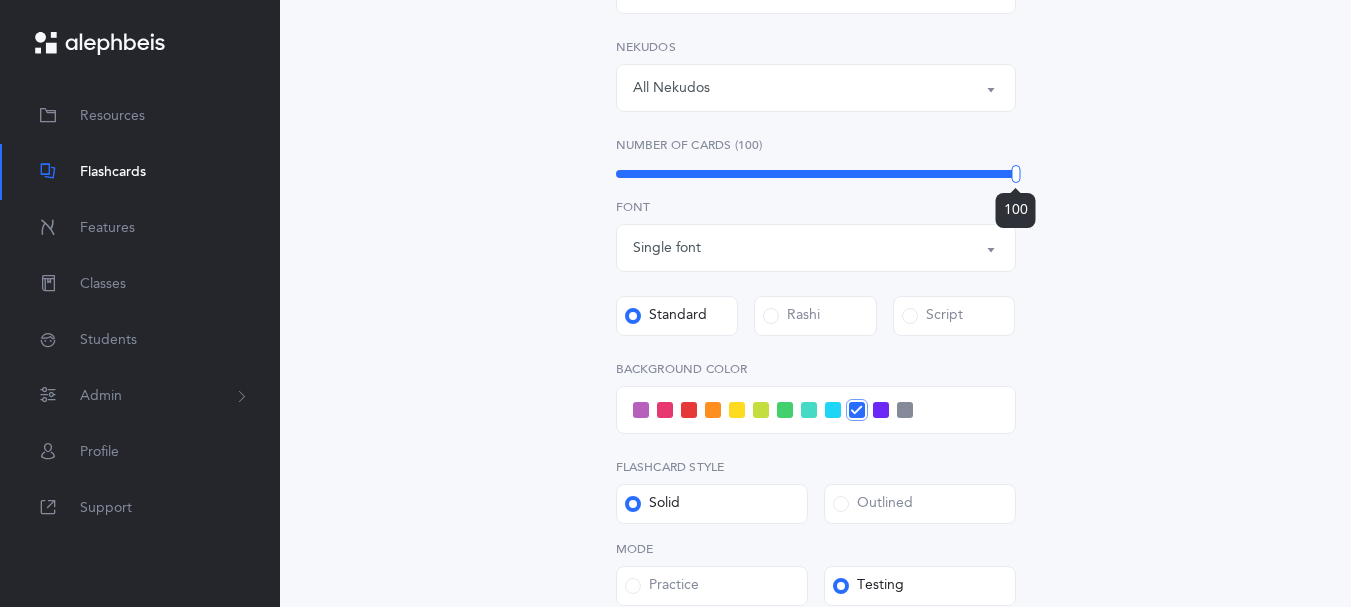 drag, startPoint x: 701, startPoint y: 208, endPoint x: 1038, endPoint y: 233, distance: 337.92603 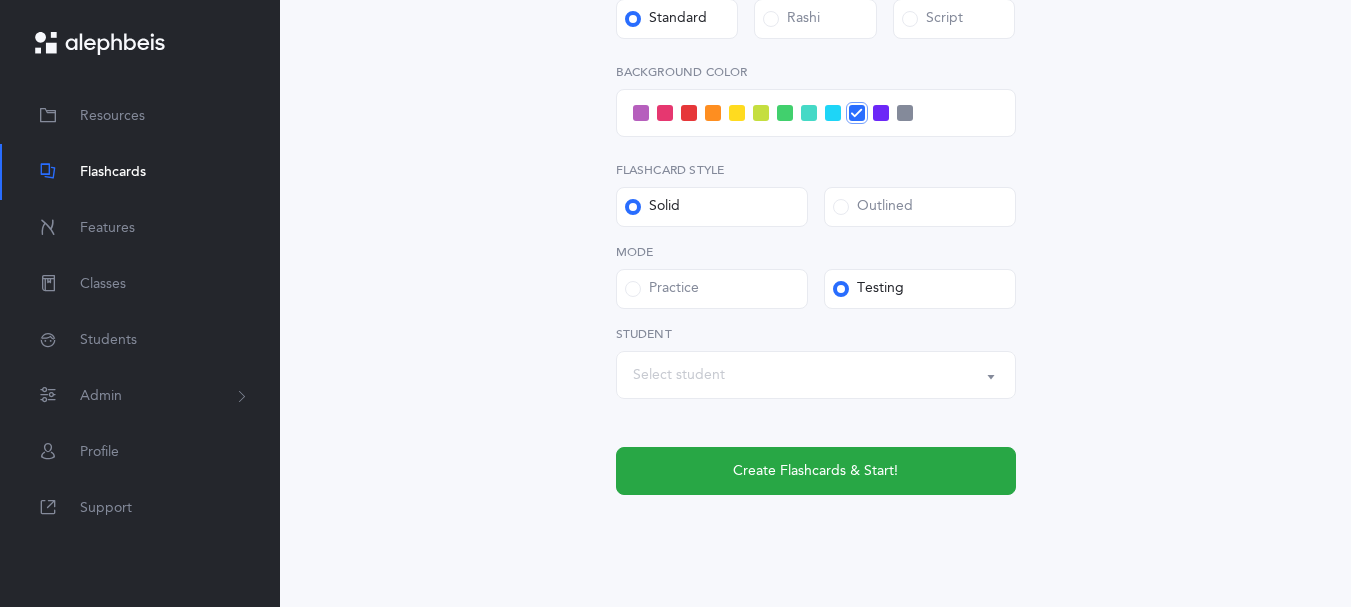 scroll, scrollTop: 910, scrollLeft: 0, axis: vertical 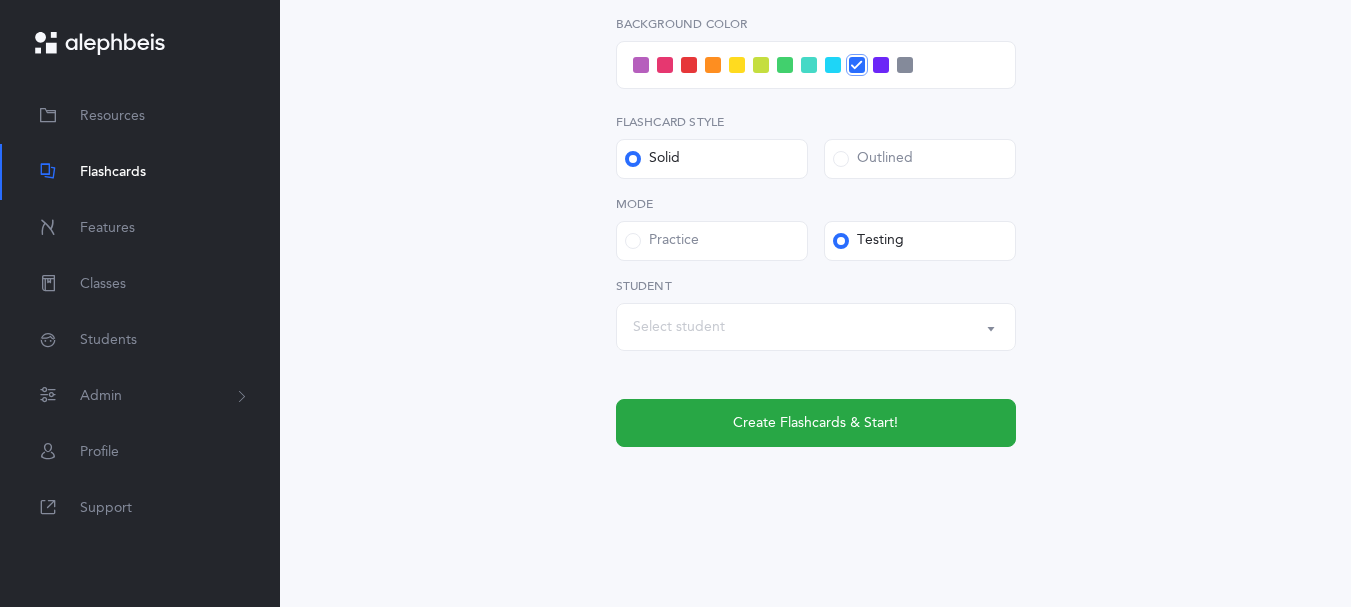 click on "Select student" at bounding box center [816, 327] 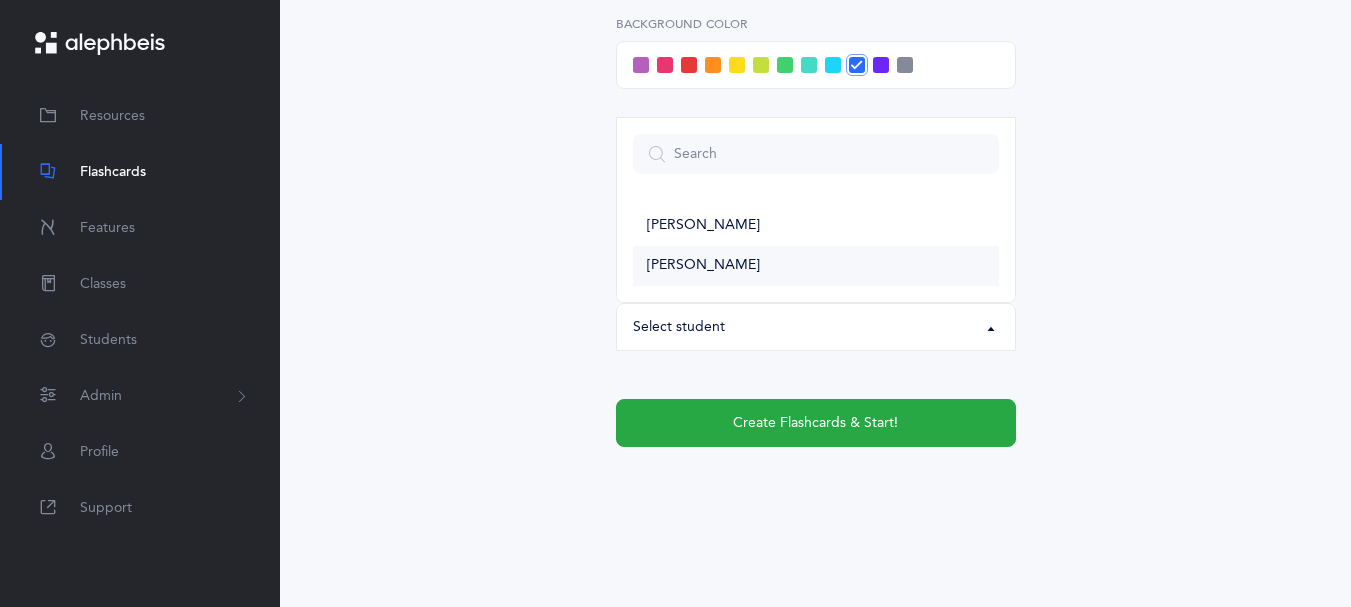 click on "[PERSON_NAME]" at bounding box center (816, 266) 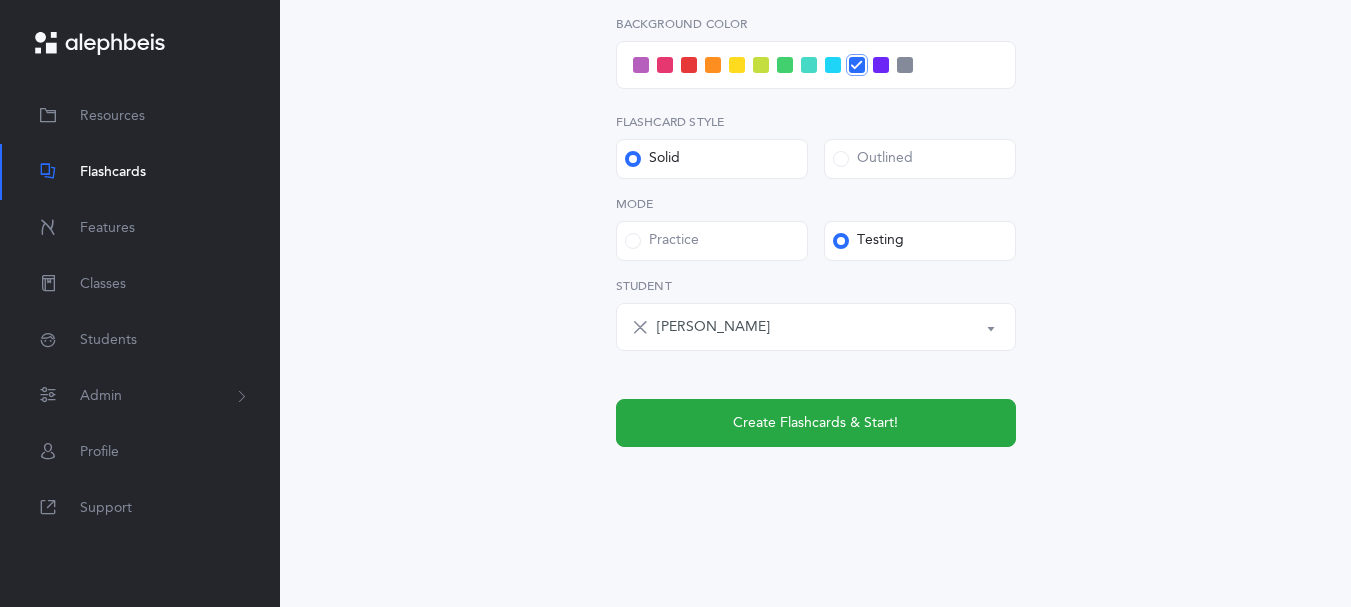 scroll, scrollTop: 944, scrollLeft: 0, axis: vertical 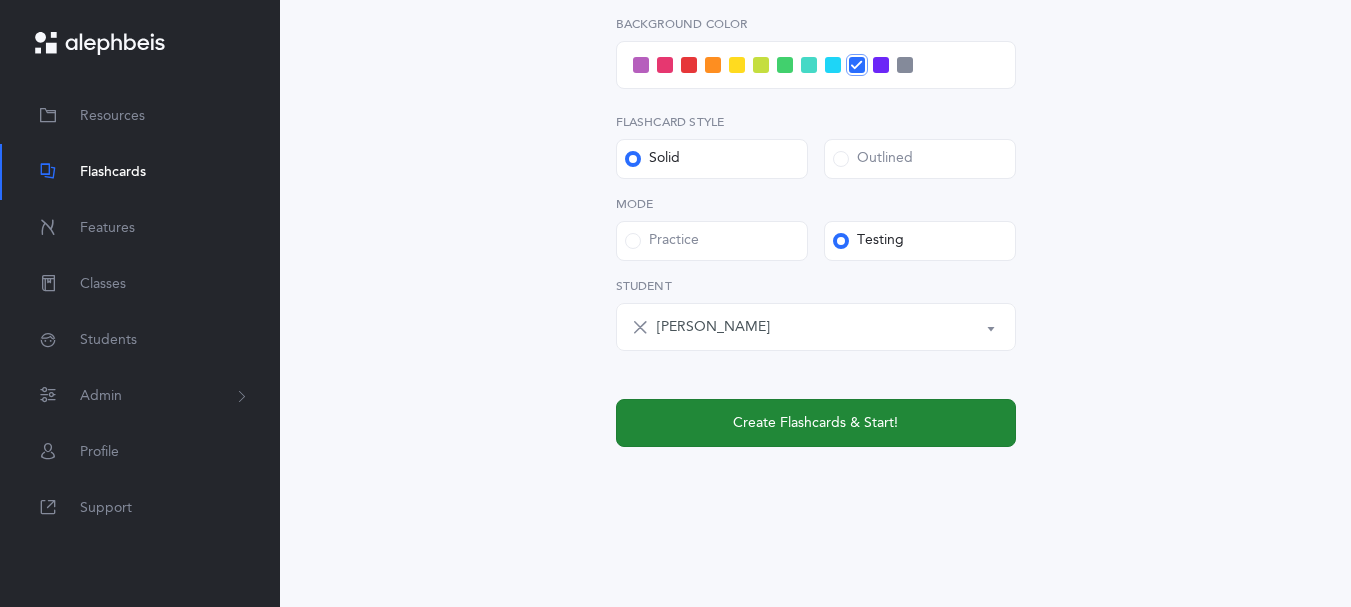 click on "Create Flashcards & Start!" at bounding box center (815, 423) 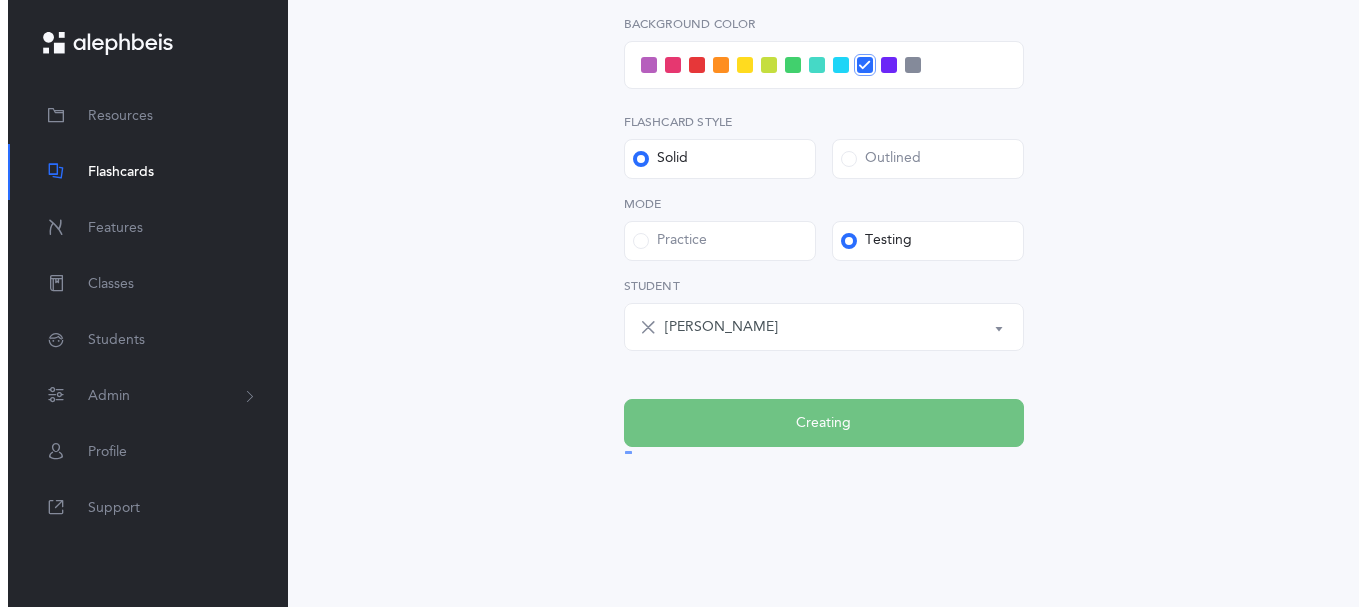 scroll, scrollTop: 0, scrollLeft: 0, axis: both 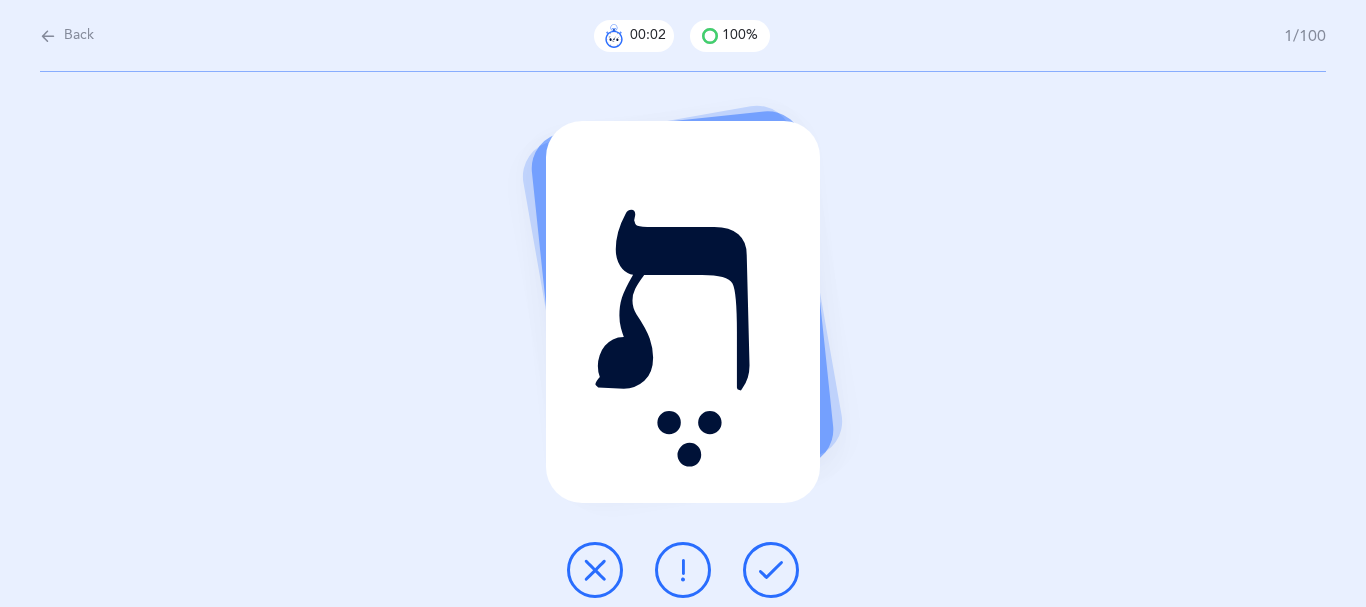 click at bounding box center (771, 570) 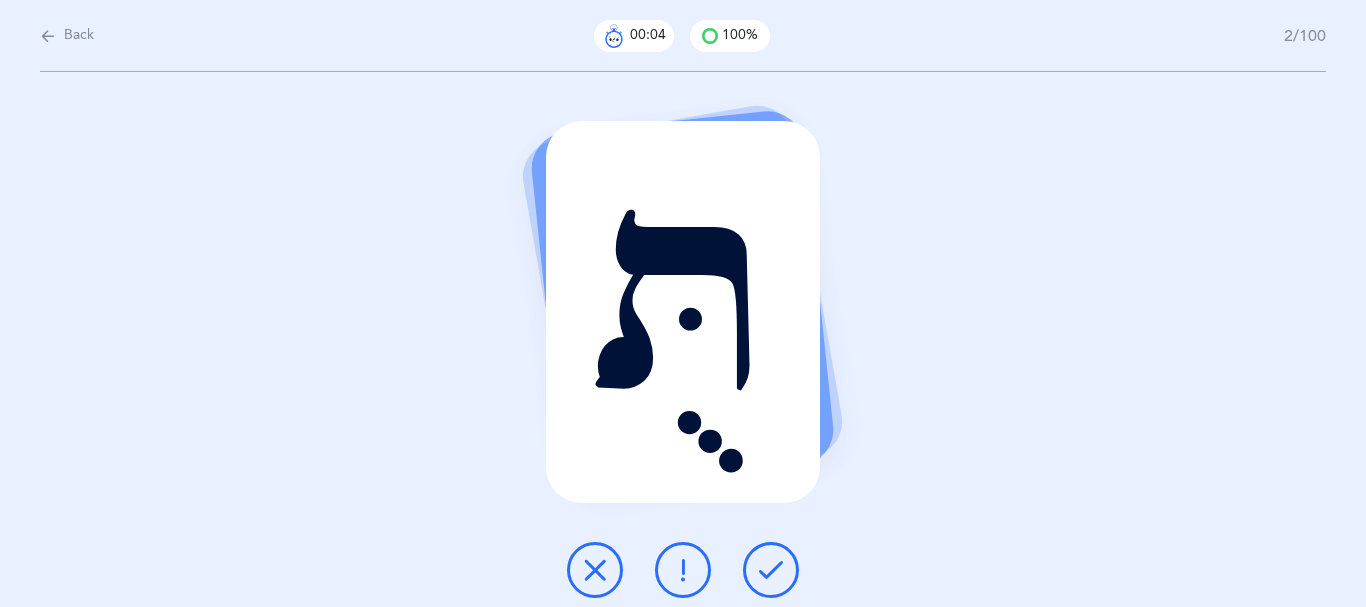 click at bounding box center (771, 570) 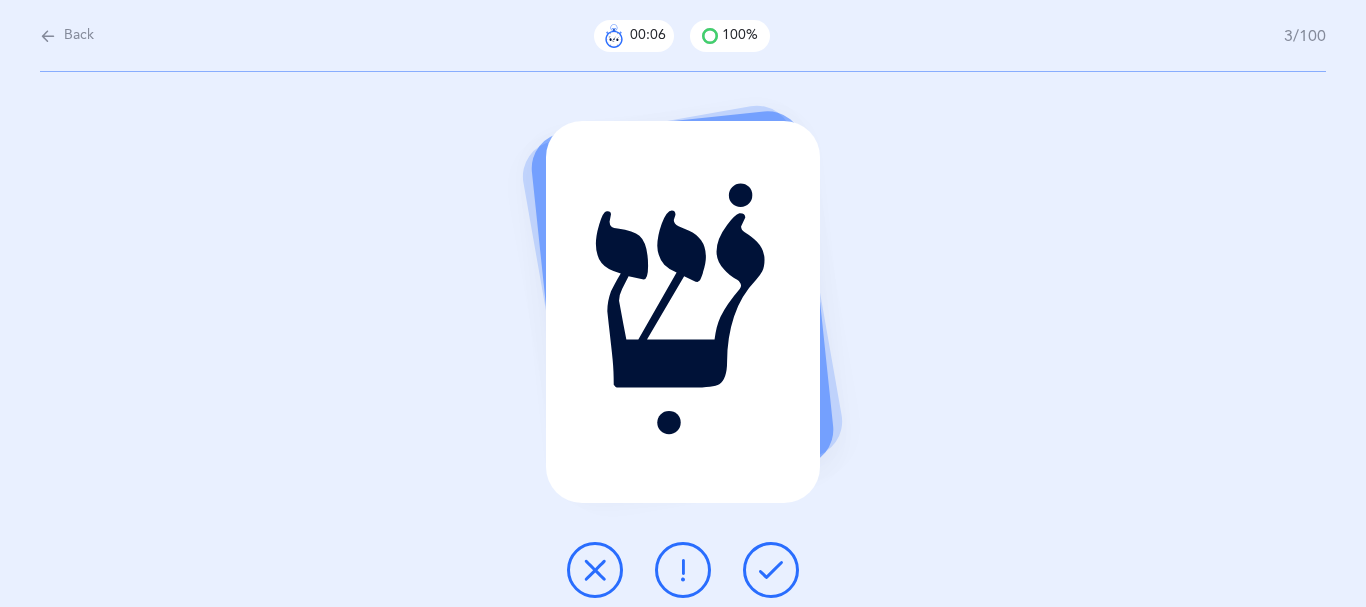 click at bounding box center [771, 570] 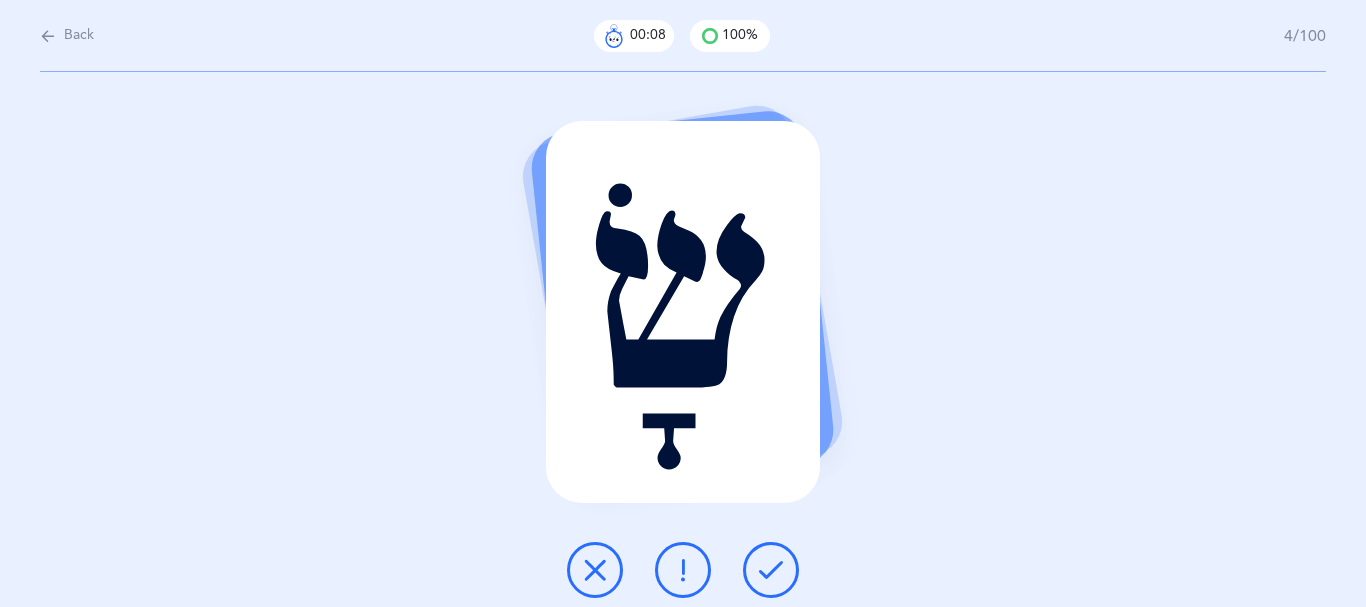 click at bounding box center (771, 570) 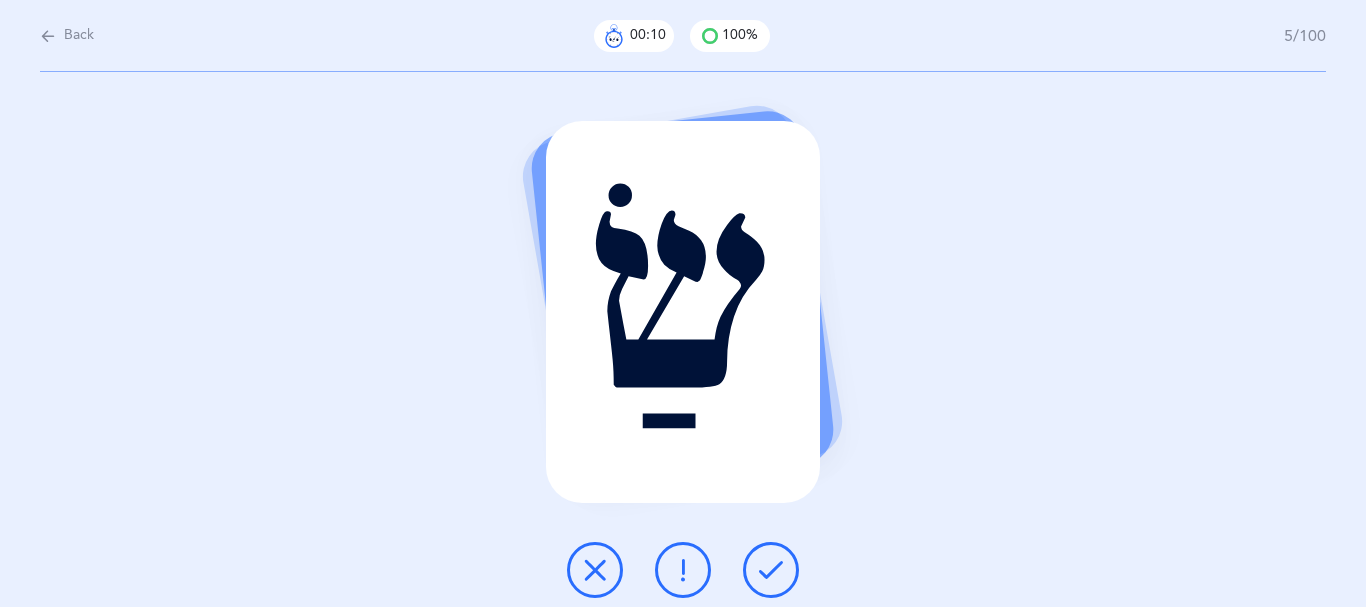 click at bounding box center (595, 570) 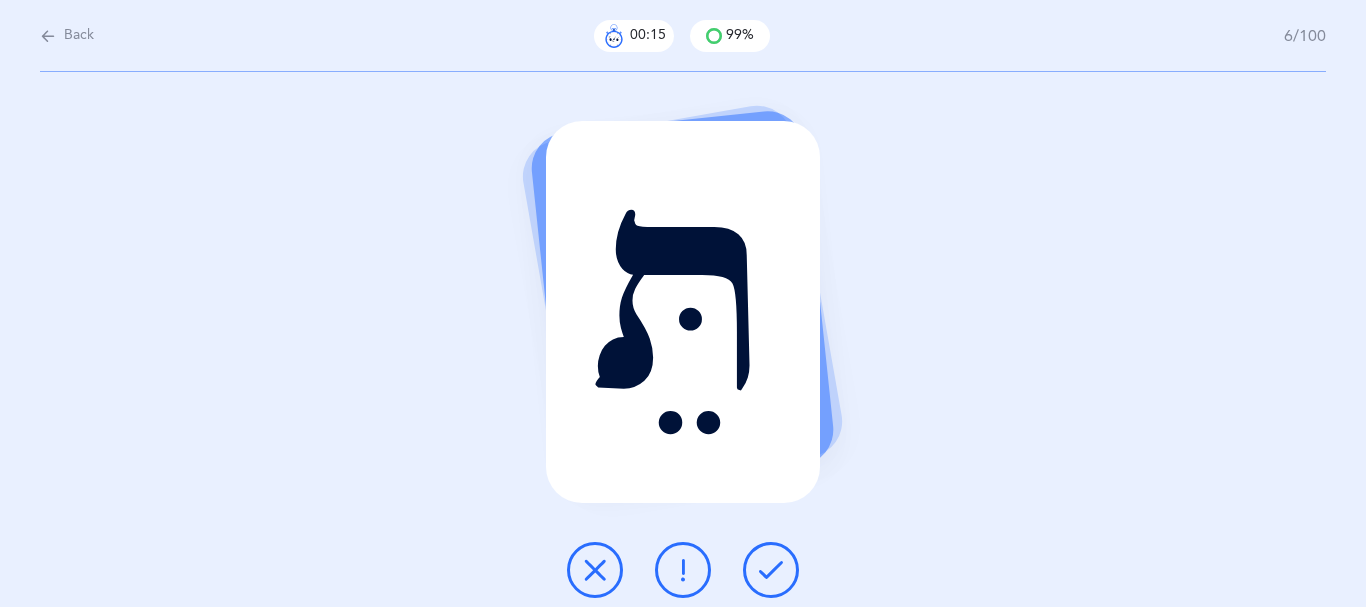click at bounding box center [771, 570] 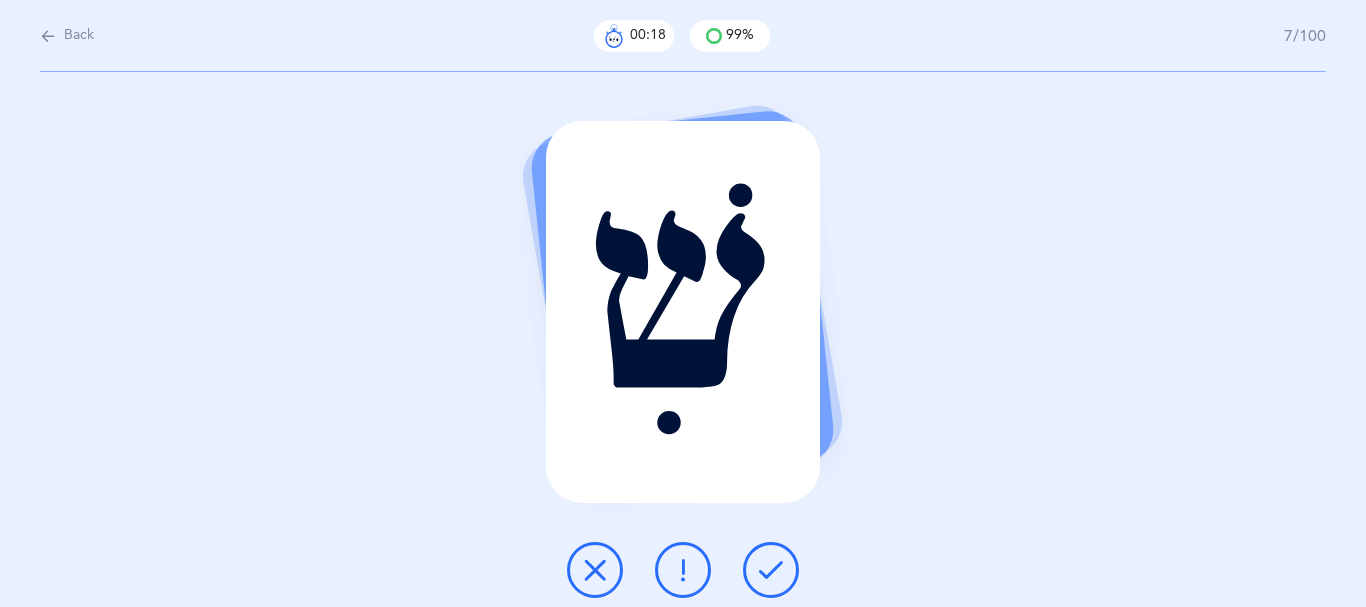 click at bounding box center [771, 570] 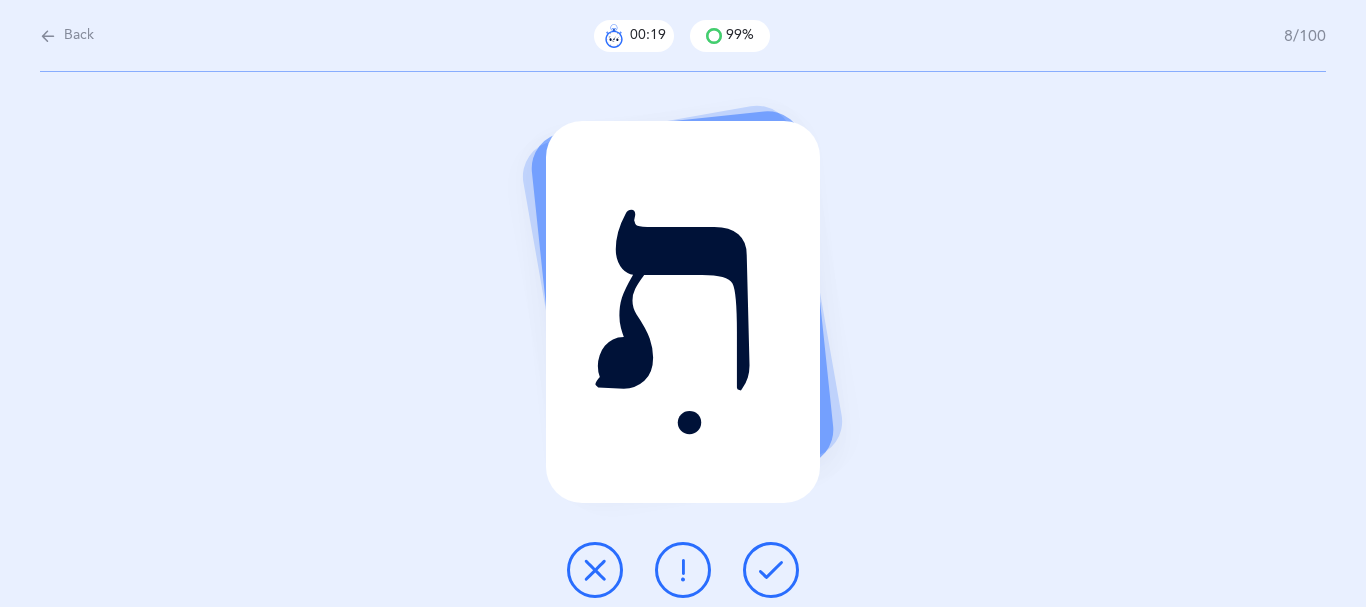 click at bounding box center [771, 570] 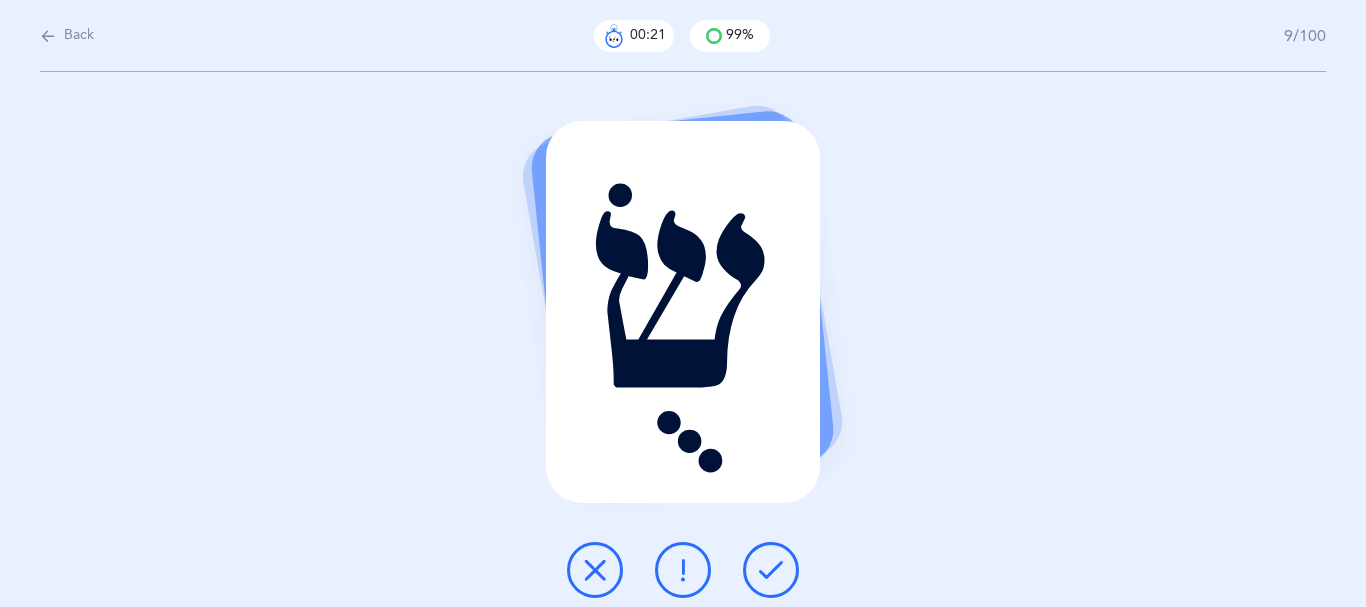 click at bounding box center (771, 570) 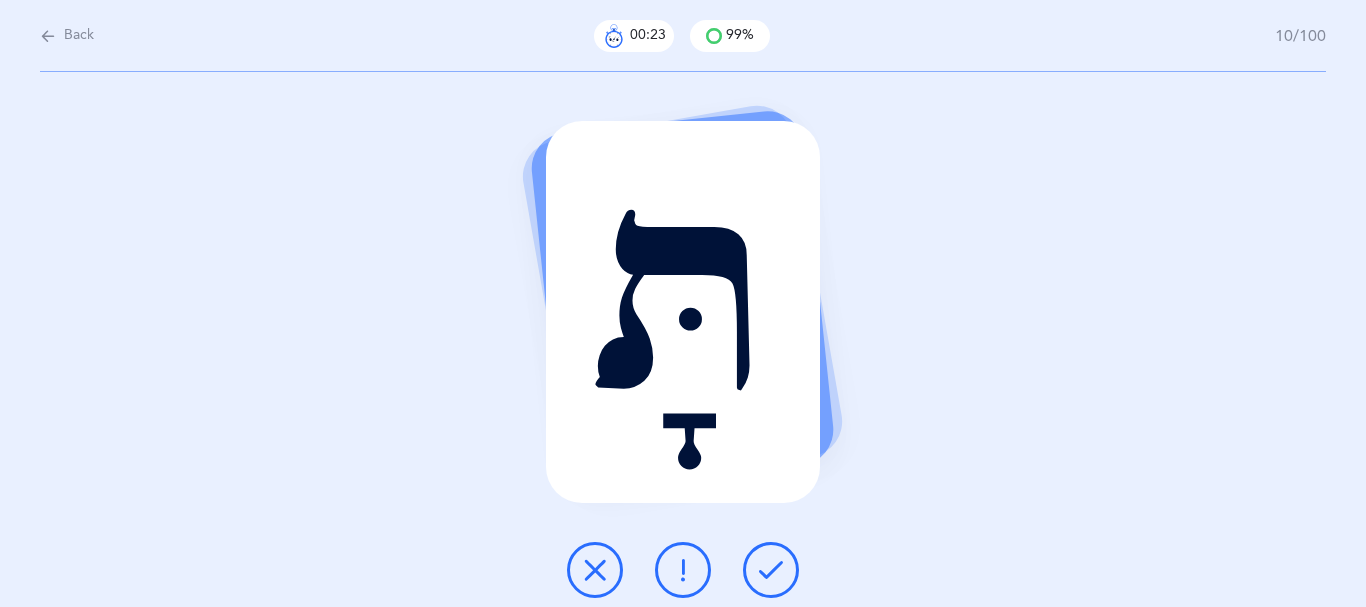 click at bounding box center (771, 570) 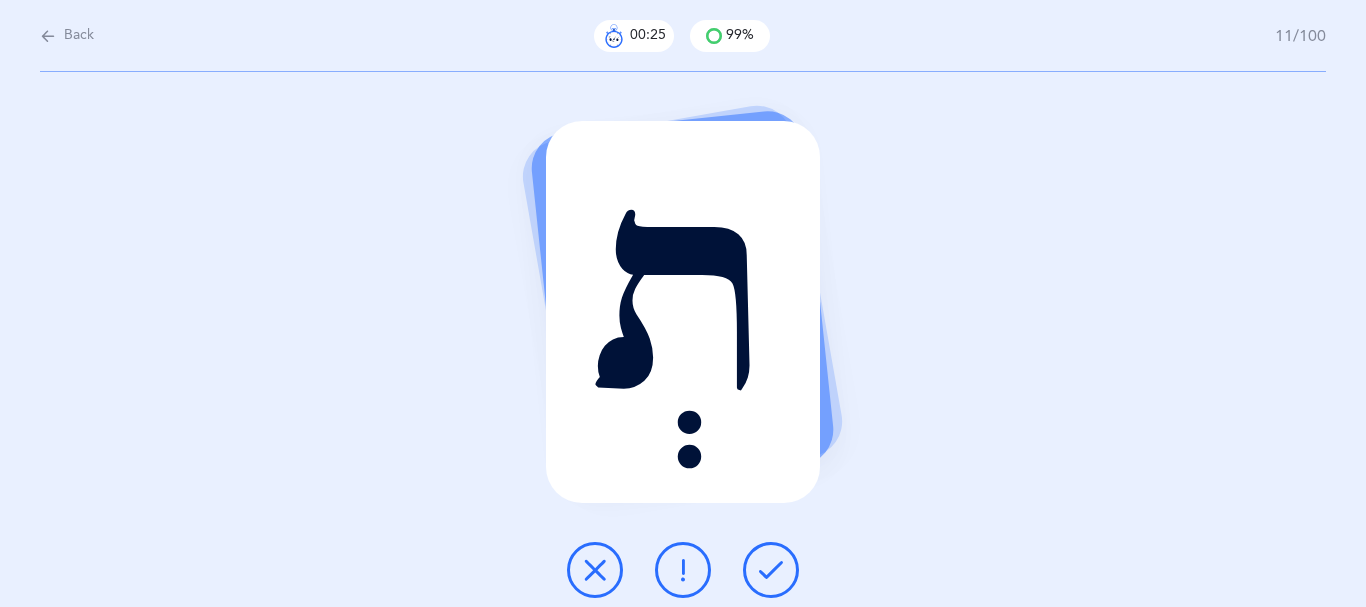 click at bounding box center [771, 570] 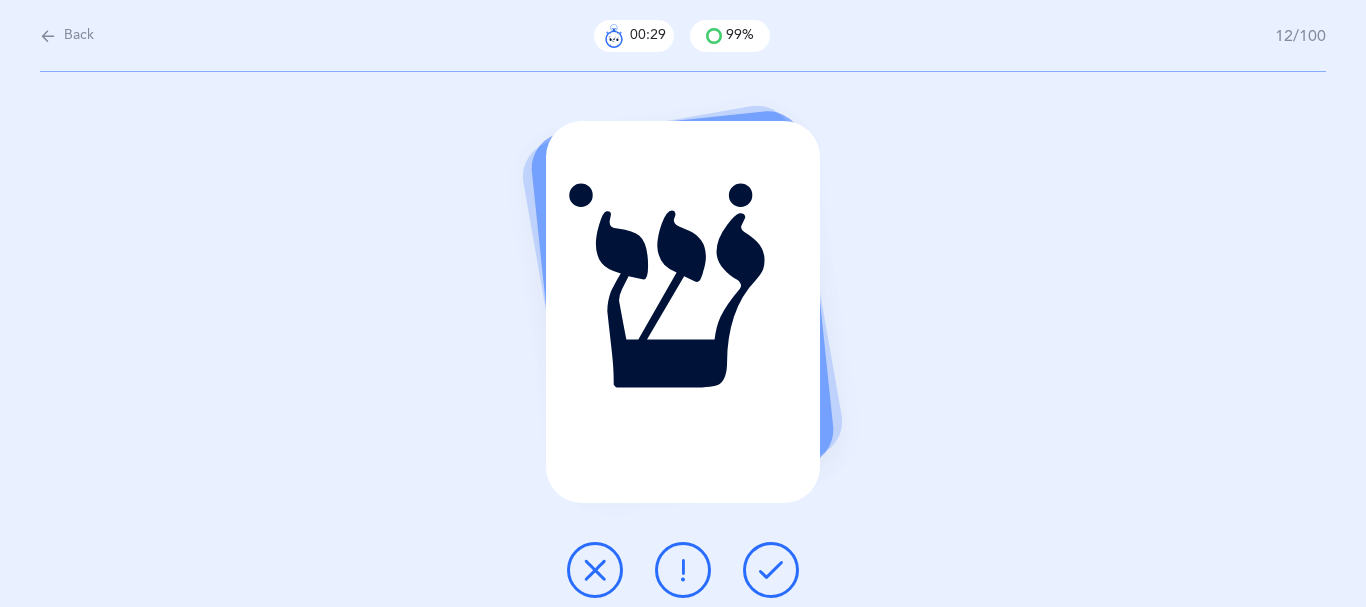 click at bounding box center (771, 570) 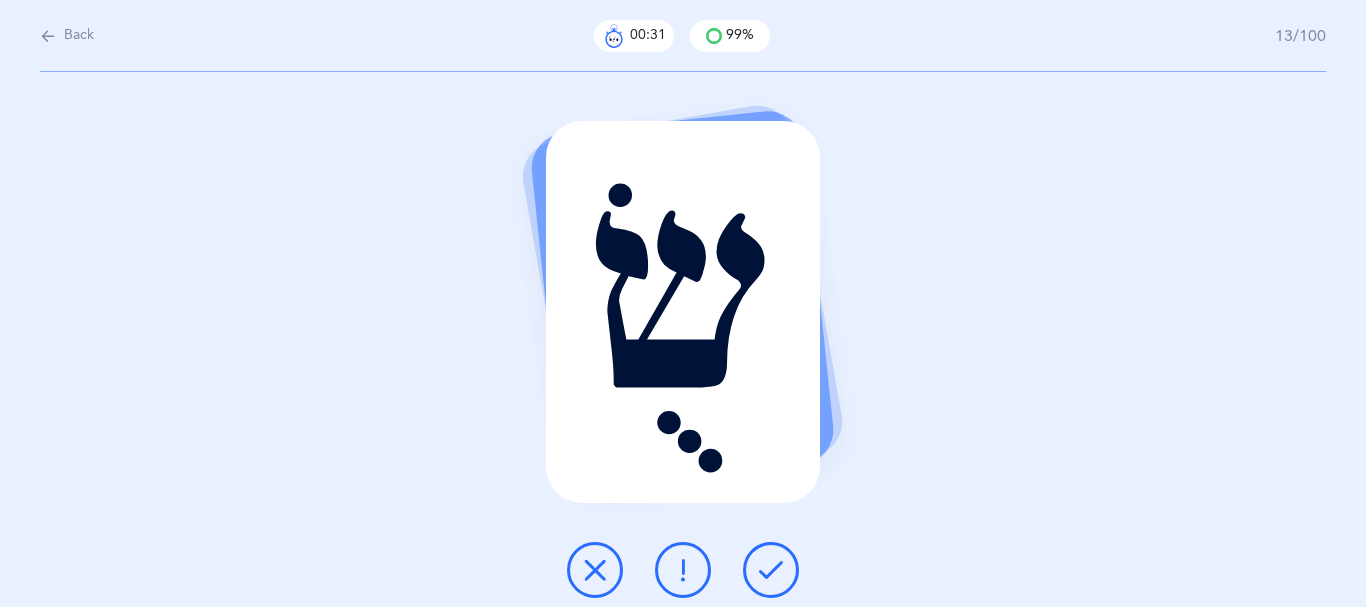 click at bounding box center (771, 570) 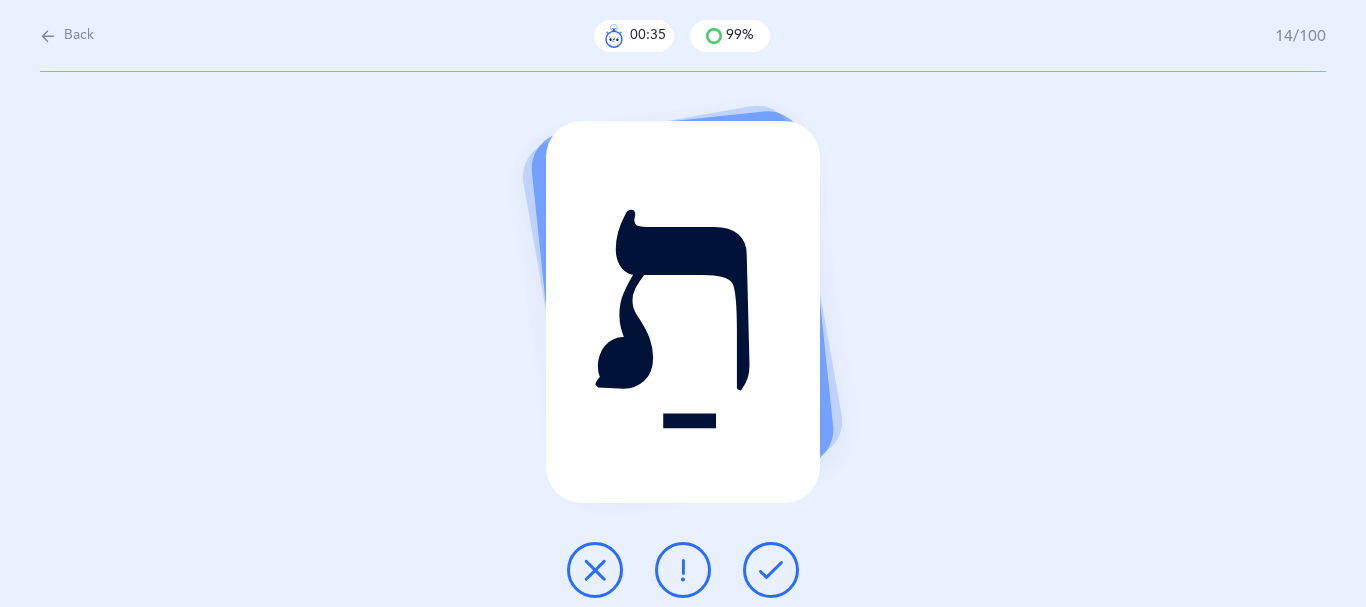 click at bounding box center (771, 570) 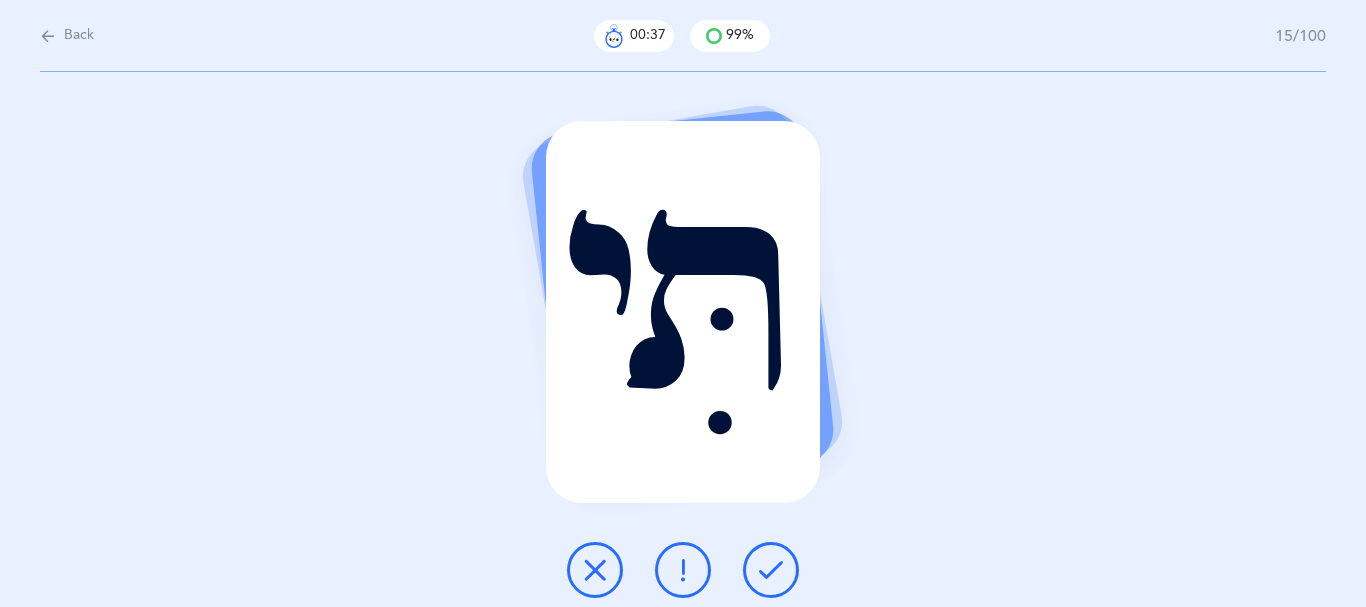 click at bounding box center [771, 570] 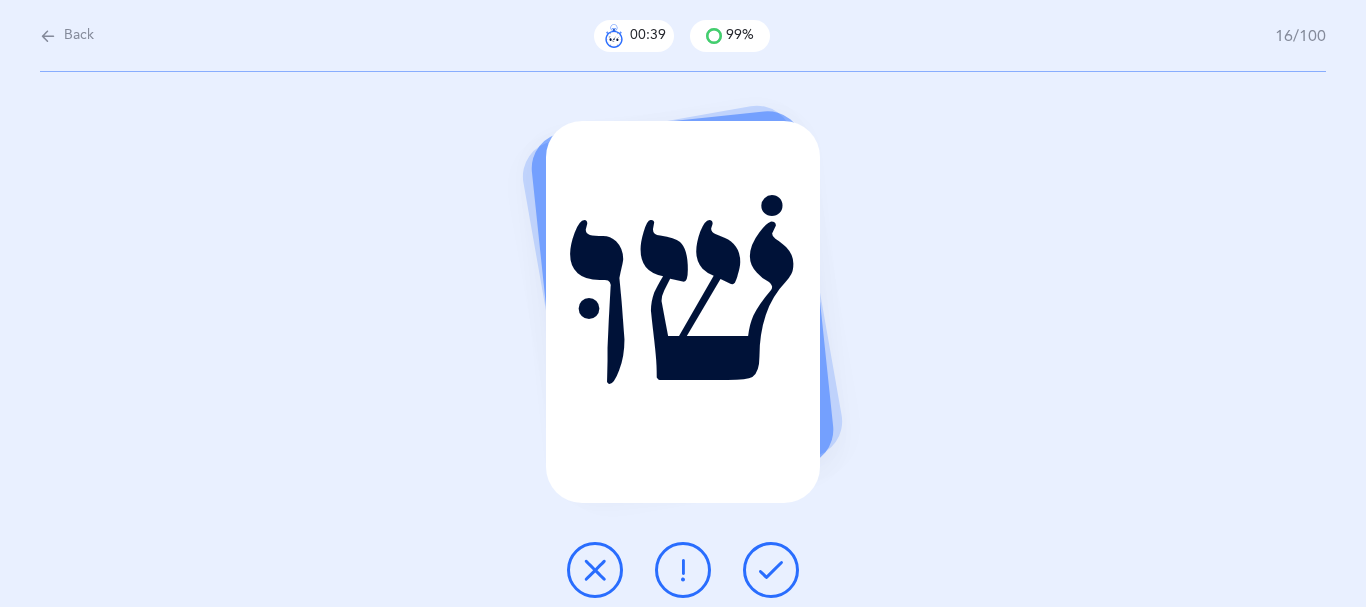 click at bounding box center [771, 570] 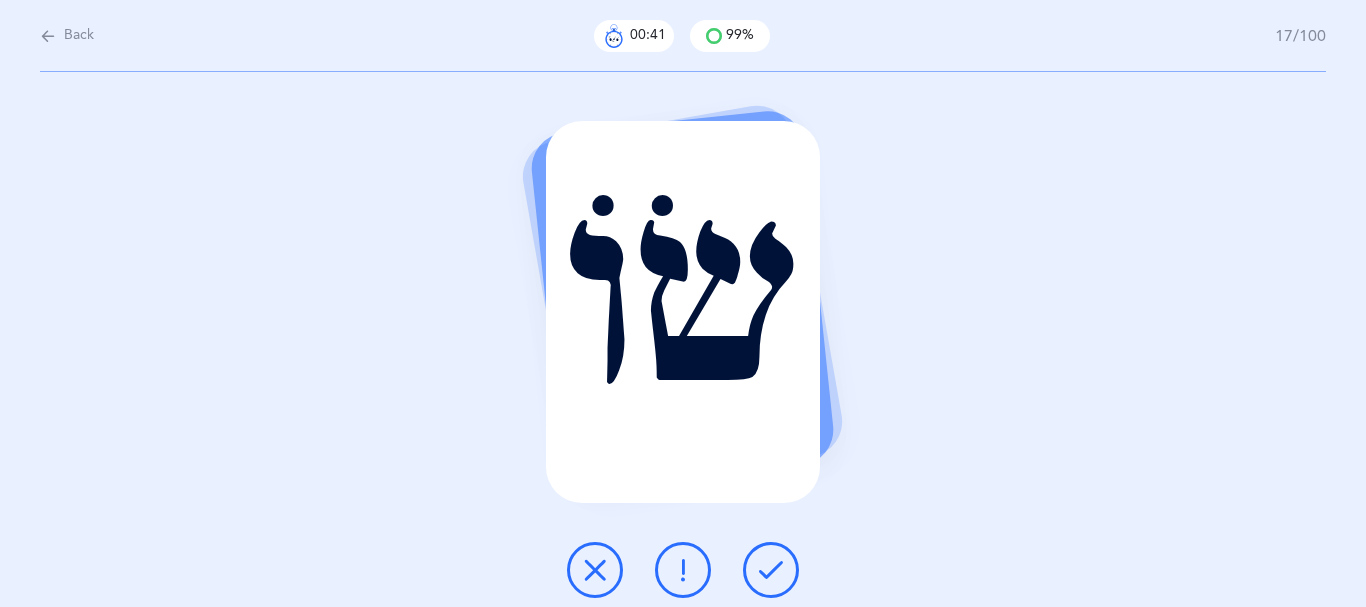 click at bounding box center (771, 570) 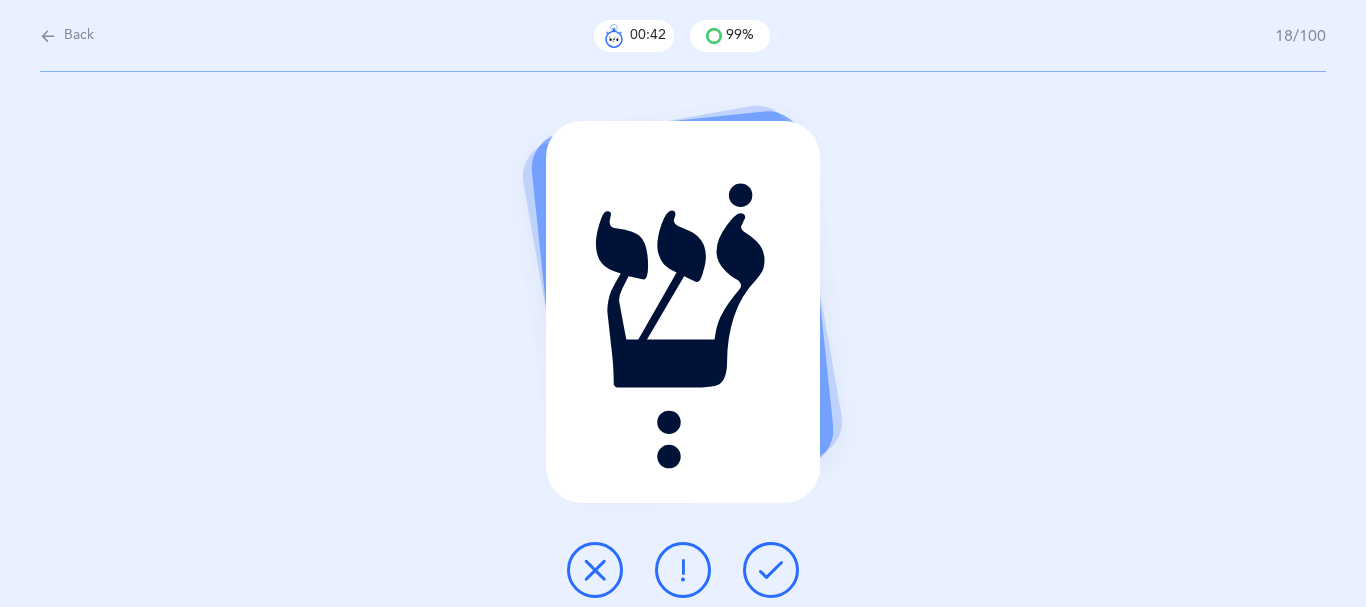 click at bounding box center (771, 570) 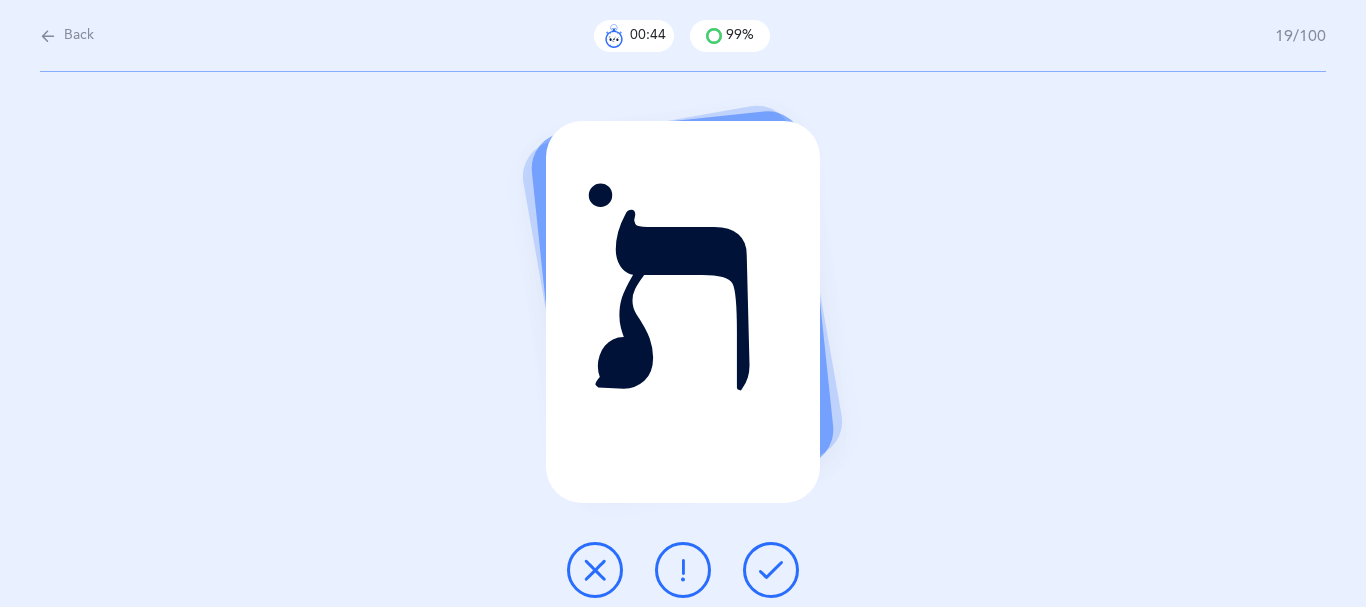 click at bounding box center (771, 570) 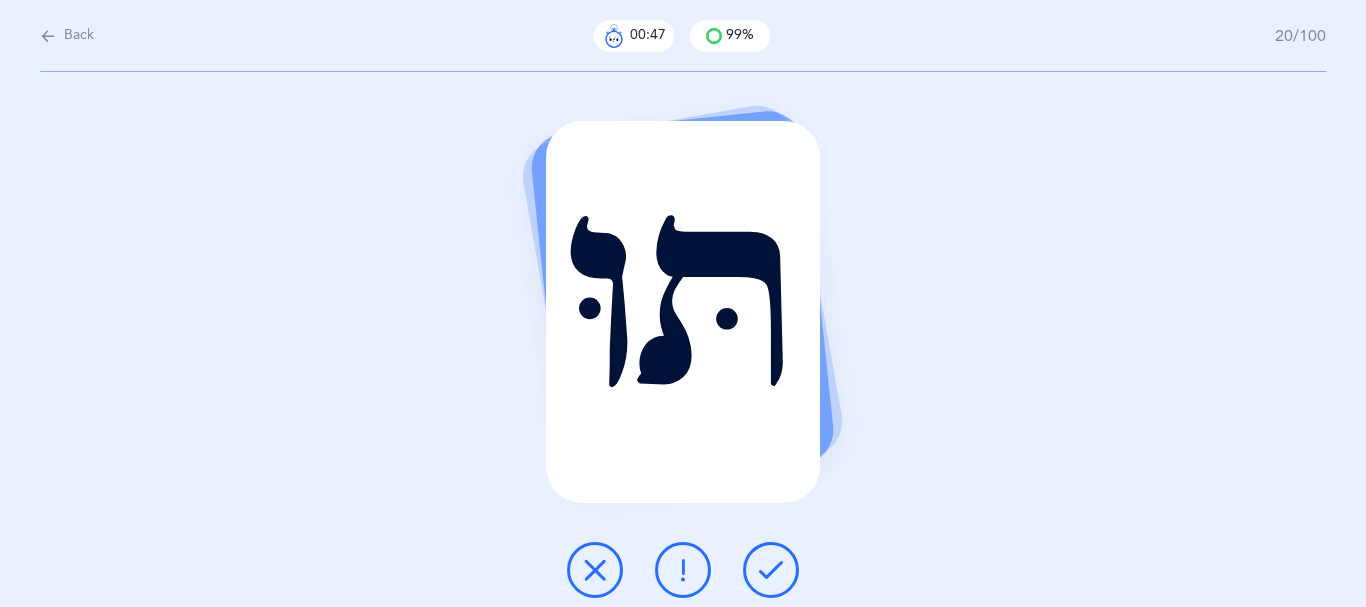 click at bounding box center [595, 570] 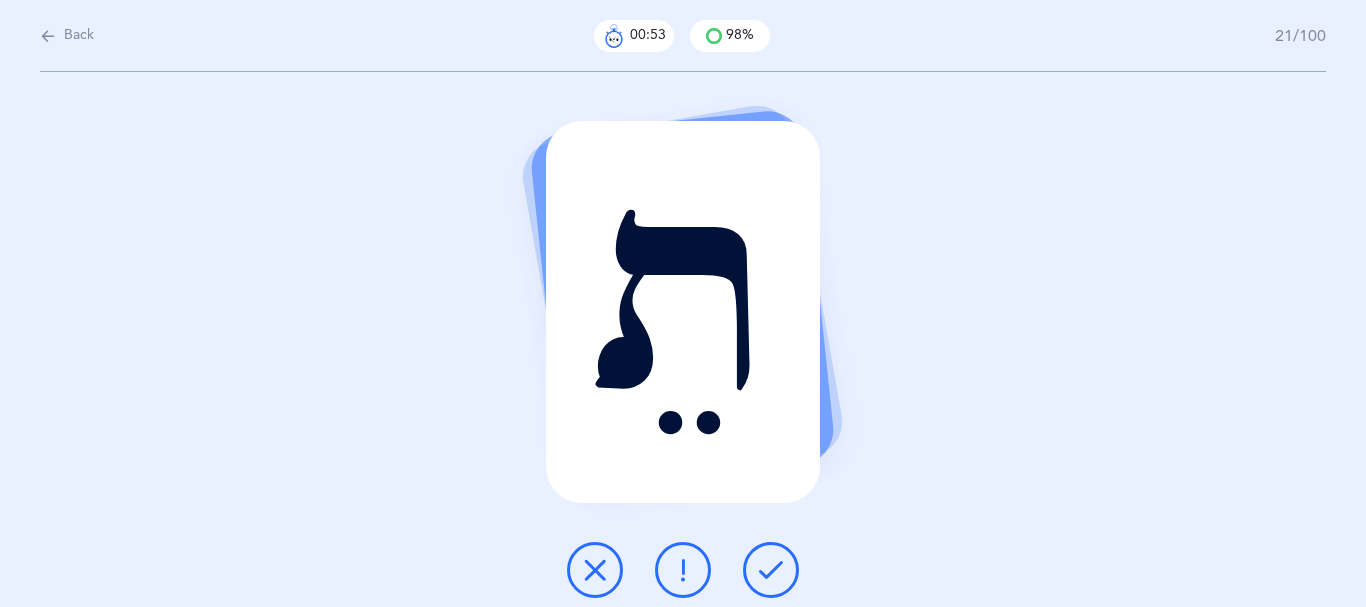 click at bounding box center (771, 570) 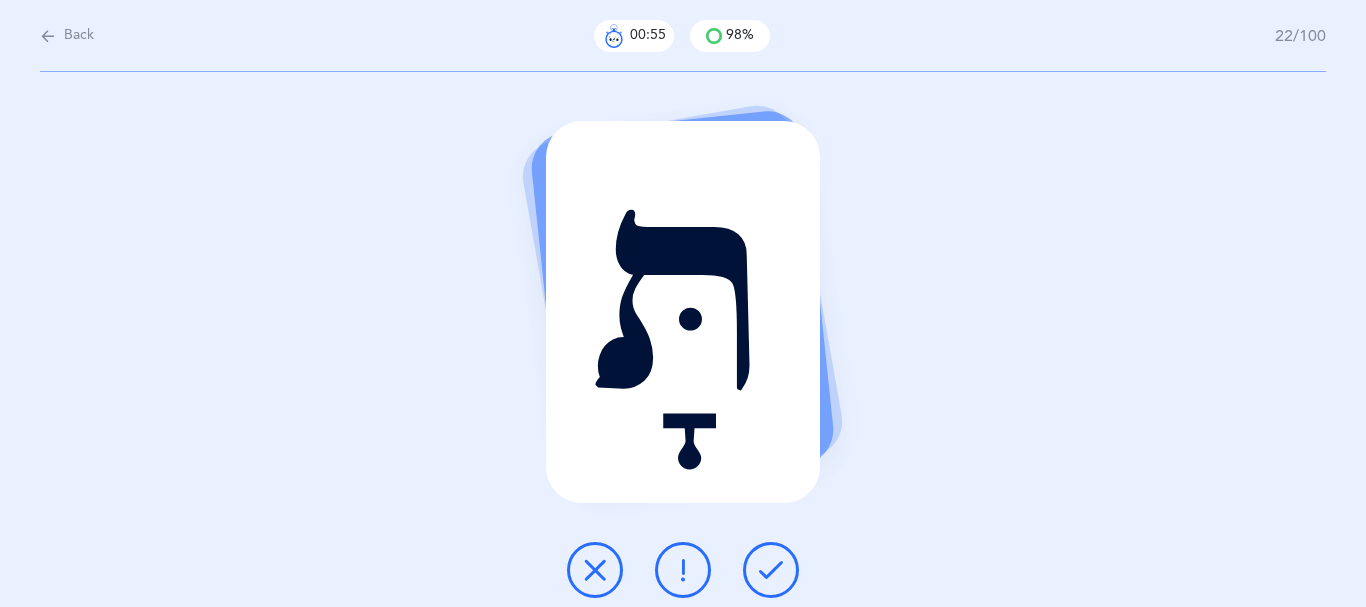 click at bounding box center [771, 570] 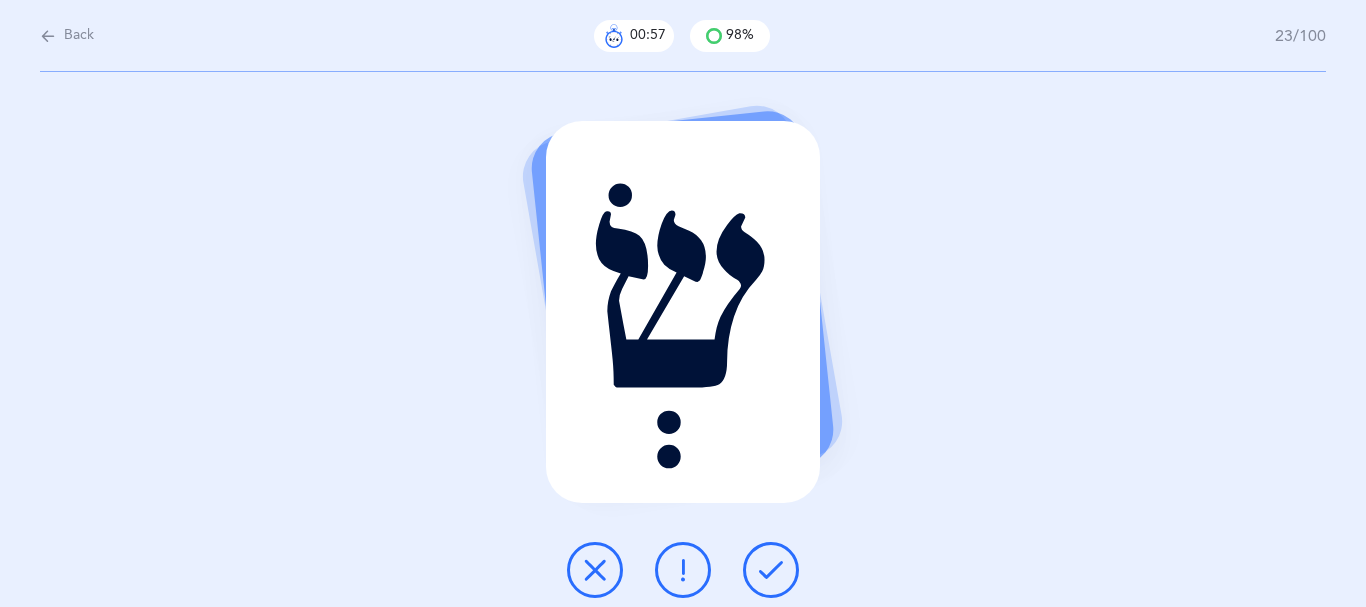 click at bounding box center (771, 570) 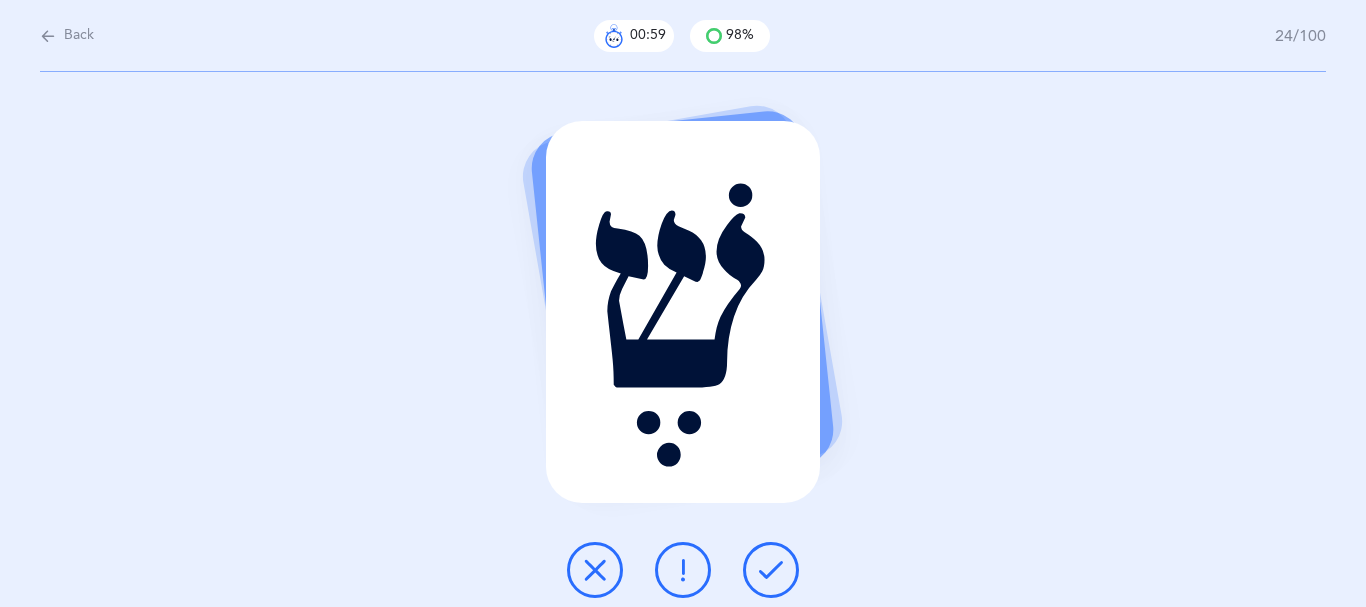 click at bounding box center (771, 570) 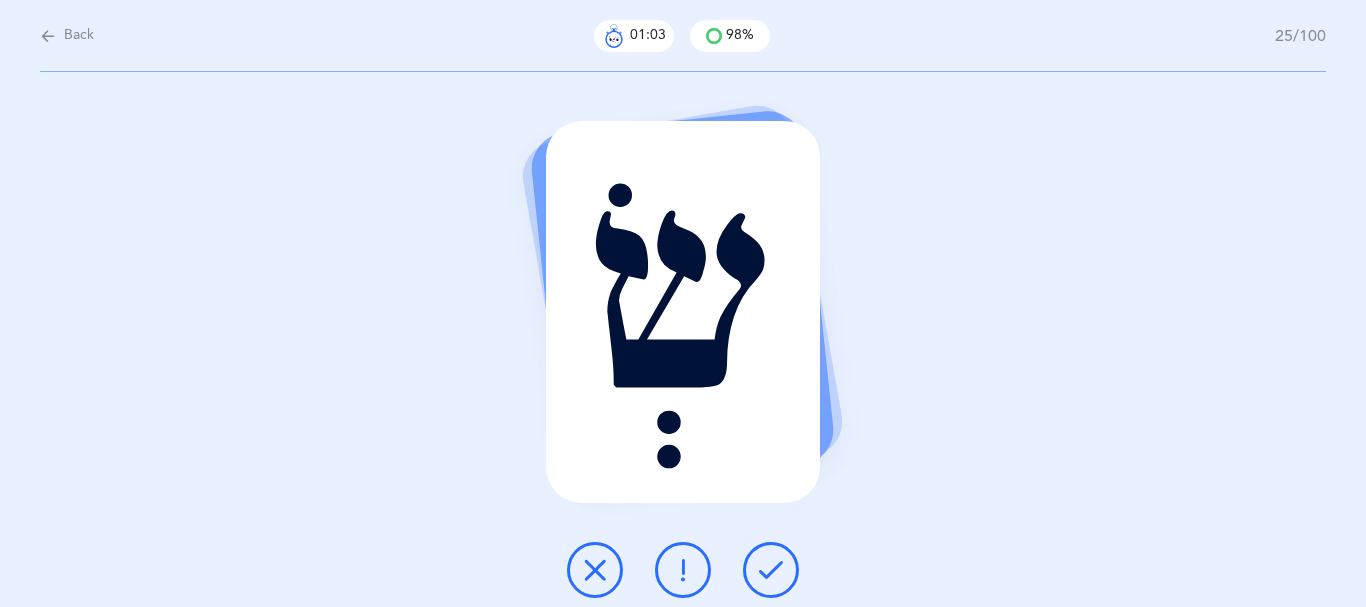 click at bounding box center [771, 570] 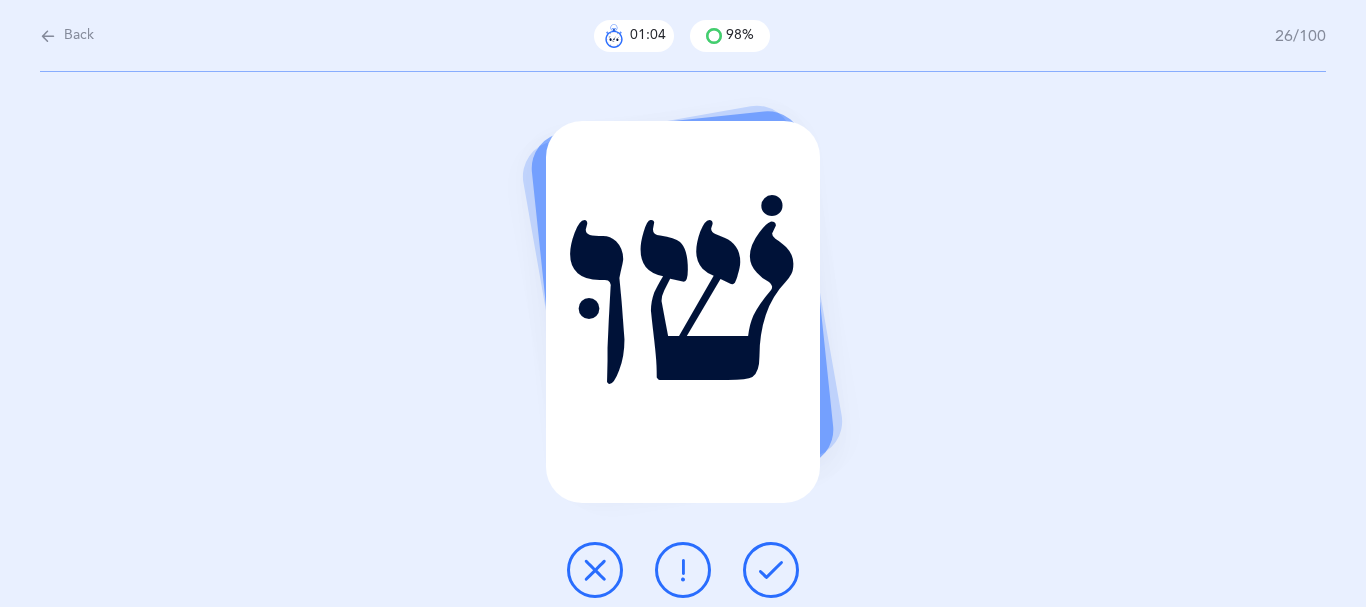 click at bounding box center (771, 570) 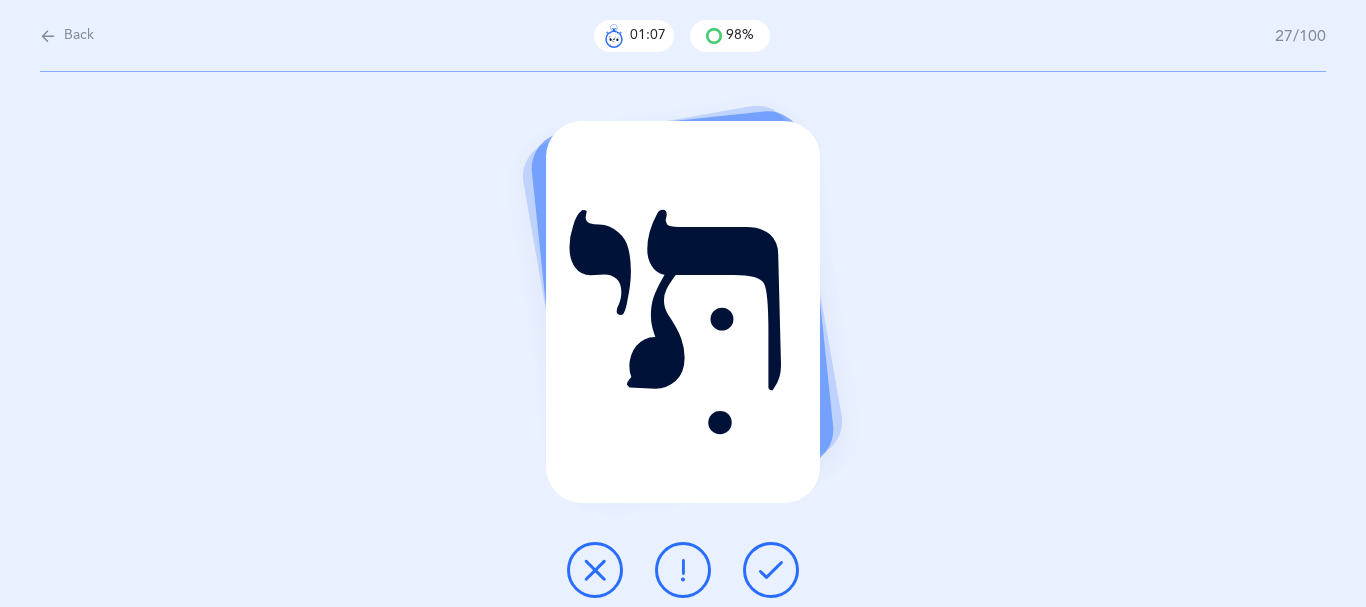 click at bounding box center (771, 570) 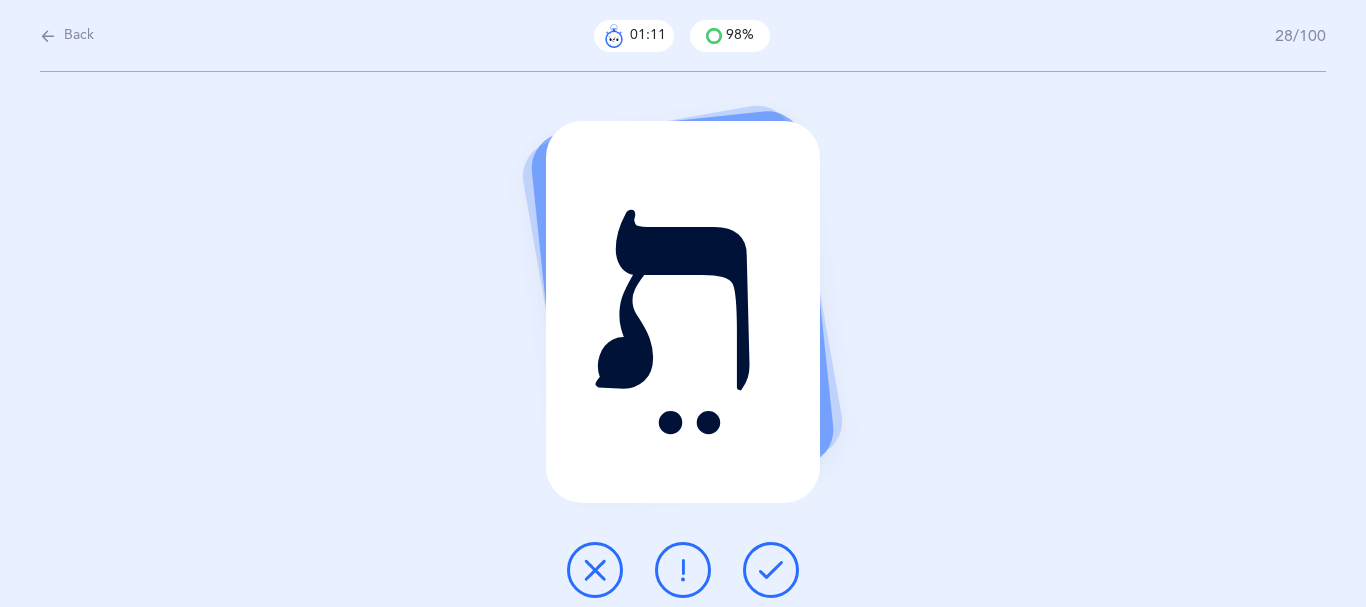 click at bounding box center (771, 570) 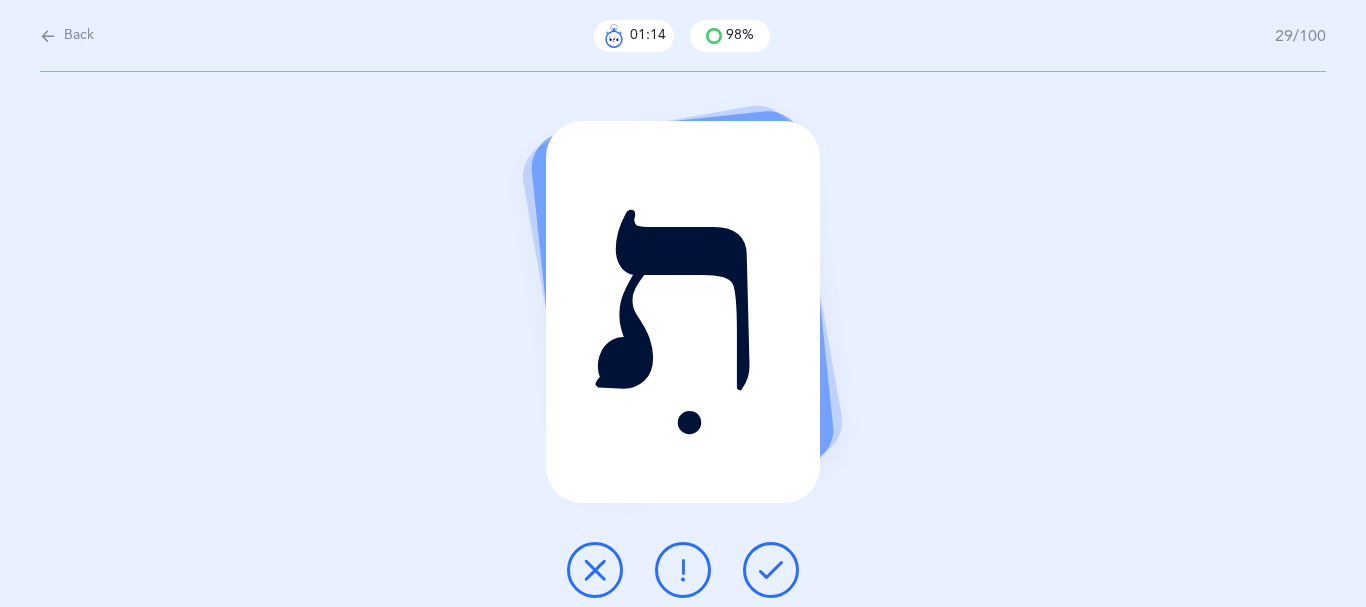 click at bounding box center [771, 570] 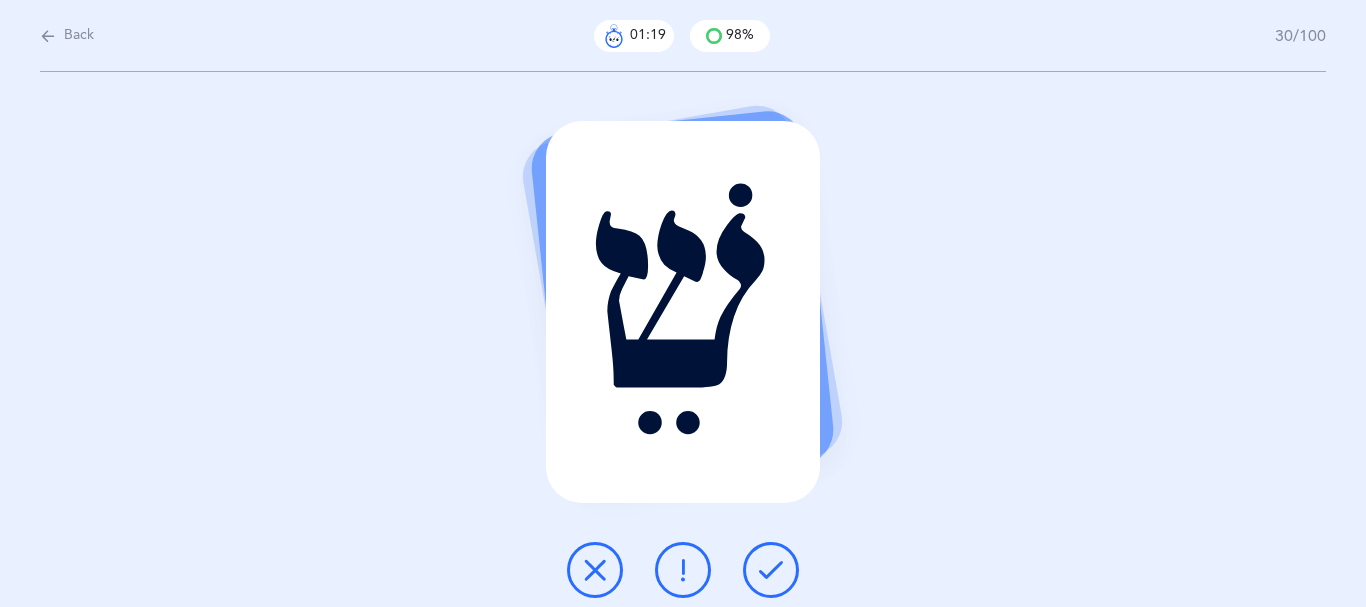 click at bounding box center (771, 570) 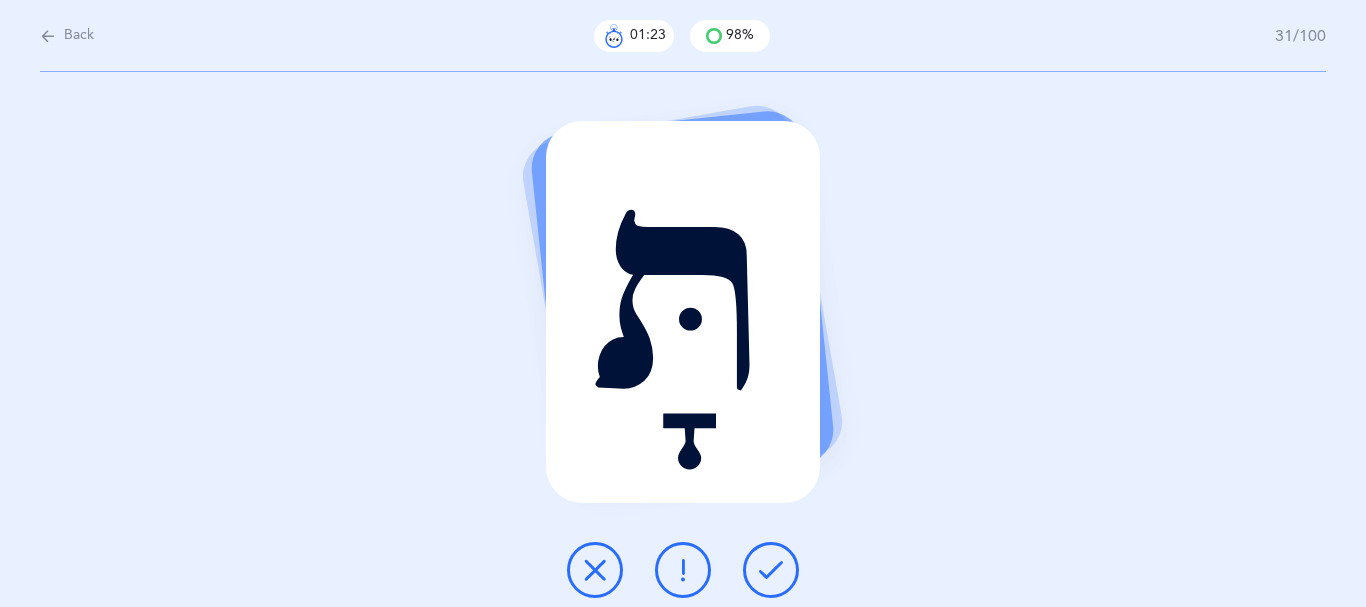 click at bounding box center [771, 570] 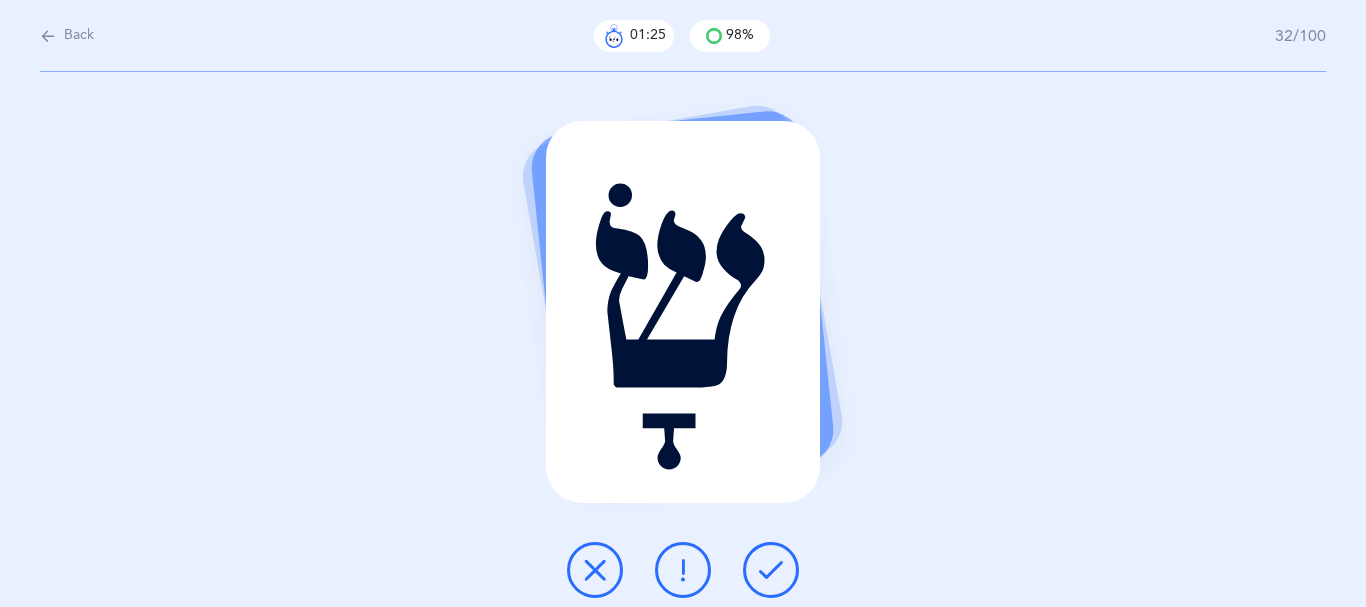 click at bounding box center (771, 570) 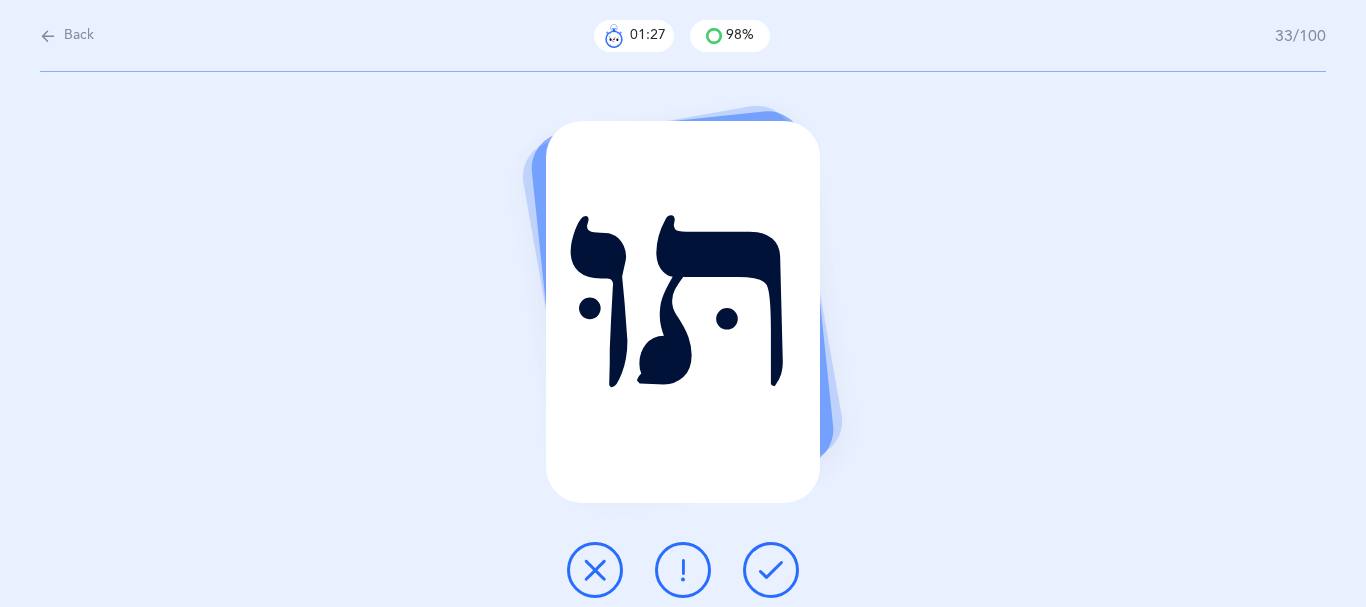 click at bounding box center (771, 570) 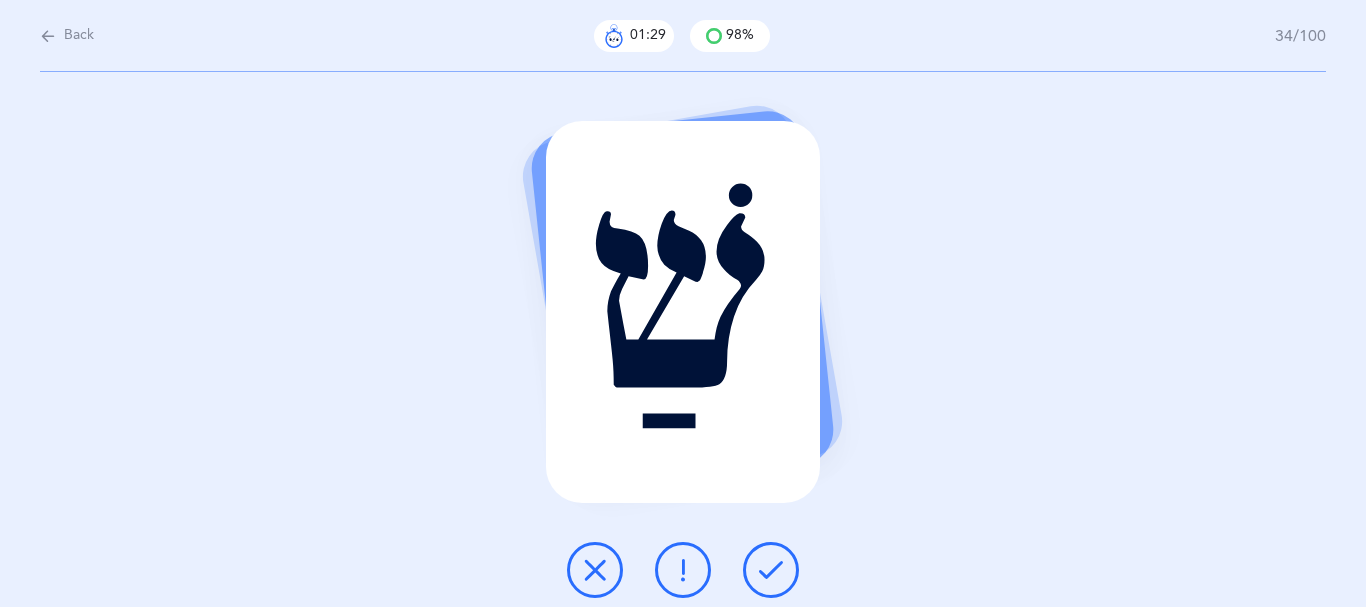click at bounding box center (771, 570) 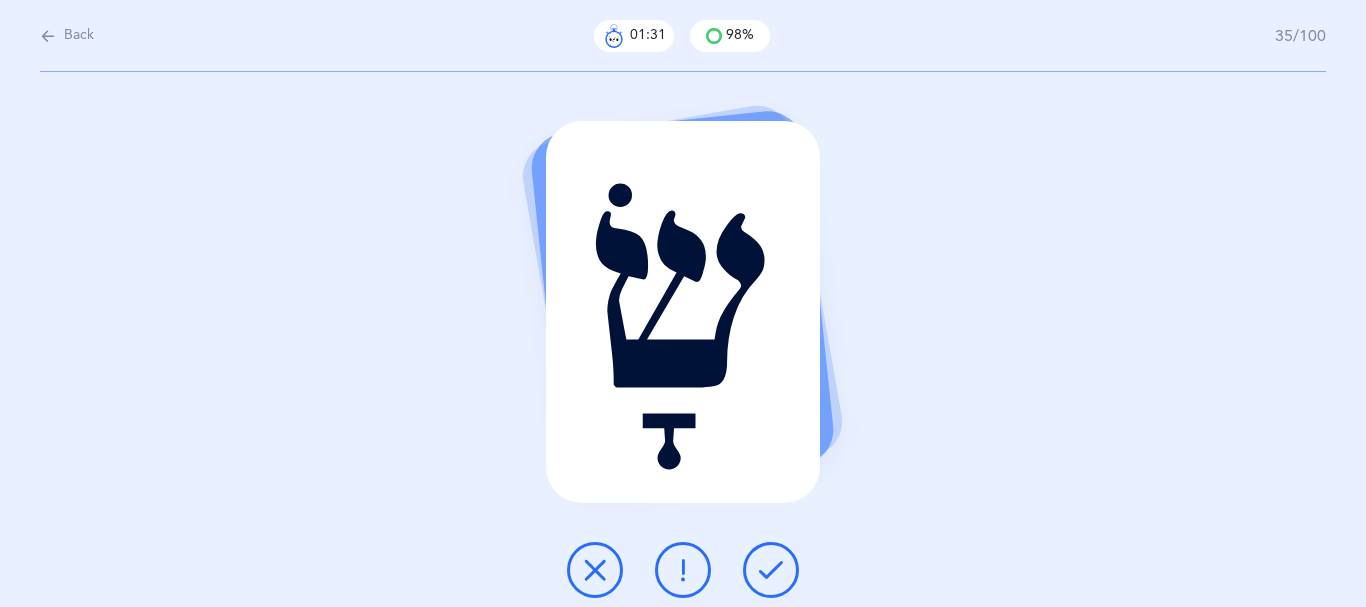 click at bounding box center [771, 570] 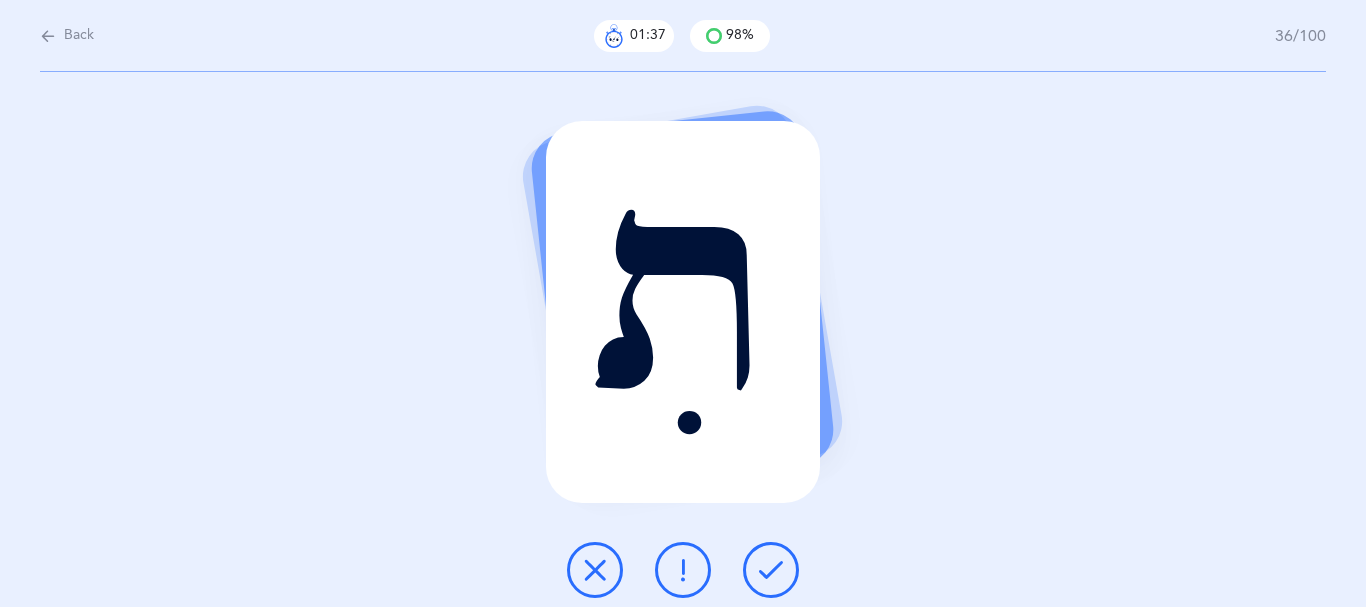 click at bounding box center (595, 570) 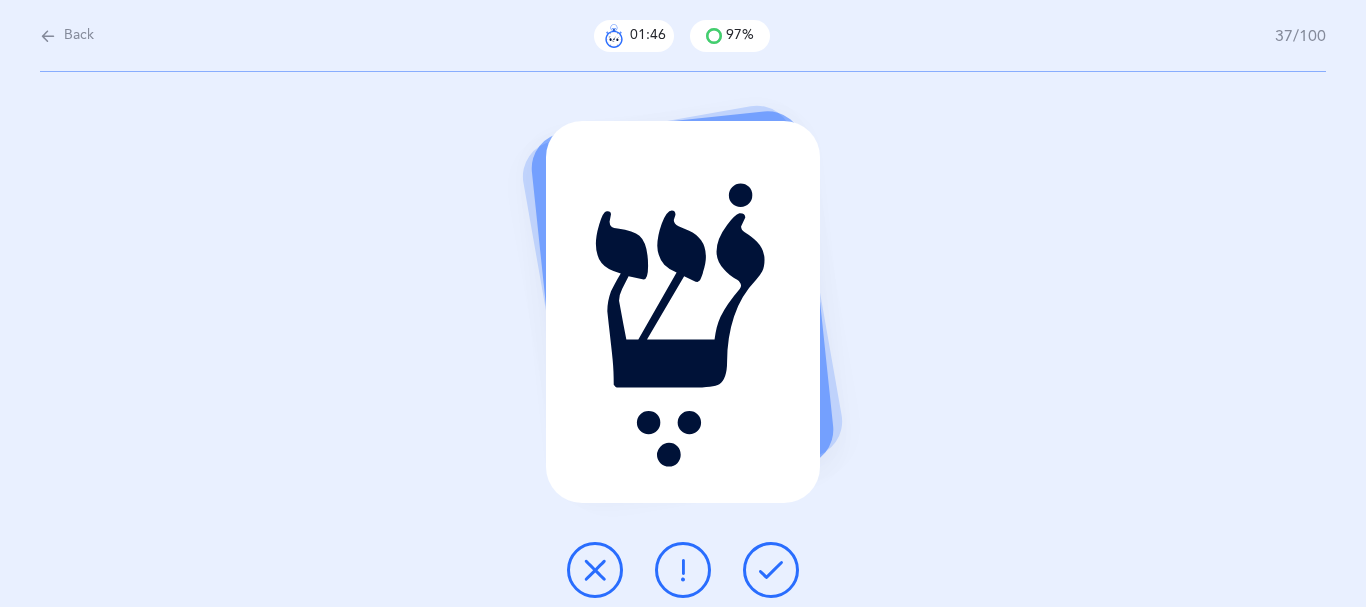 click at bounding box center [771, 570] 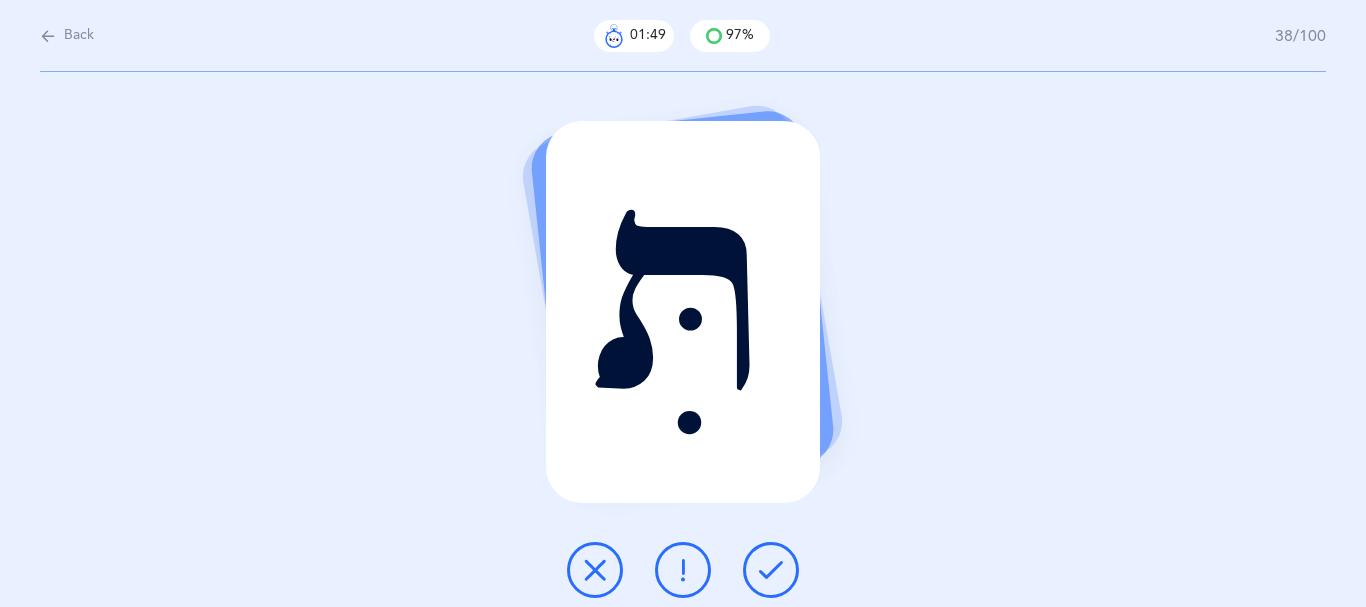click at bounding box center [771, 570] 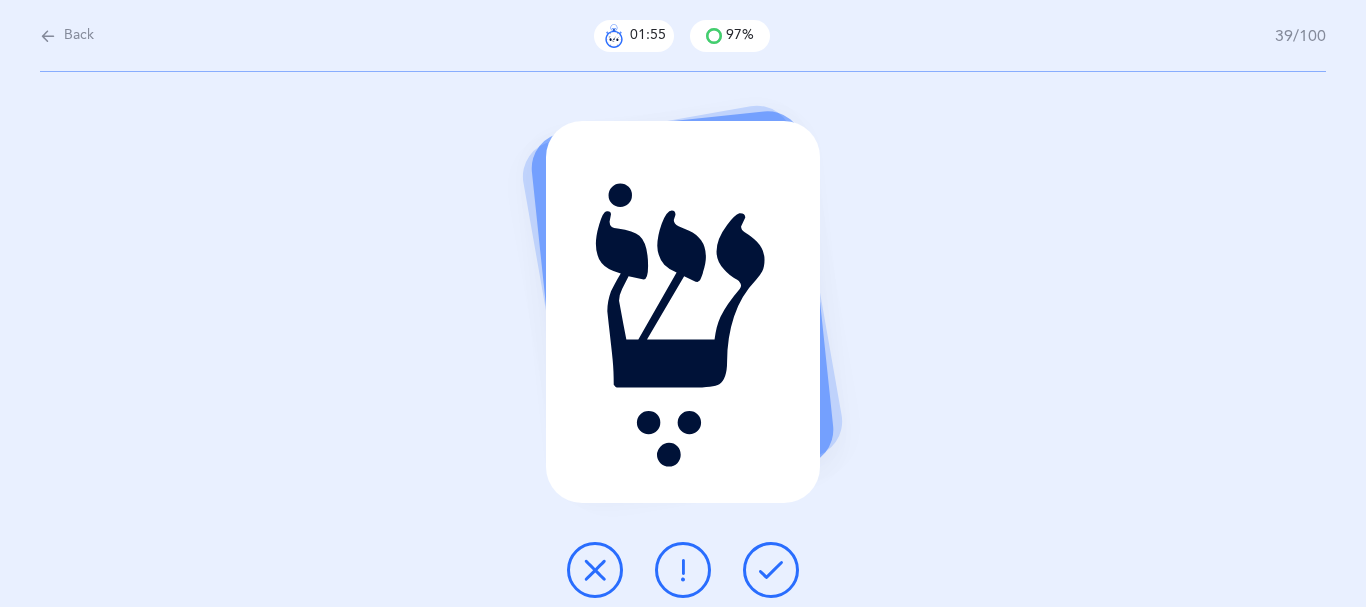 click at bounding box center (771, 570) 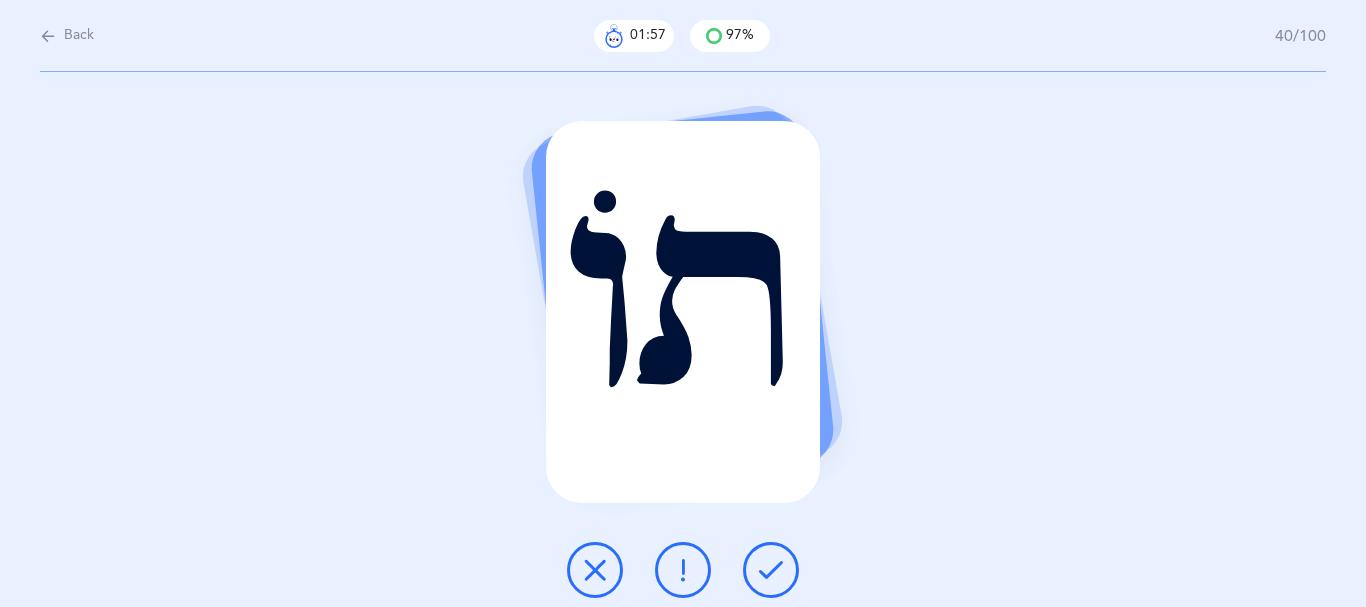 click at bounding box center (771, 570) 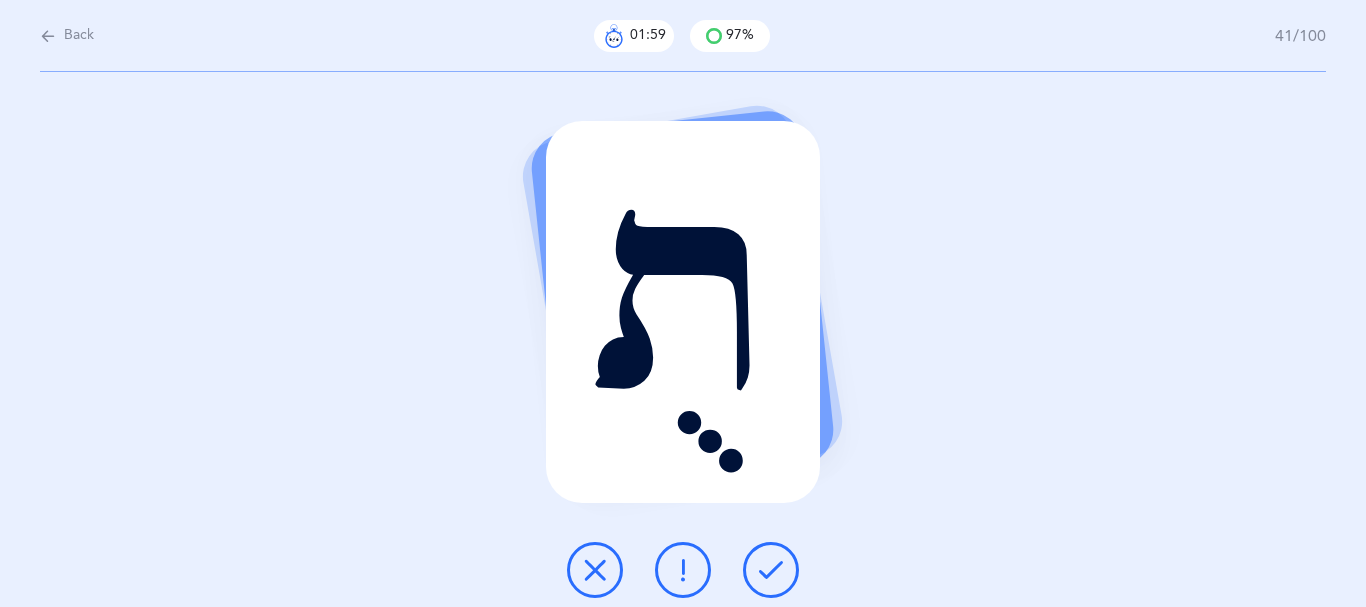 click at bounding box center [771, 570] 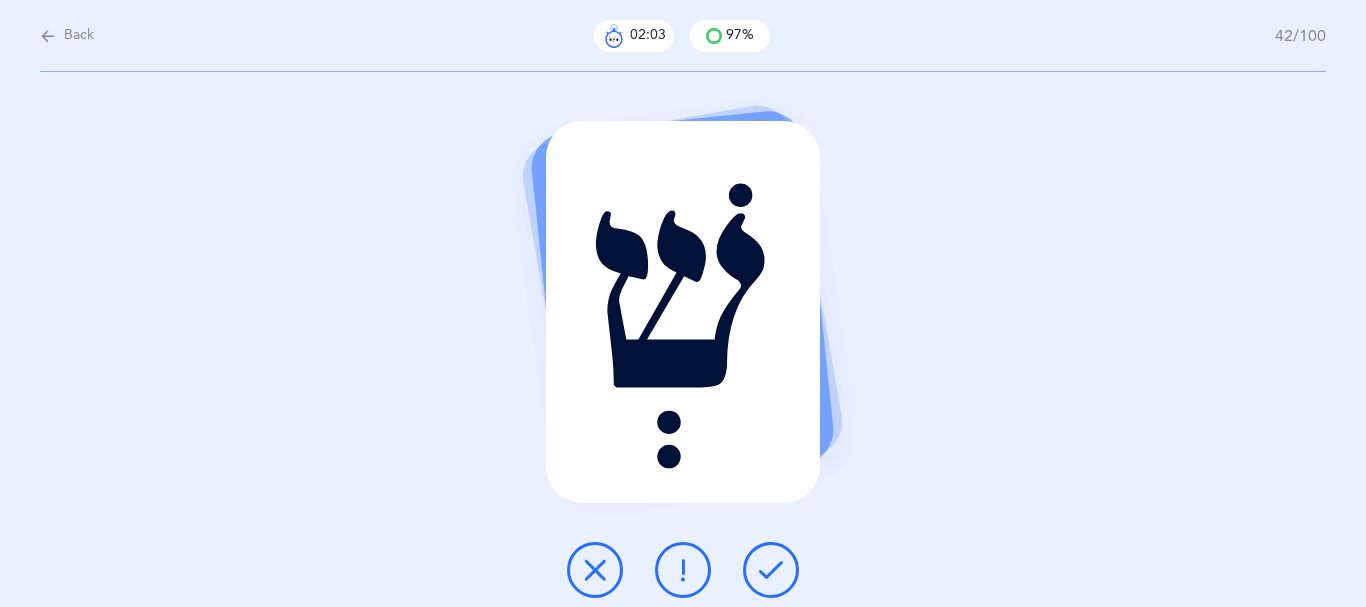 click at bounding box center [771, 570] 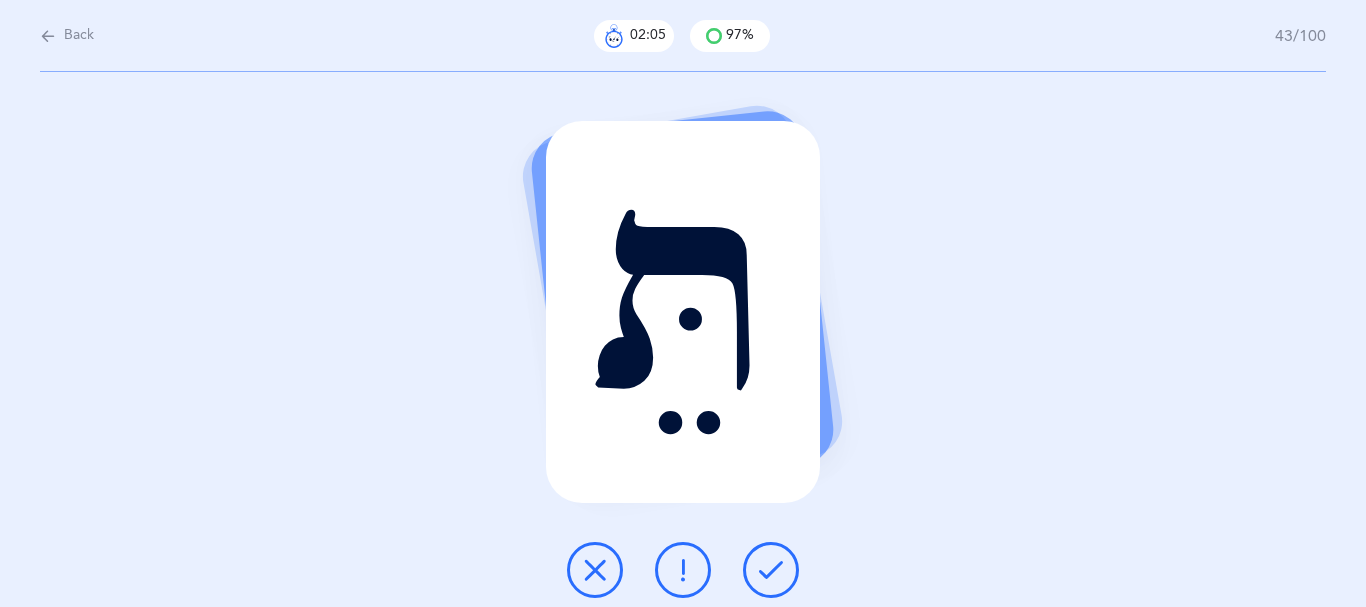click at bounding box center (771, 570) 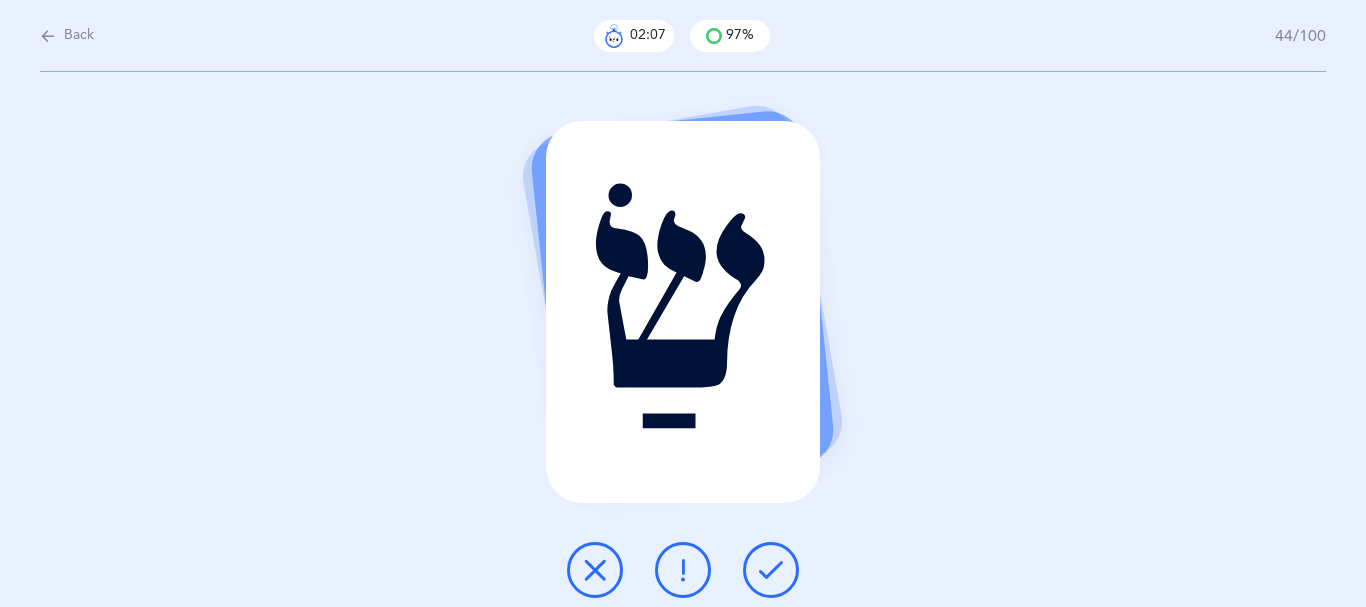 click at bounding box center [771, 570] 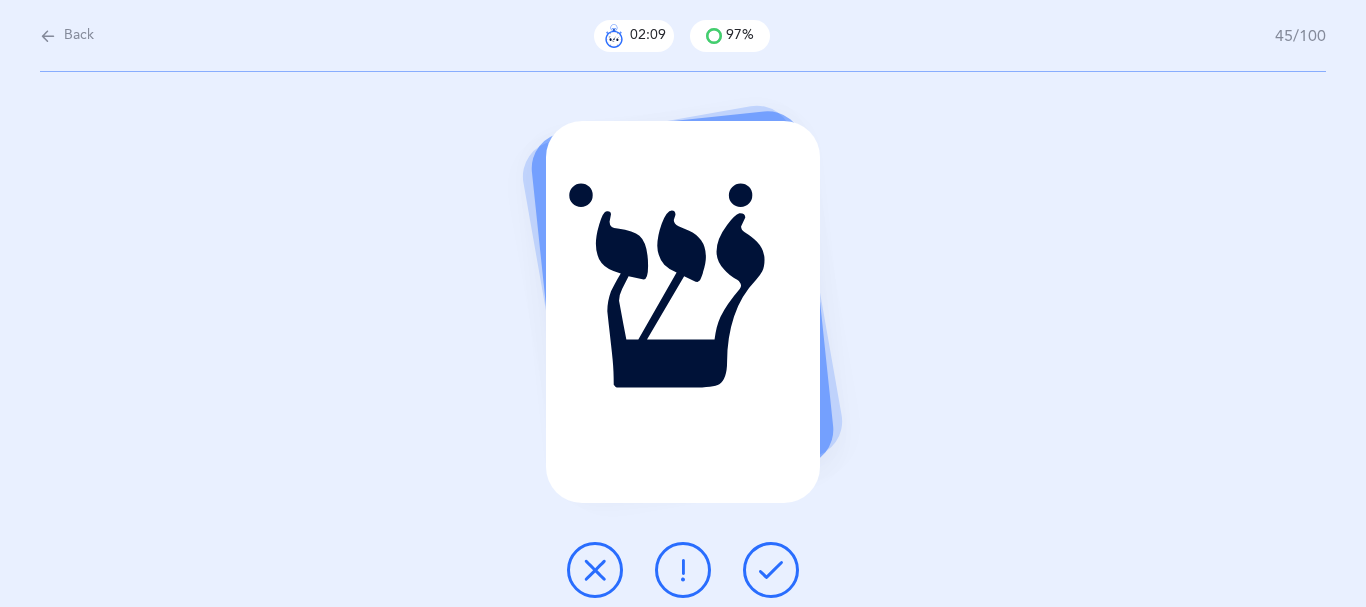 click at bounding box center (771, 570) 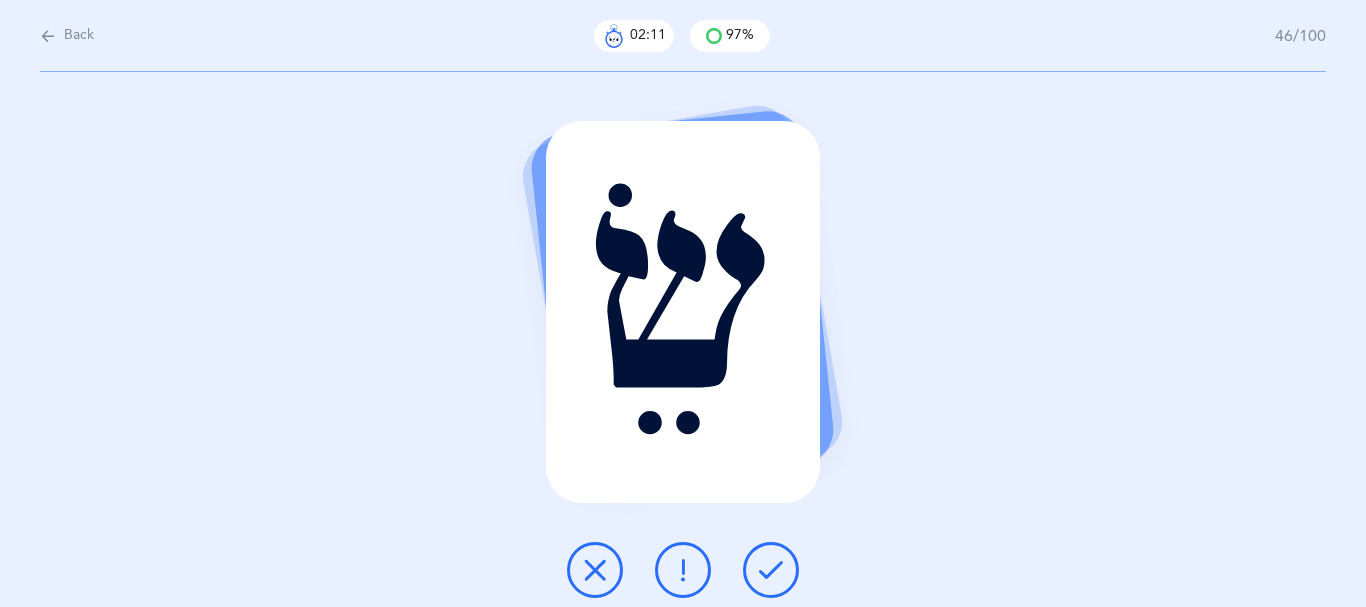 click at bounding box center (771, 570) 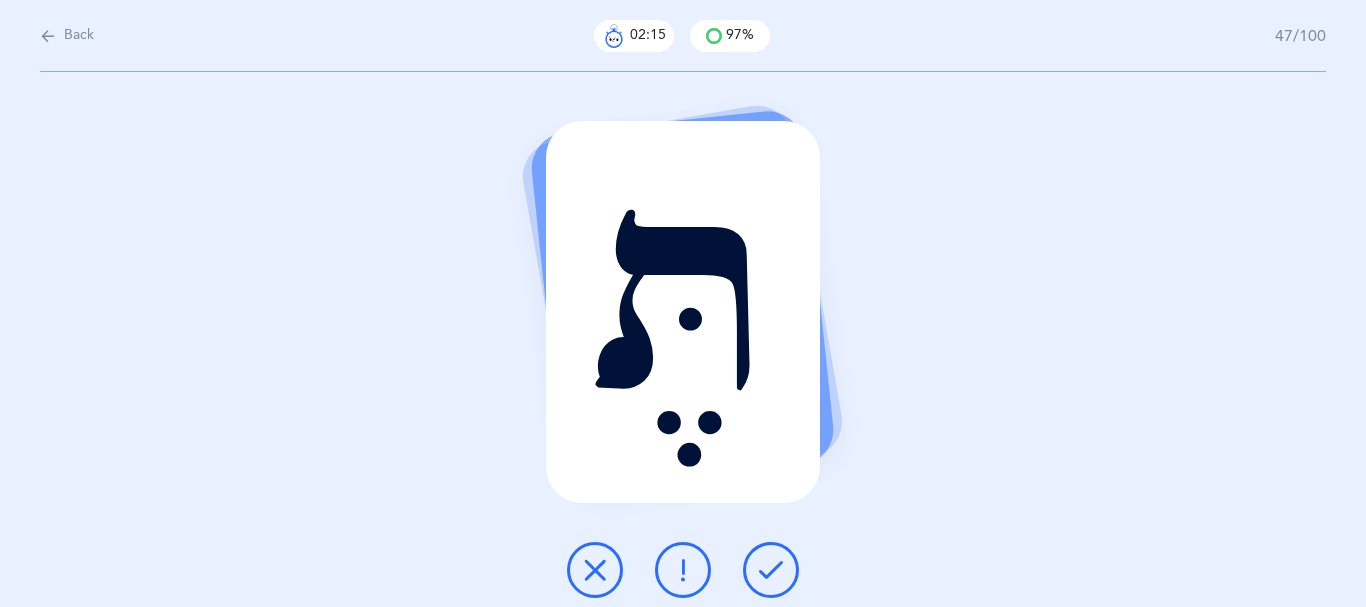 click at bounding box center [771, 570] 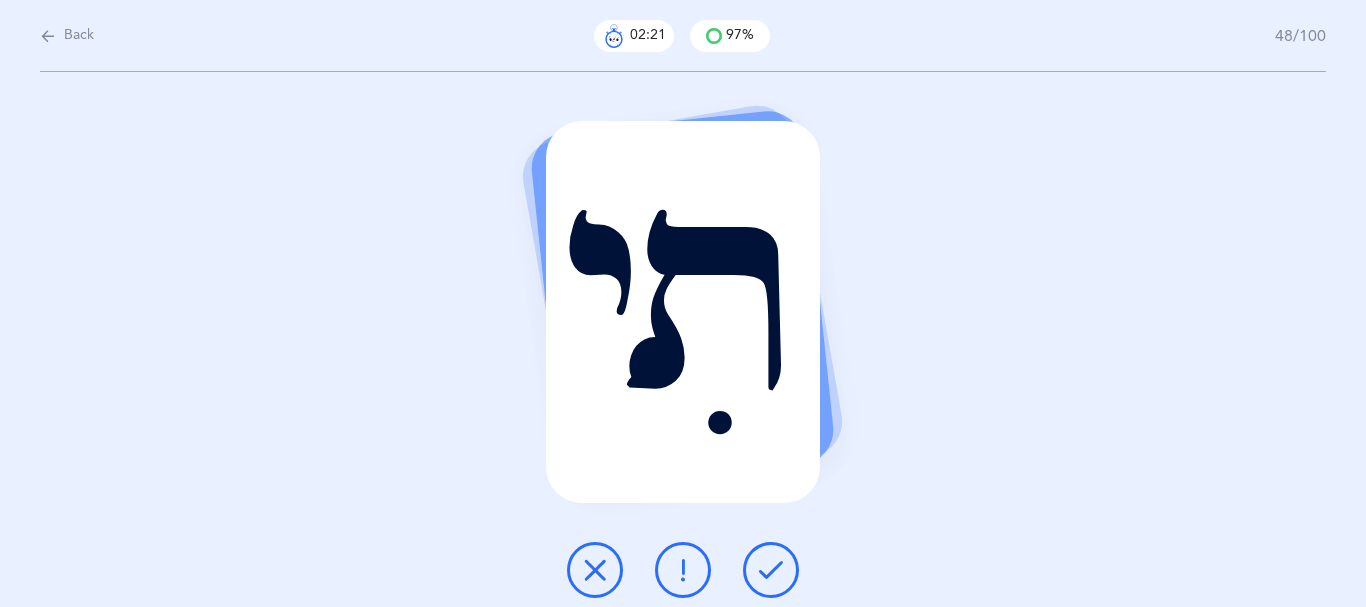 click at bounding box center (771, 570) 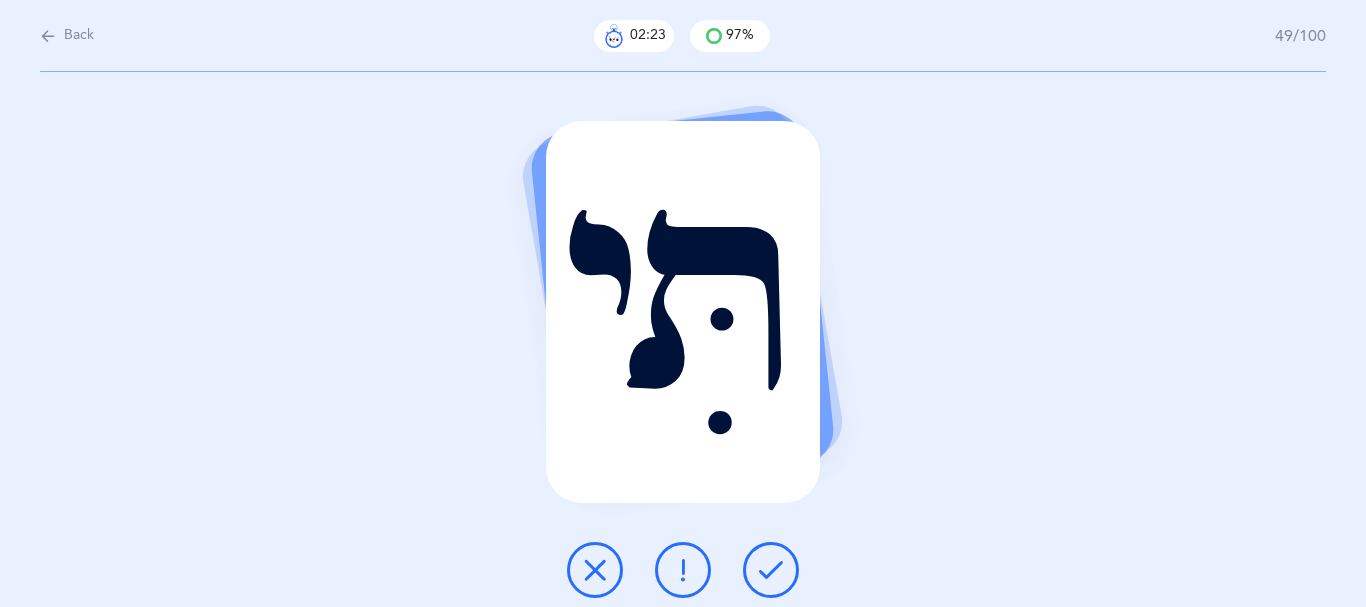 click at bounding box center (771, 570) 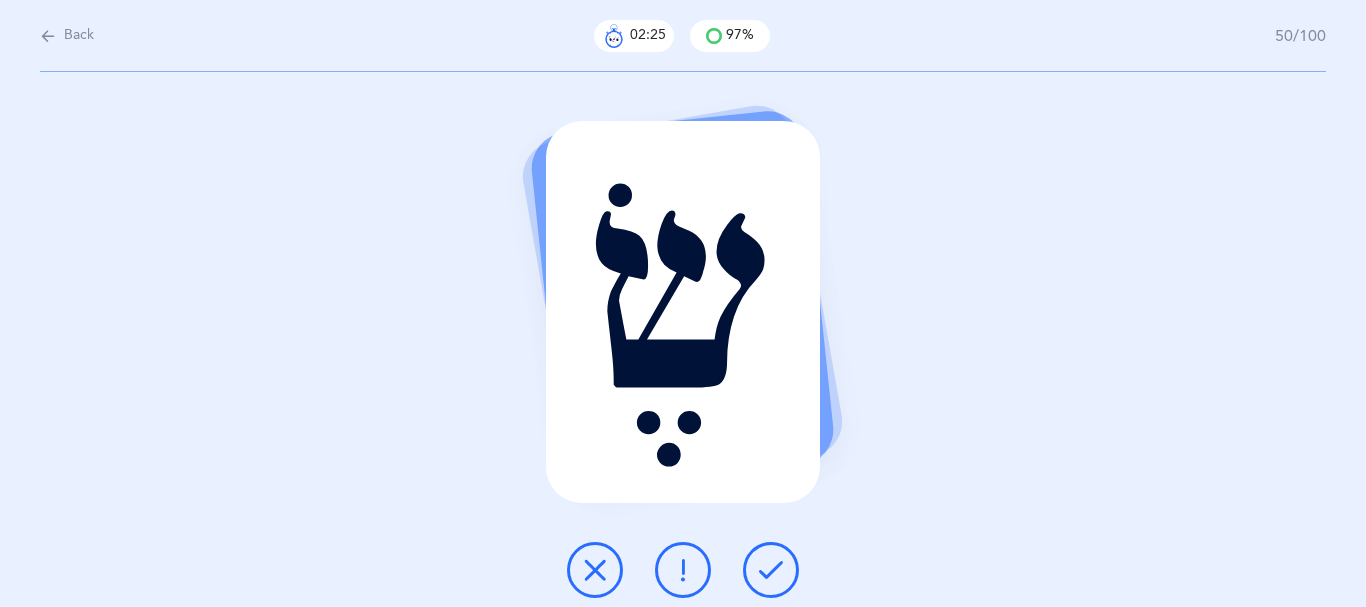 click at bounding box center [771, 570] 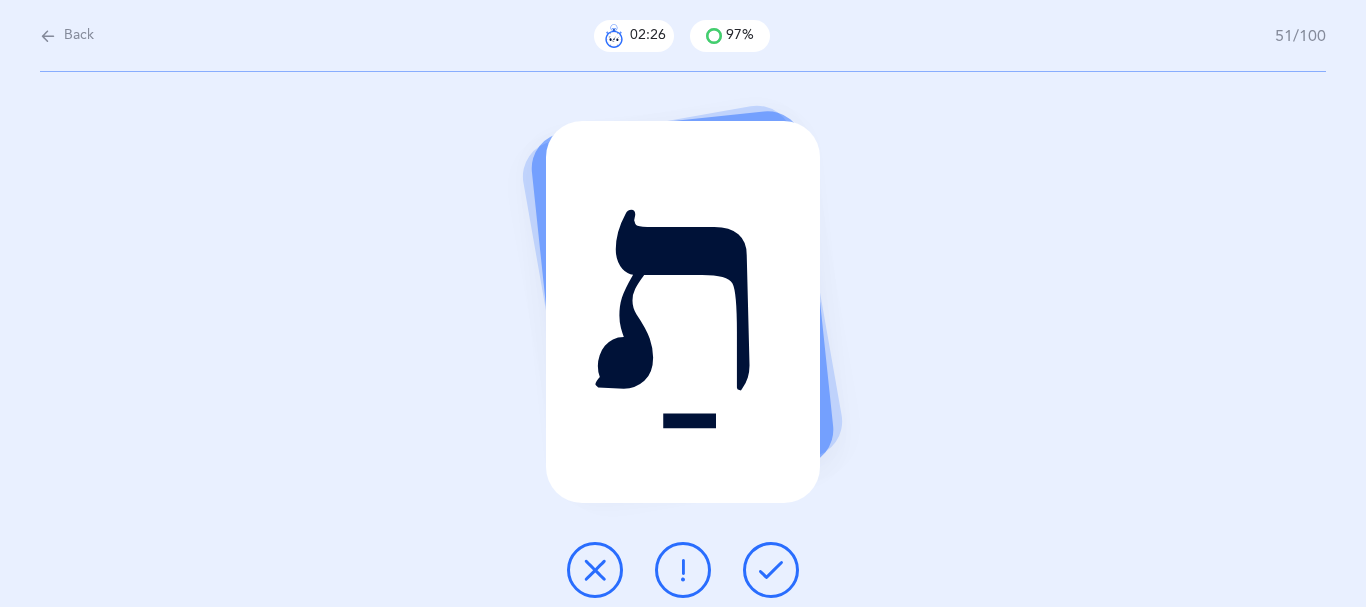 click at bounding box center (771, 570) 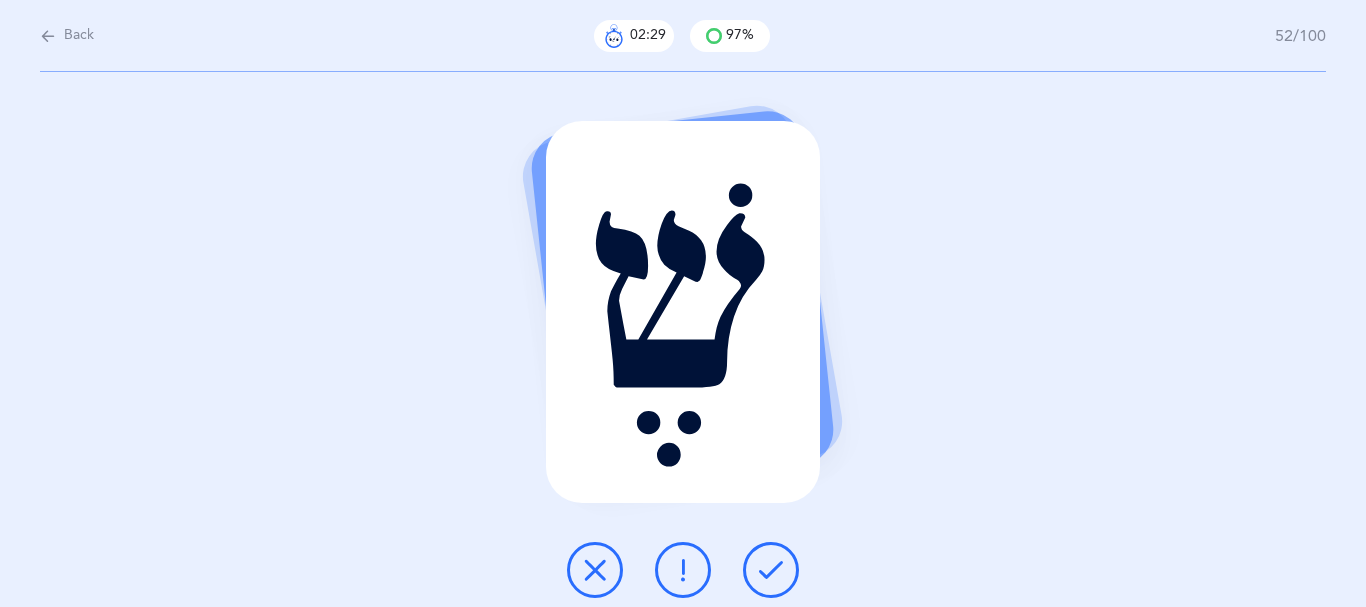 click at bounding box center (771, 570) 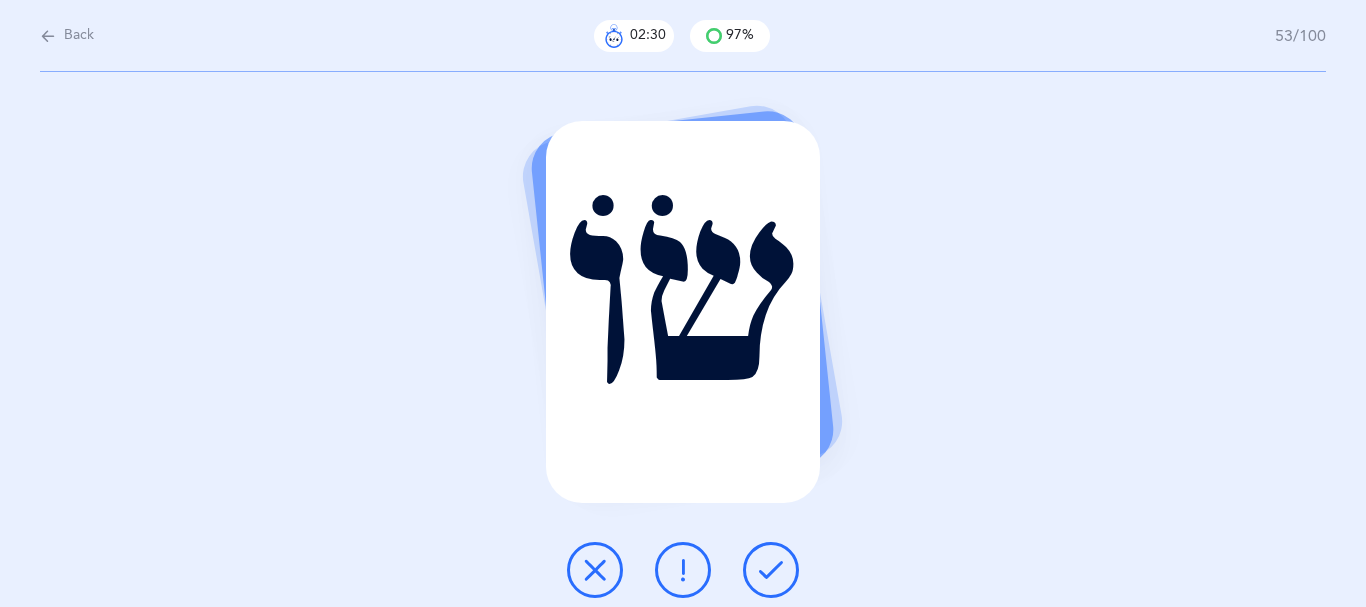 click at bounding box center [771, 570] 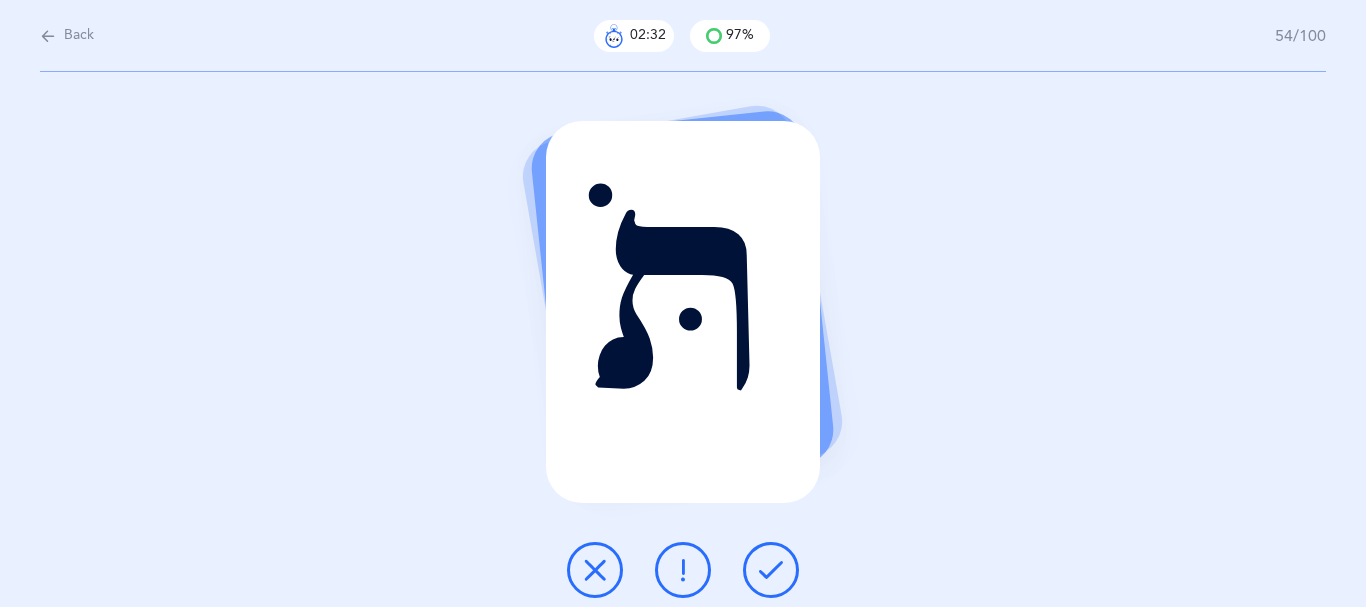 click at bounding box center (771, 570) 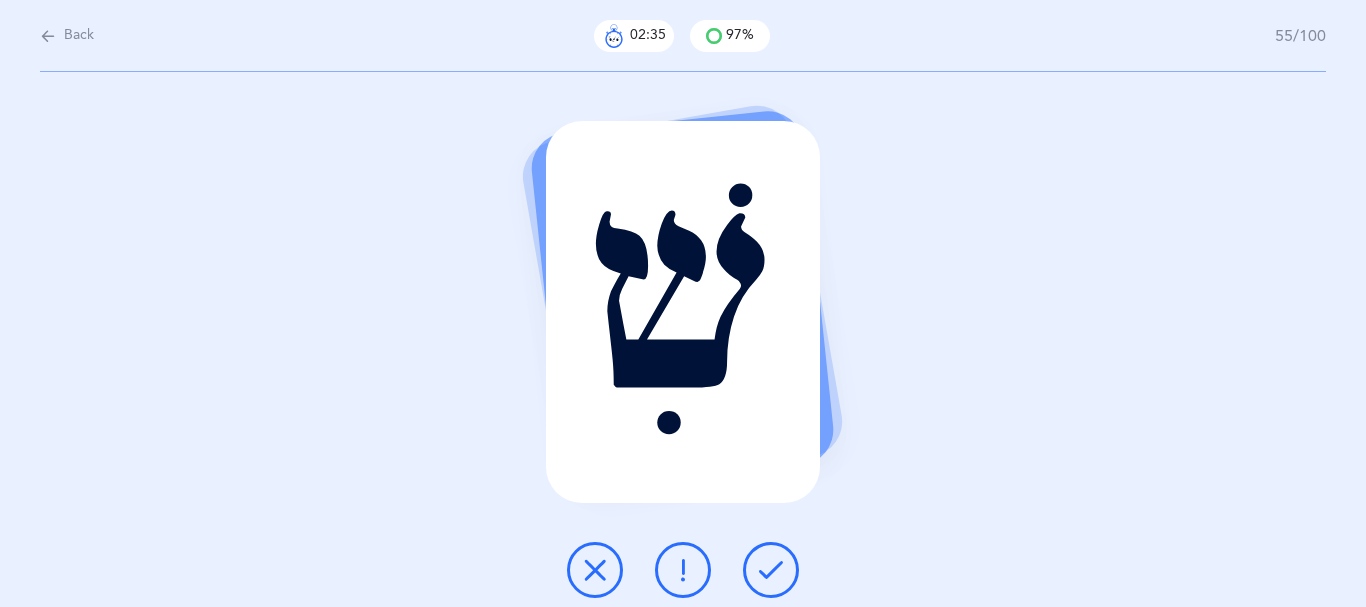 click at bounding box center (595, 570) 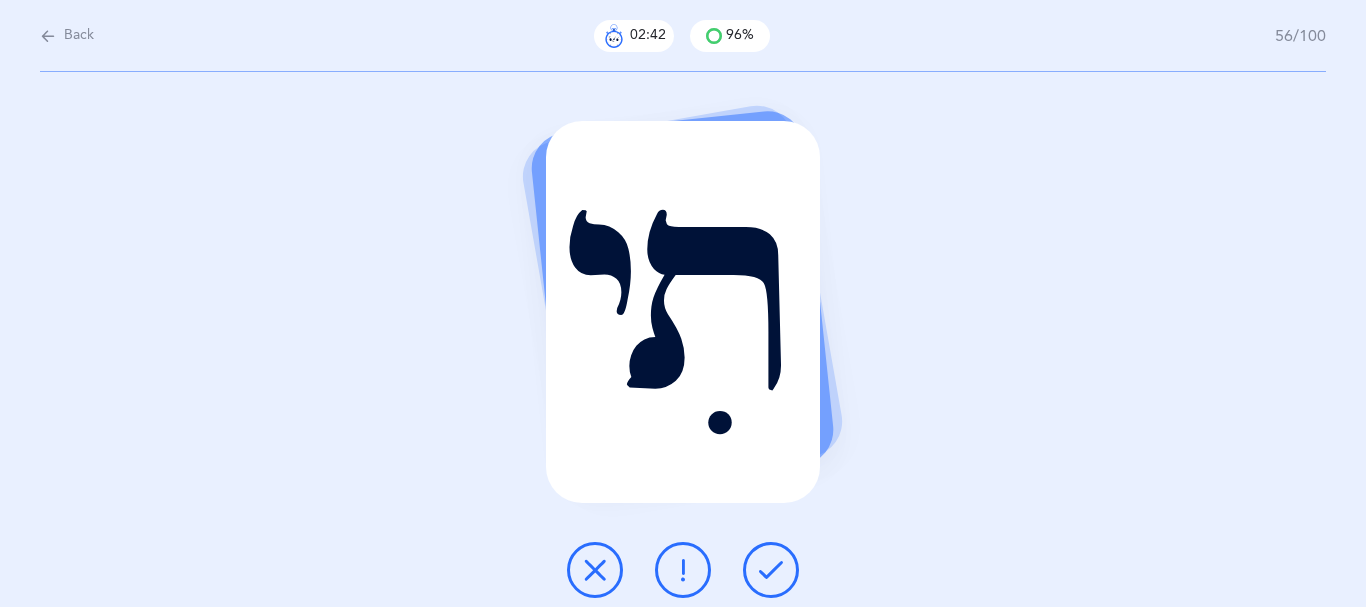 click at bounding box center (771, 570) 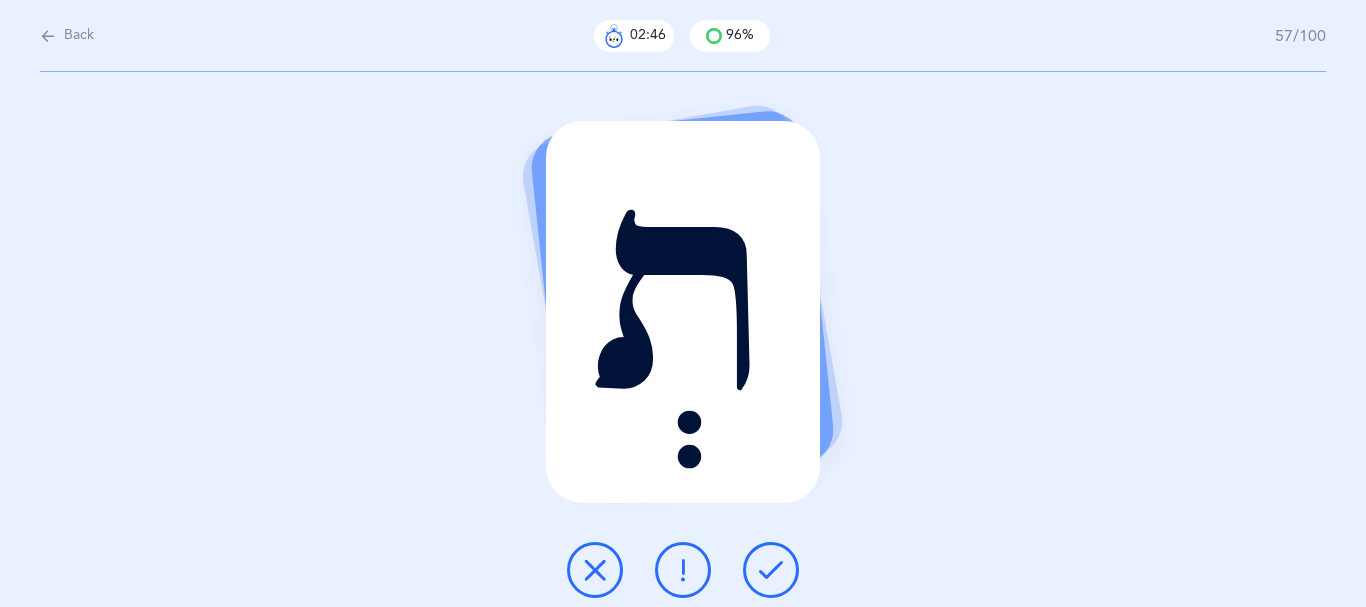 click at bounding box center [771, 570] 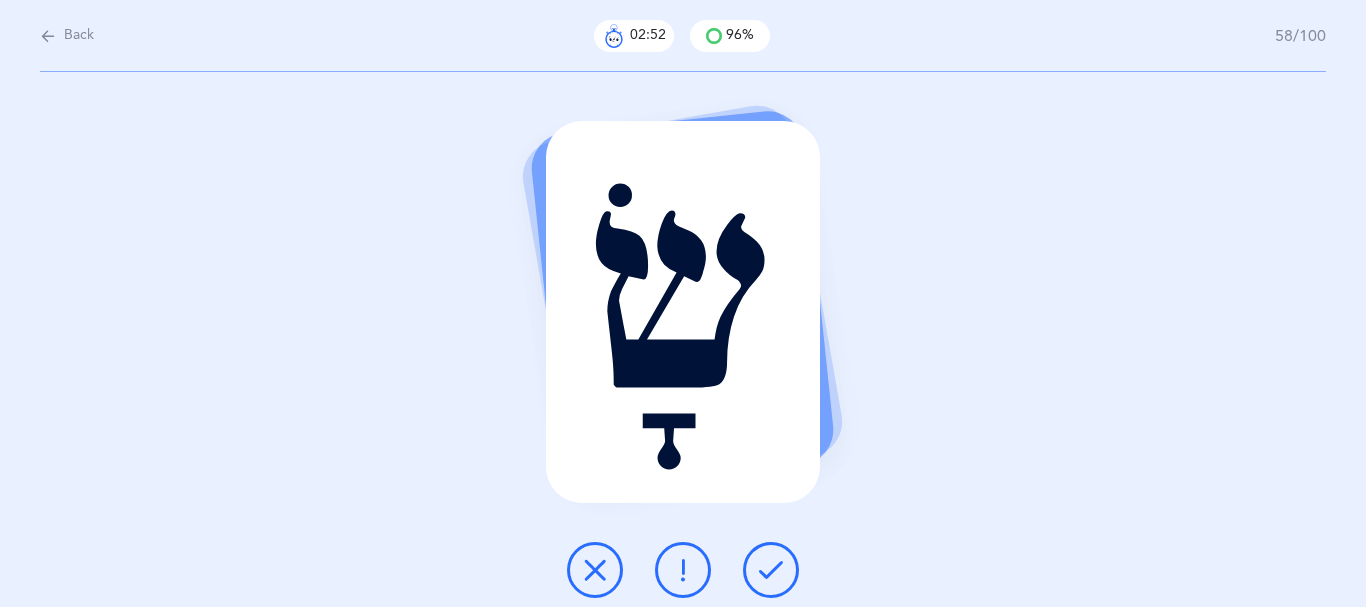 click at bounding box center [771, 570] 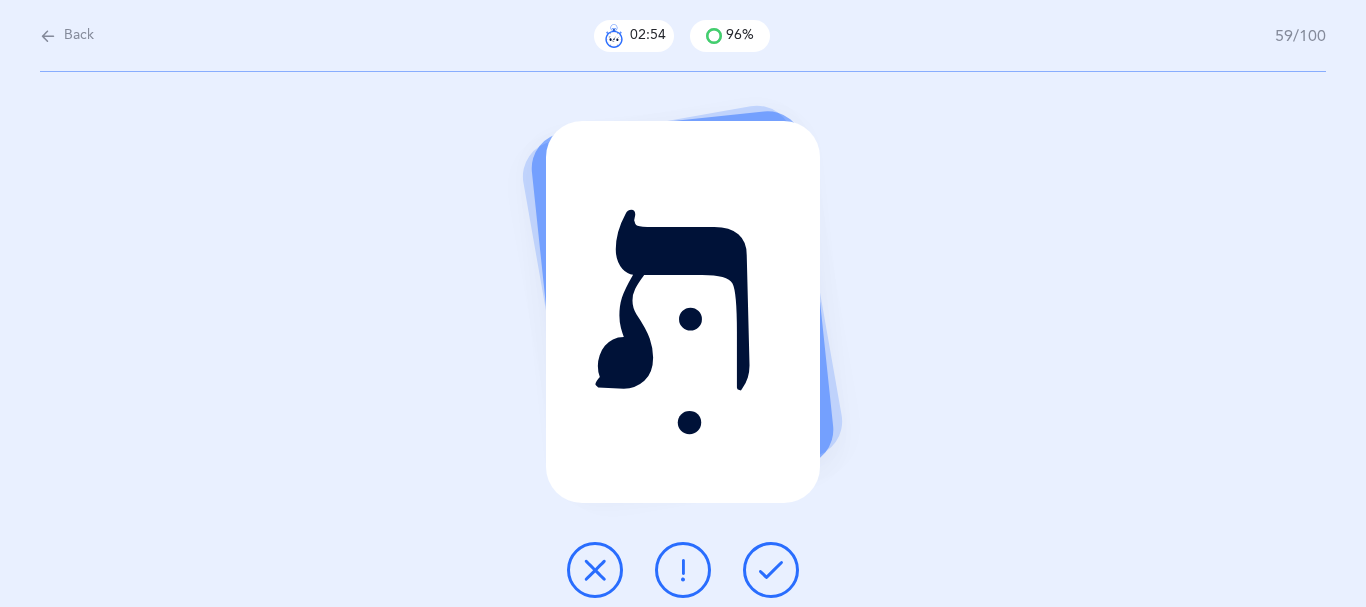 click at bounding box center (771, 570) 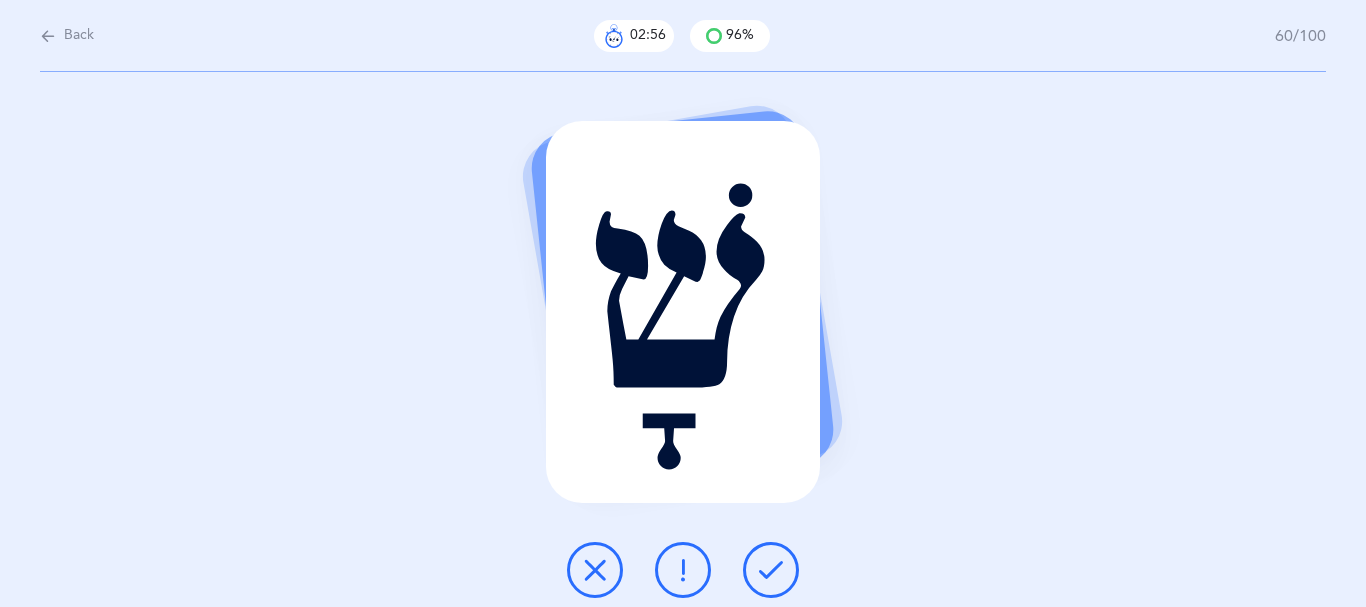 click at bounding box center [683, 570] 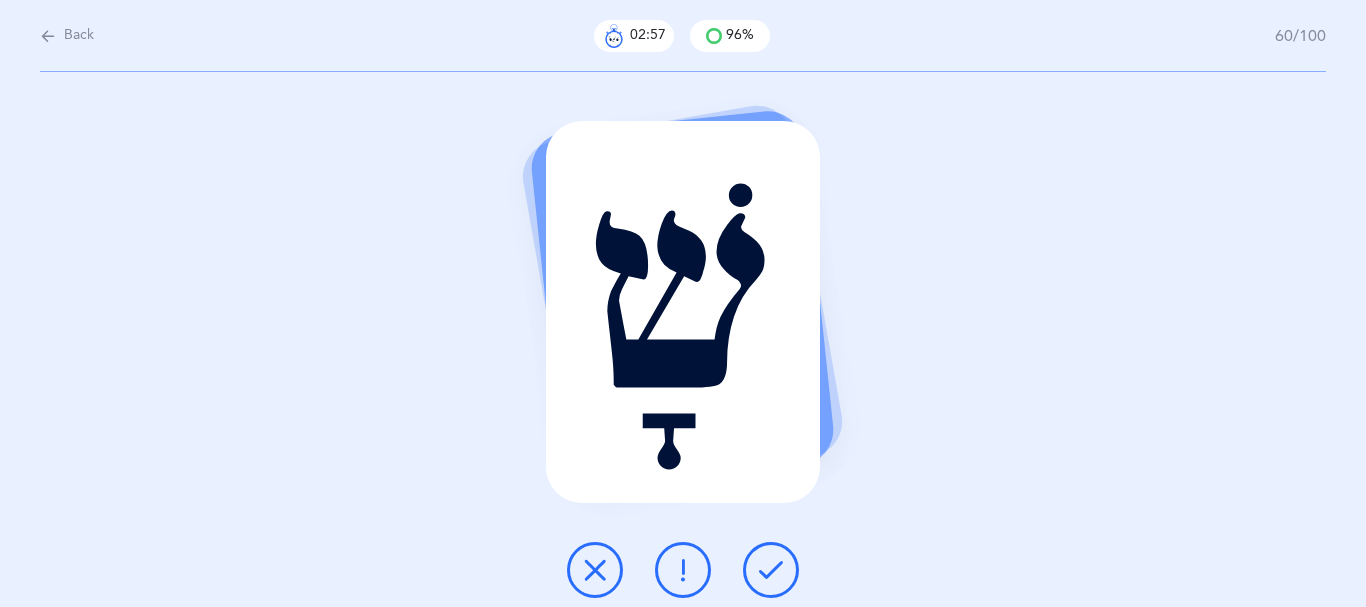 click at bounding box center (771, 570) 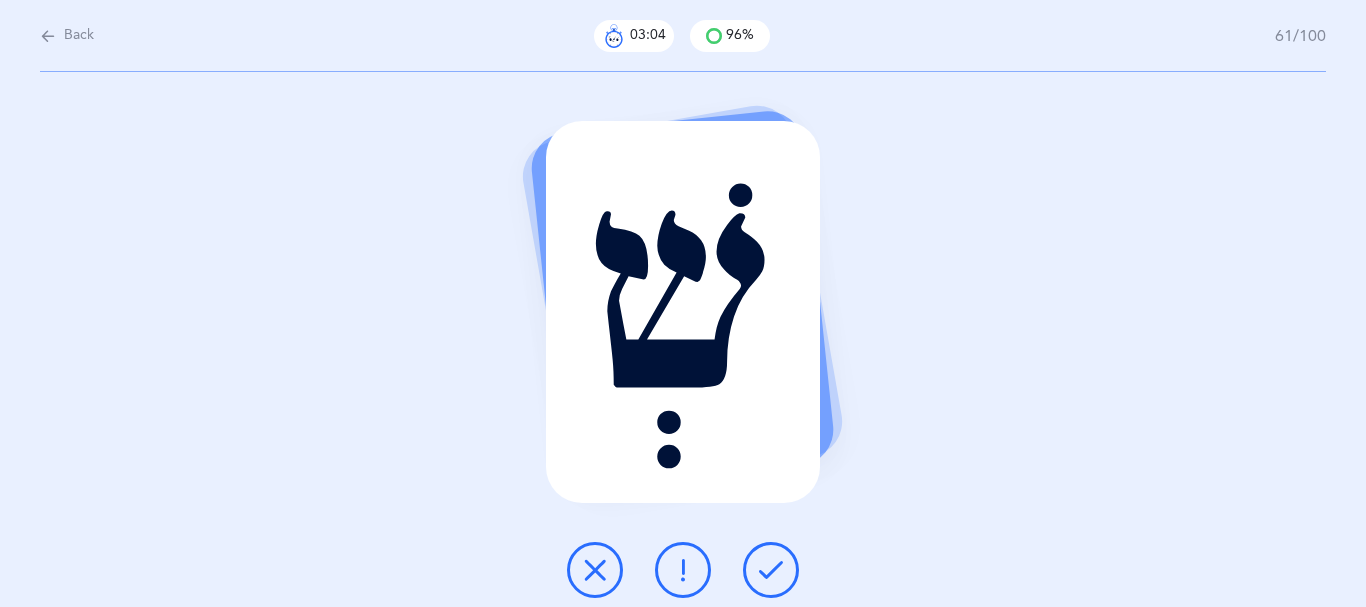 drag, startPoint x: 781, startPoint y: 568, endPoint x: 768, endPoint y: 562, distance: 14.3178215 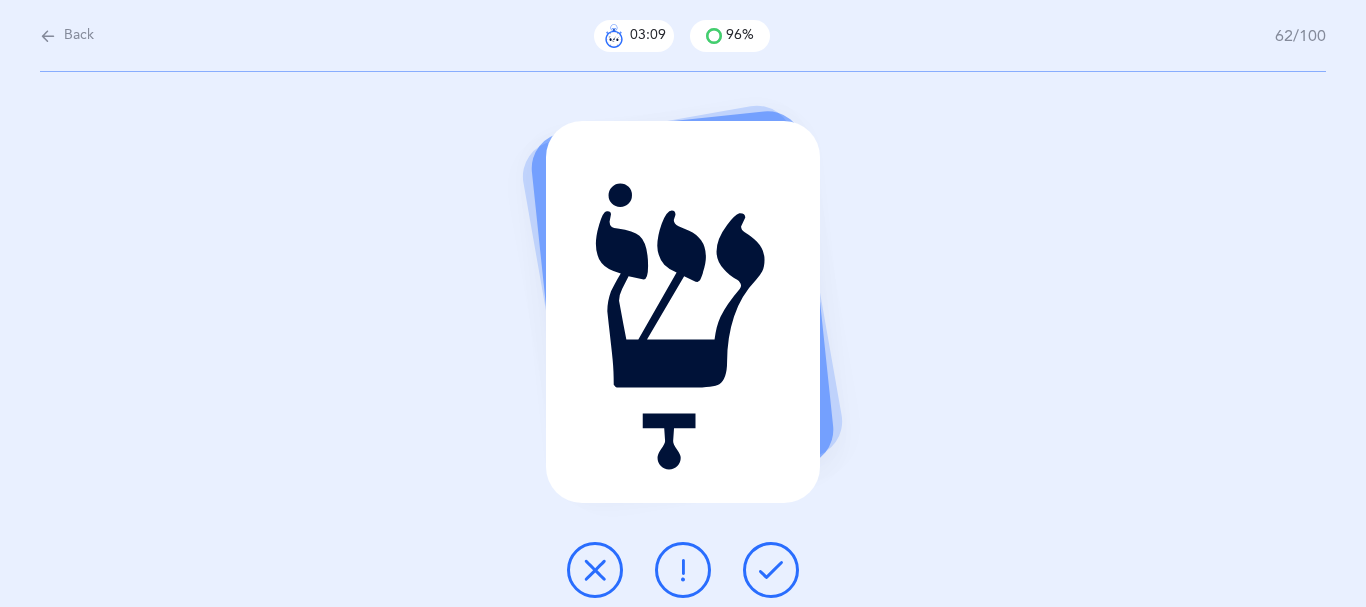 click at bounding box center (771, 570) 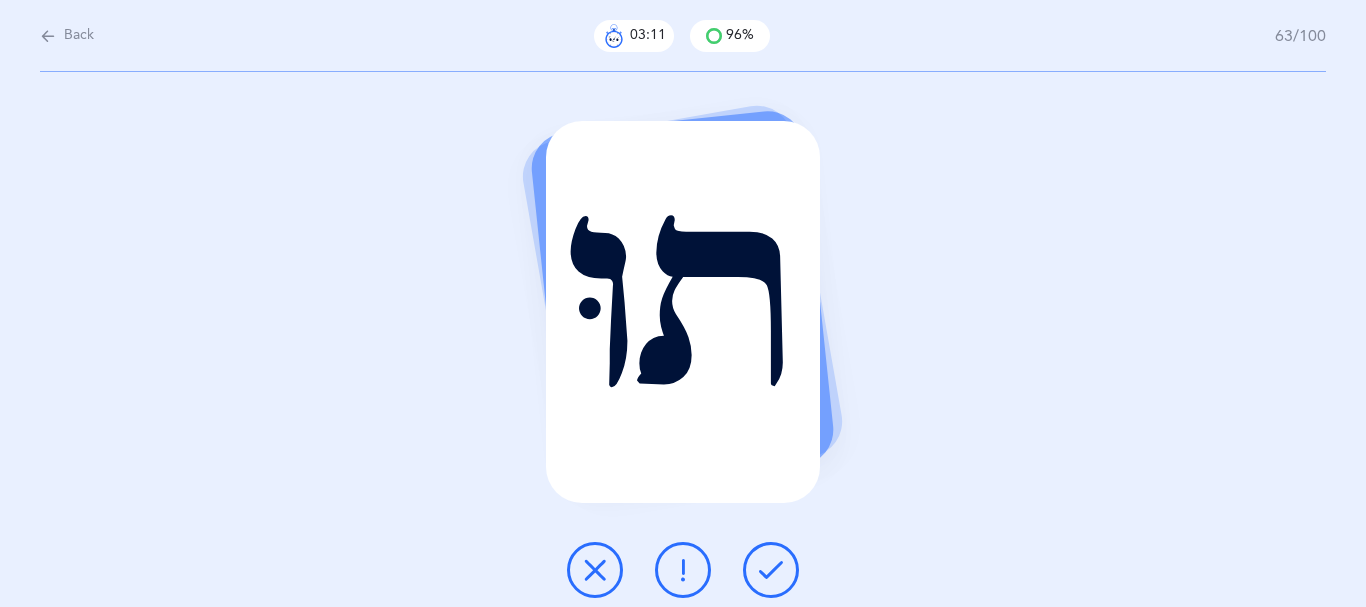 click at bounding box center (771, 570) 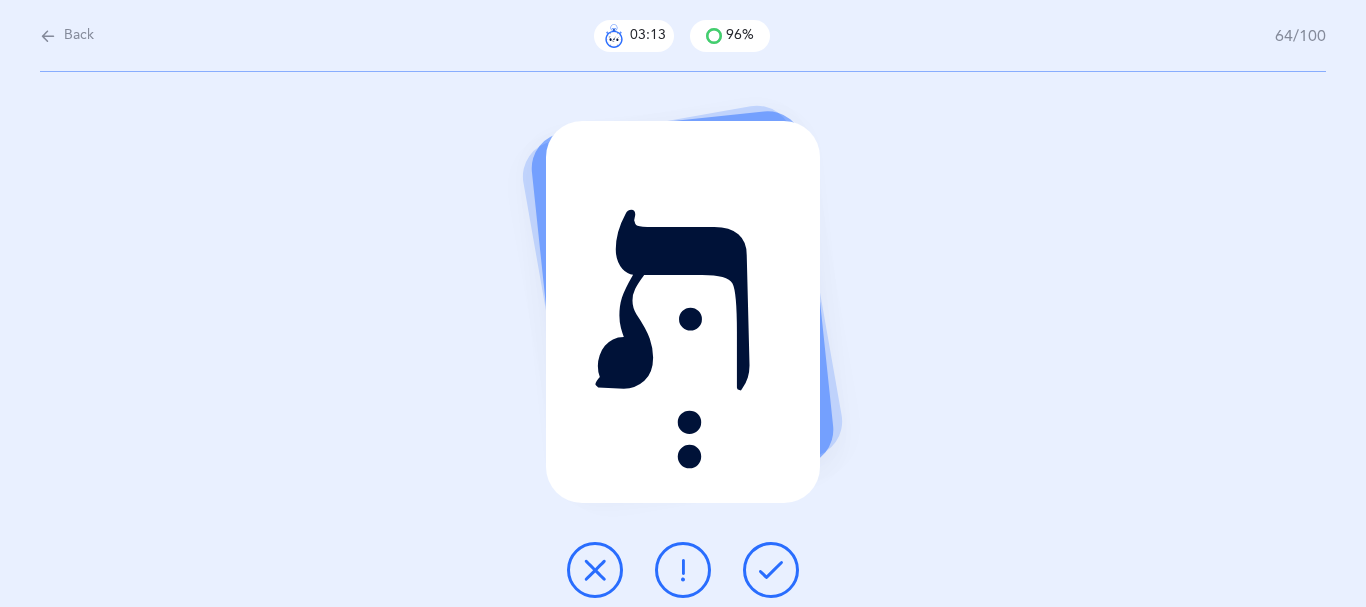 click at bounding box center (771, 570) 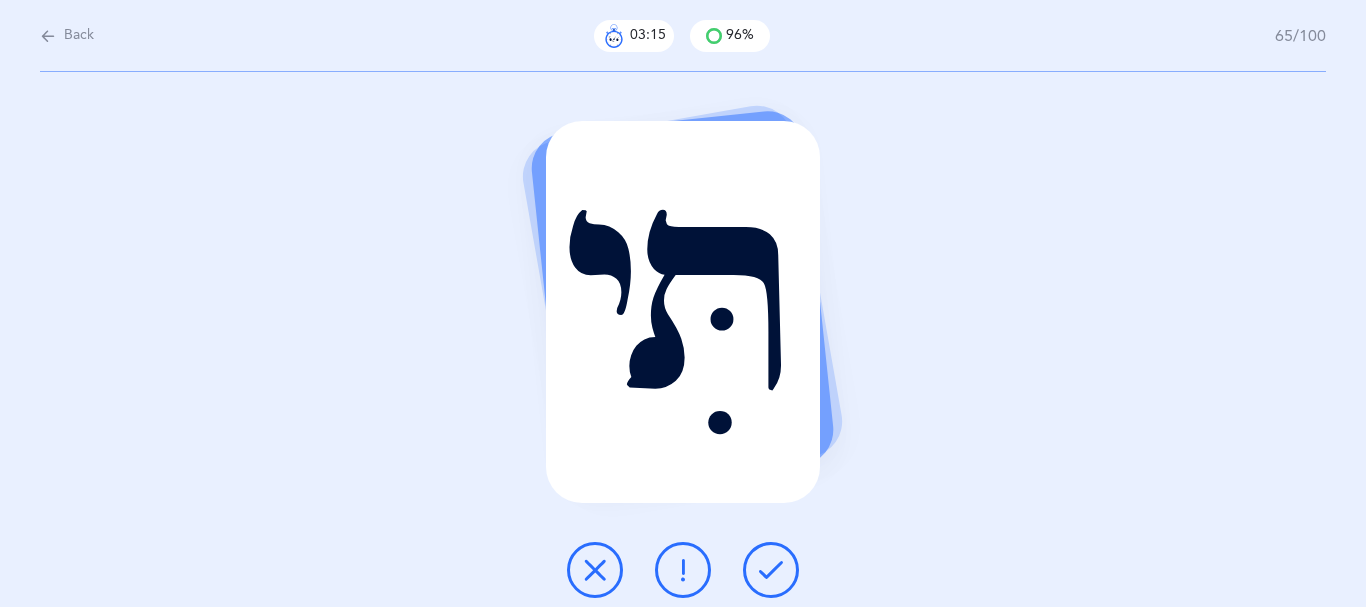 click at bounding box center [771, 570] 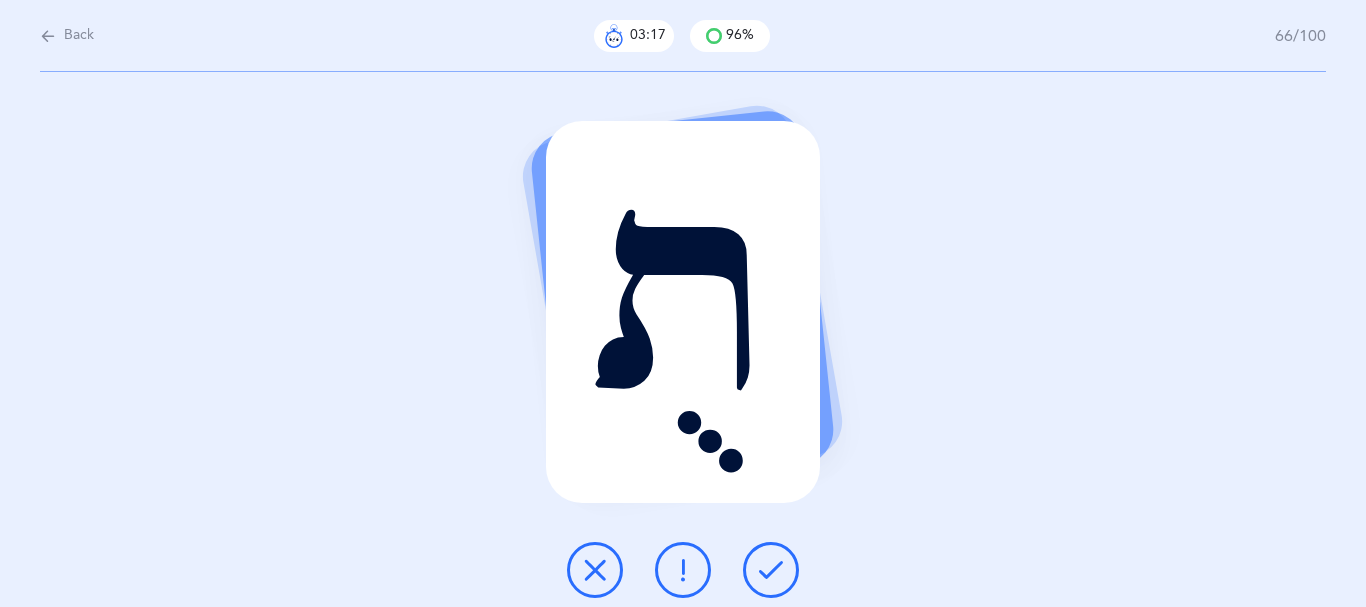 click at bounding box center (771, 570) 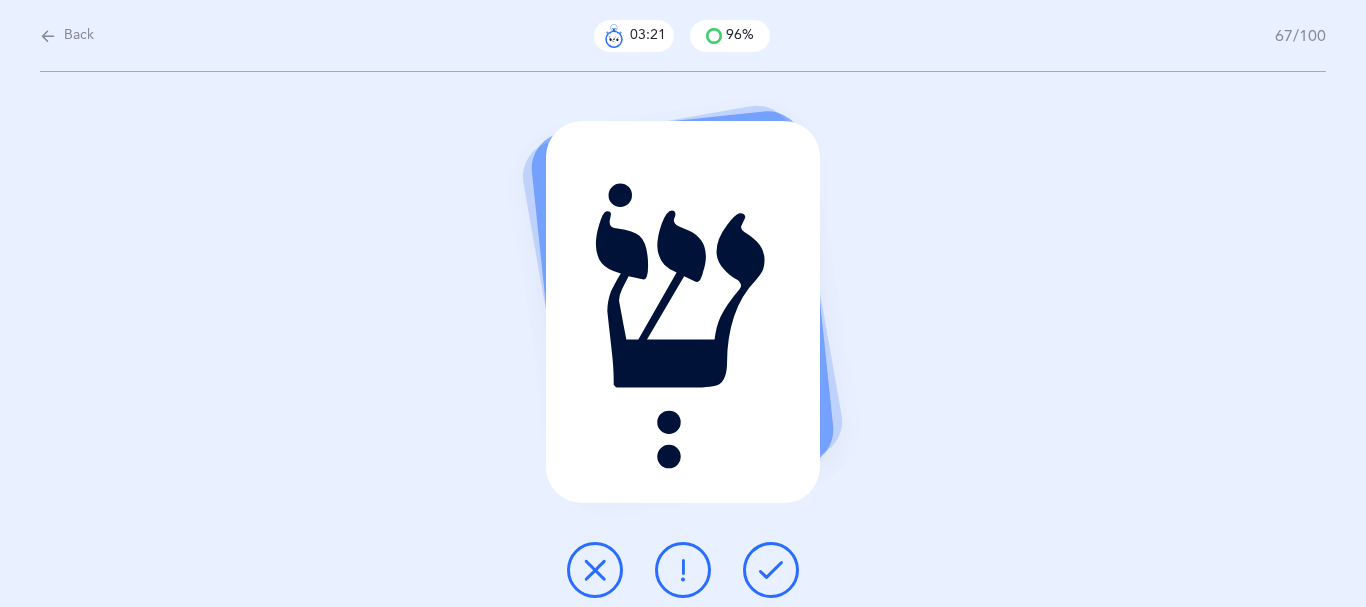 click at bounding box center [771, 570] 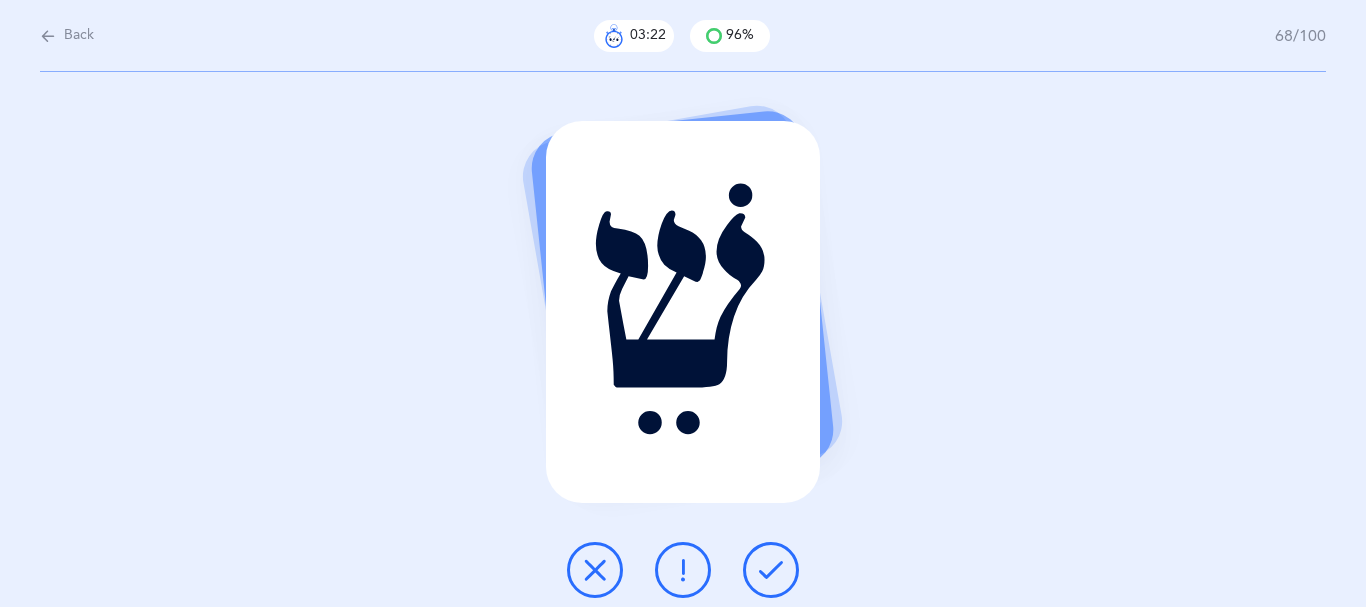 click at bounding box center (771, 570) 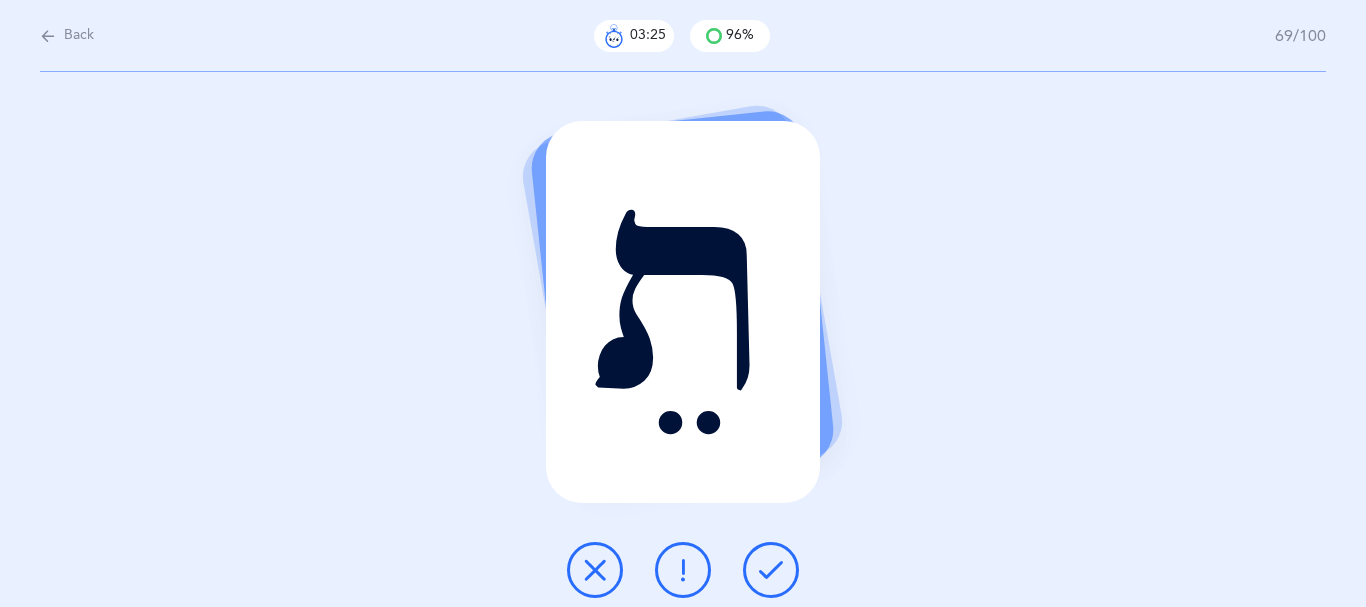 click at bounding box center [771, 570] 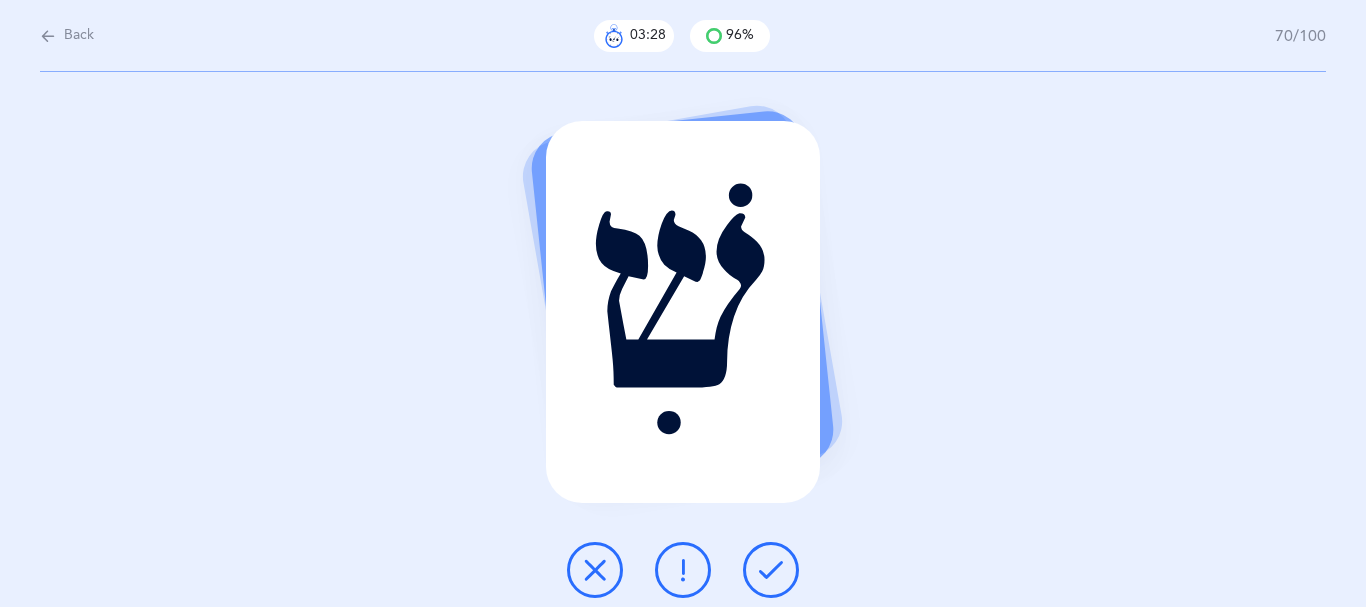 click at bounding box center [771, 570] 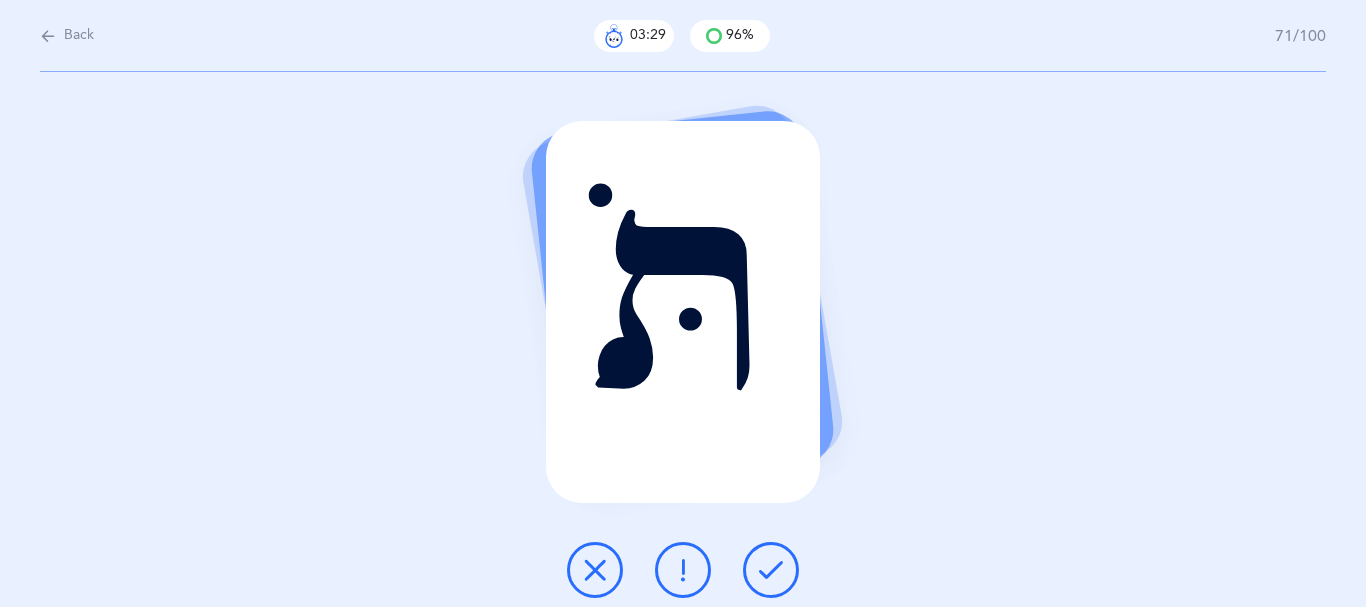 click at bounding box center (771, 570) 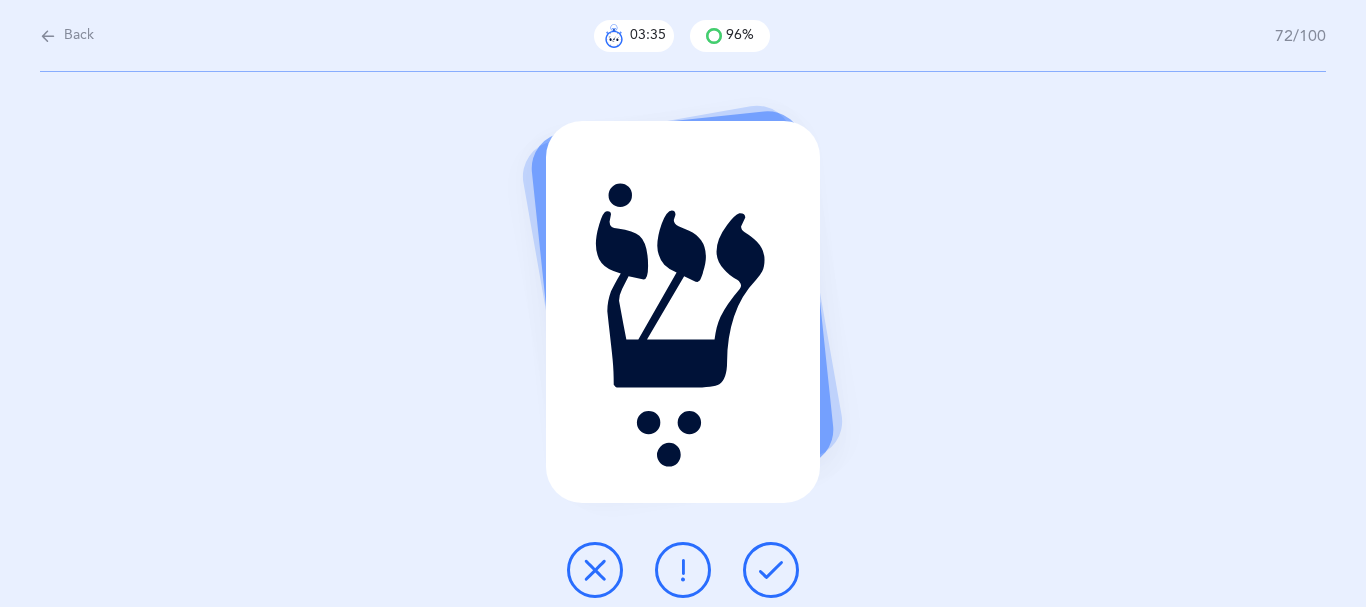 click at bounding box center [771, 570] 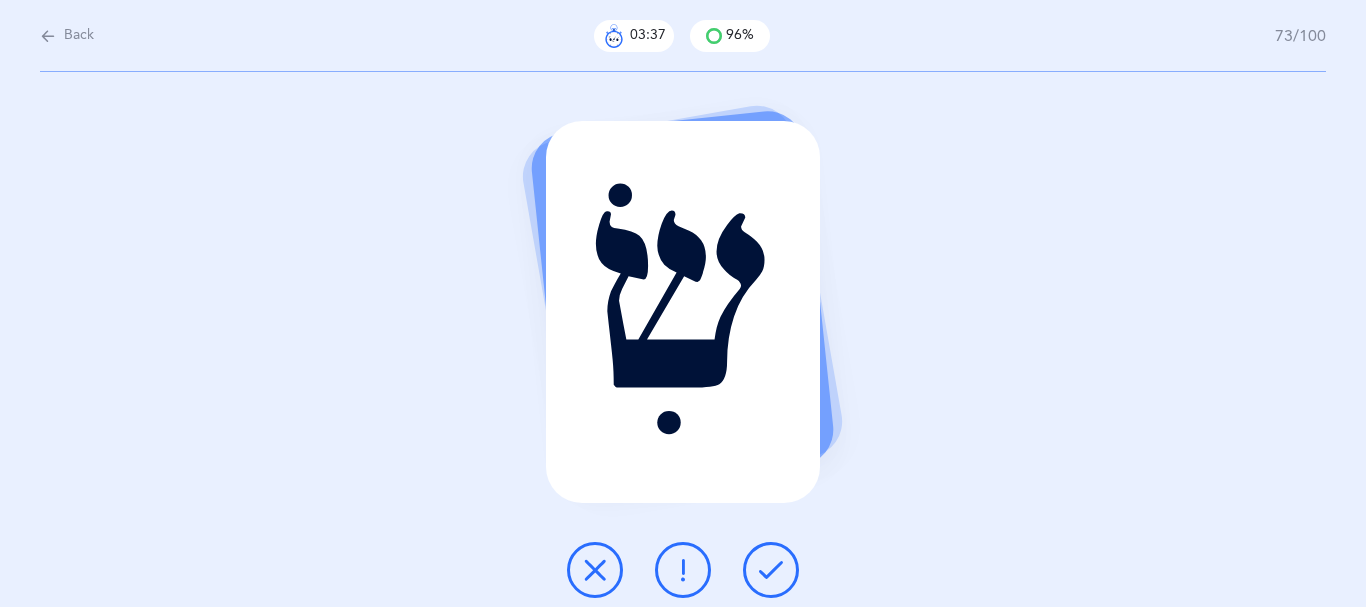 click at bounding box center [771, 570] 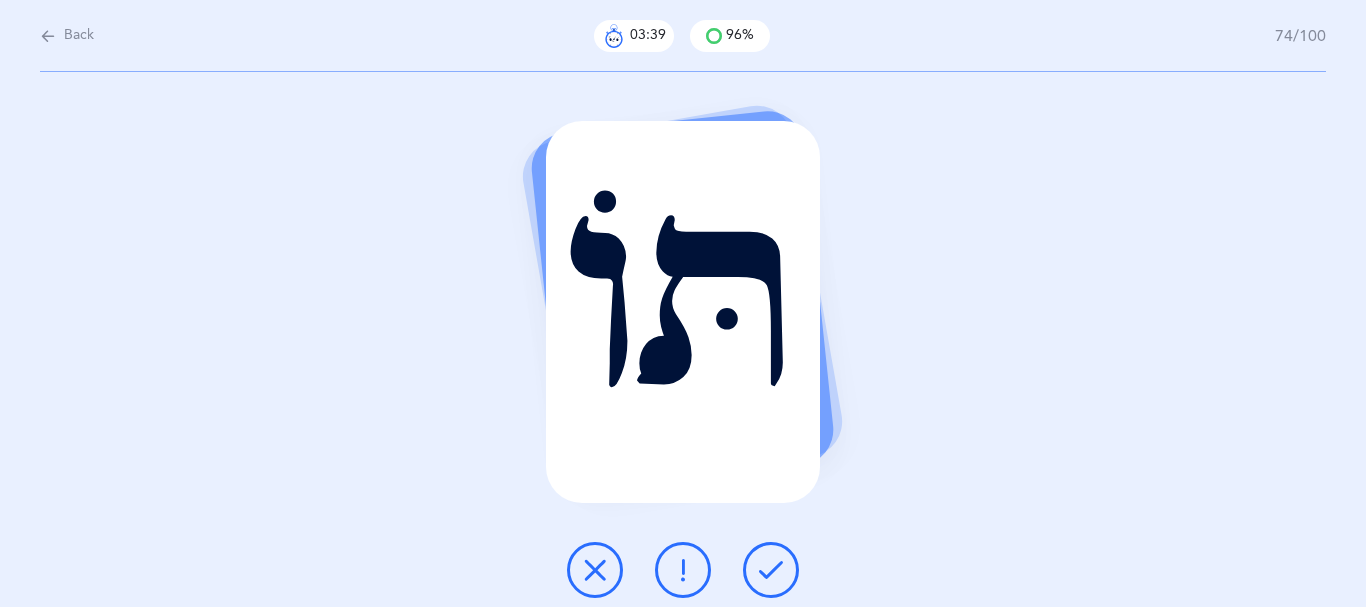 click at bounding box center (771, 570) 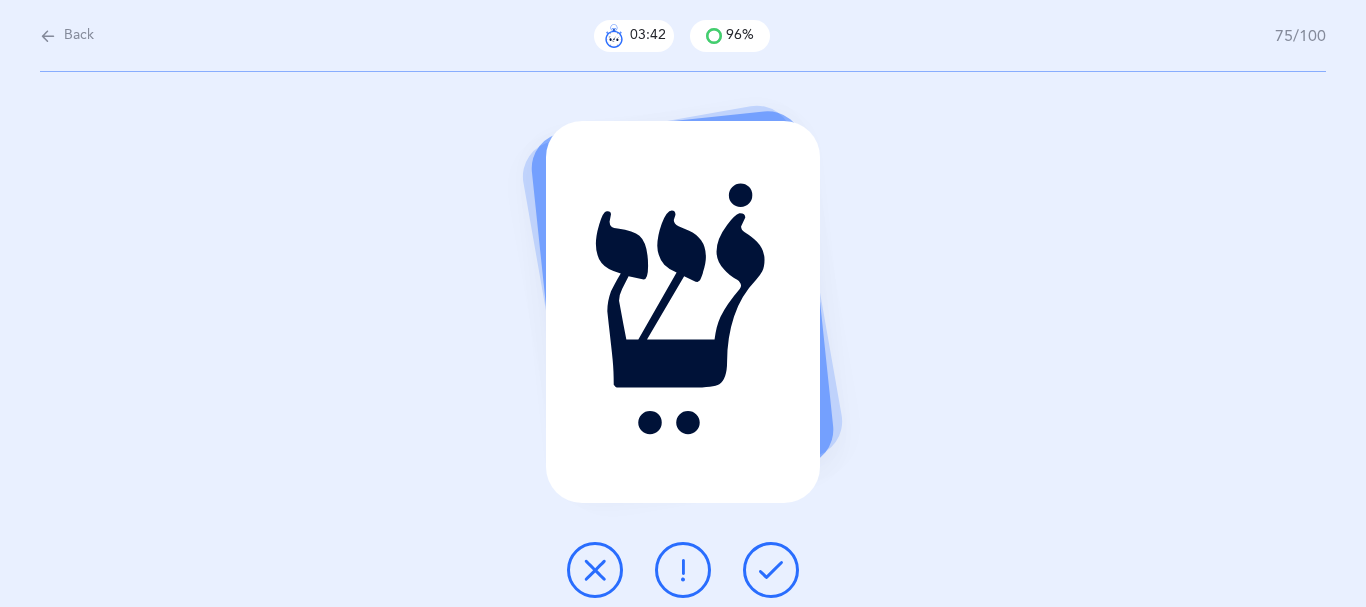 click at bounding box center [771, 570] 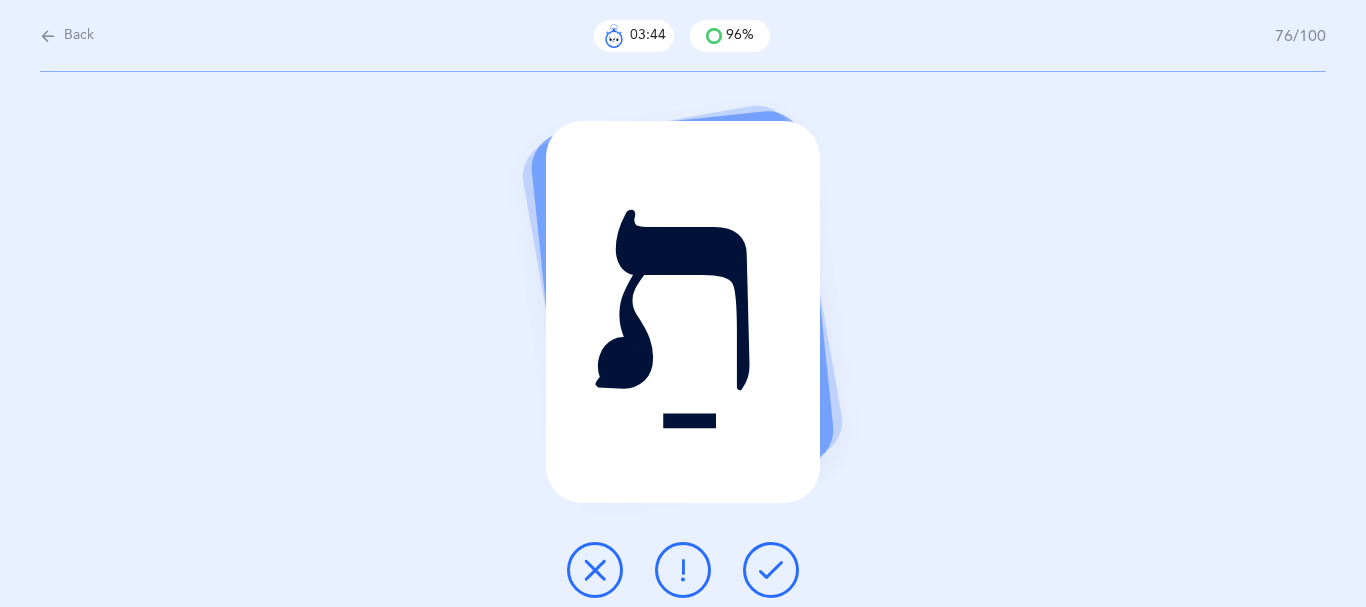 click at bounding box center [771, 570] 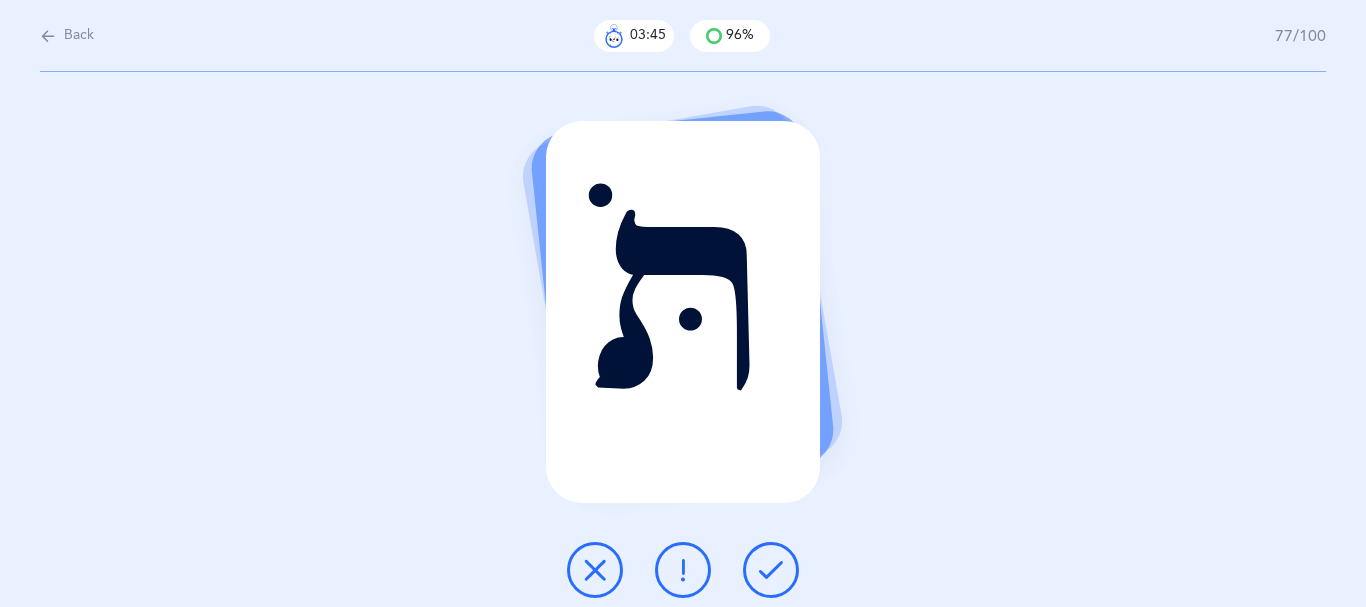 click at bounding box center (771, 570) 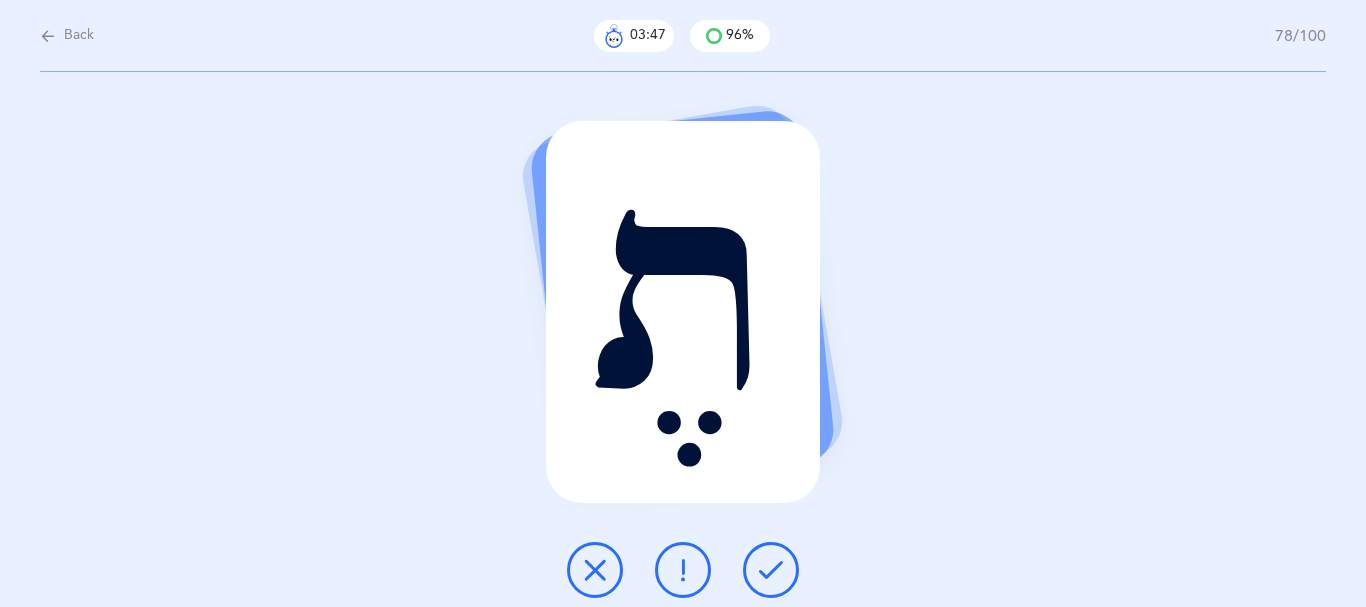 click at bounding box center [771, 570] 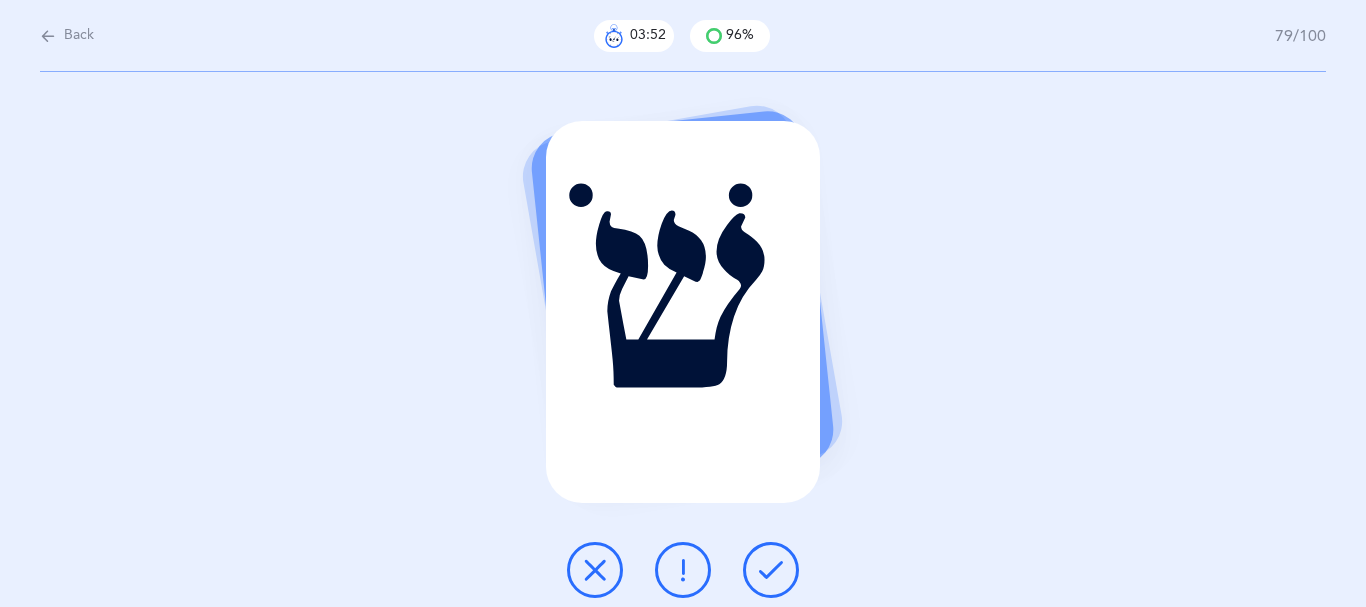 click at bounding box center [771, 570] 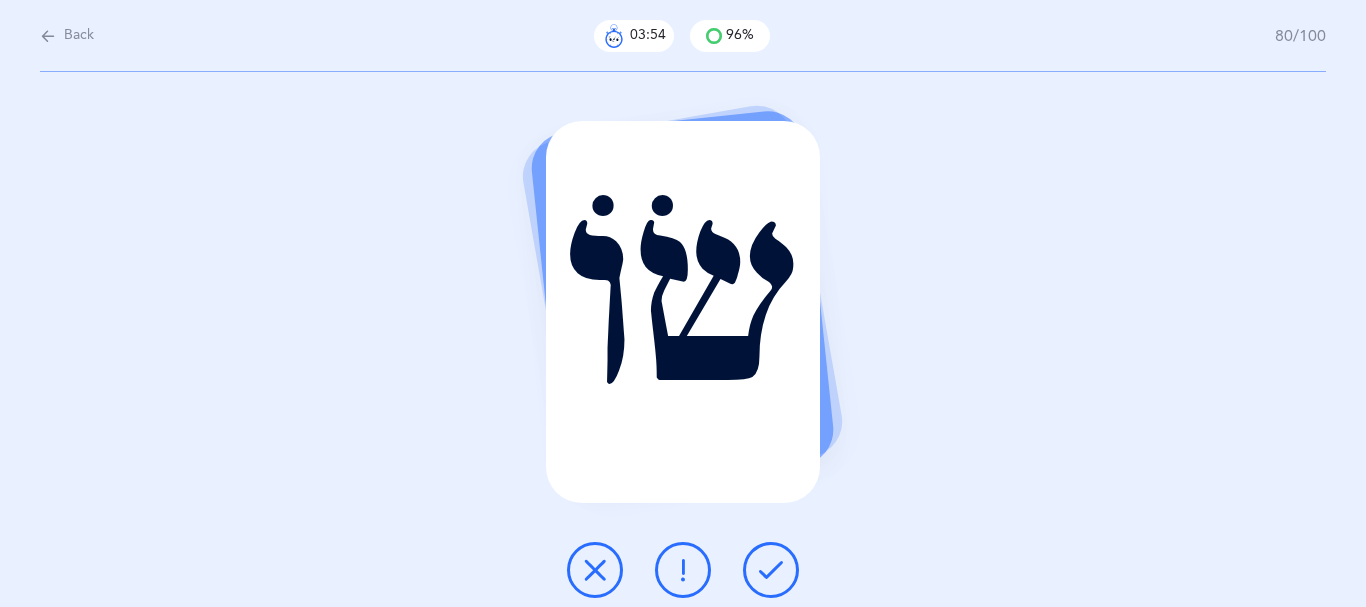 click at bounding box center (771, 570) 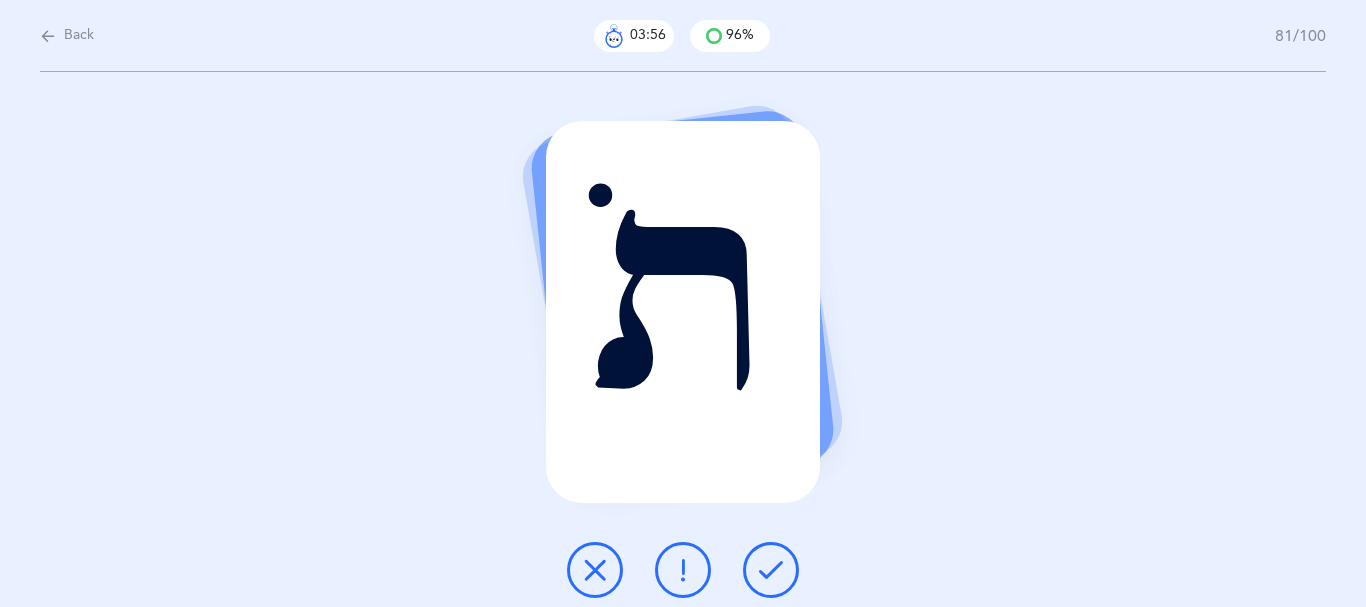 click at bounding box center [771, 570] 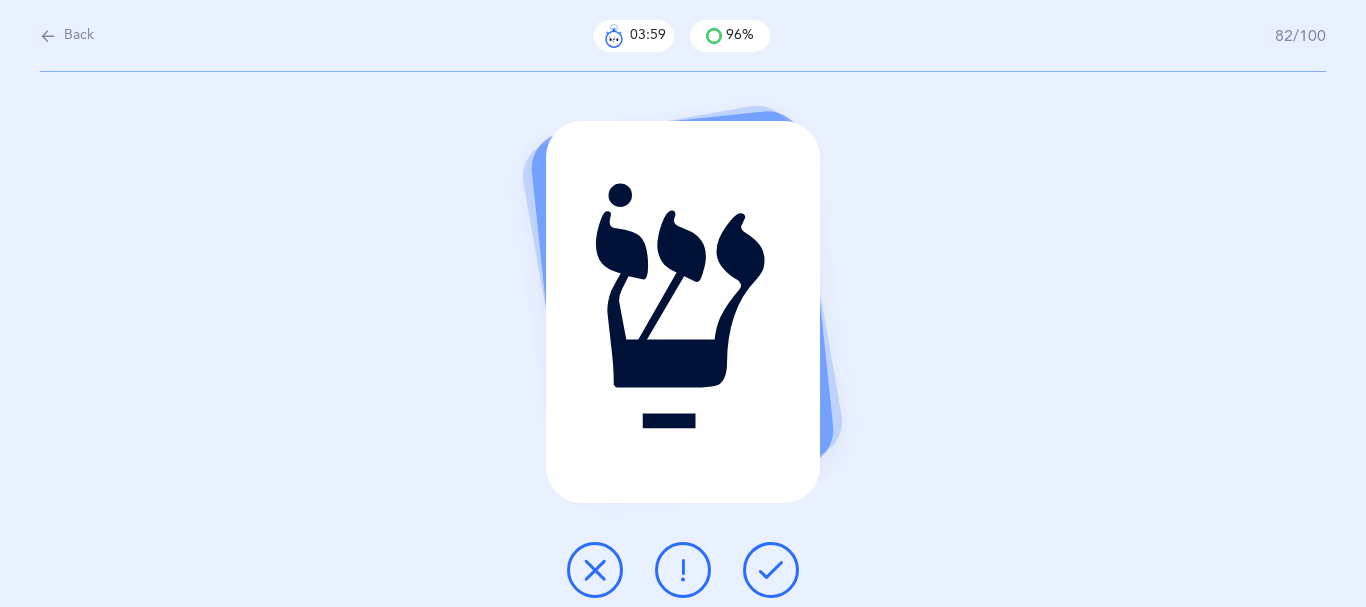 click at bounding box center [771, 570] 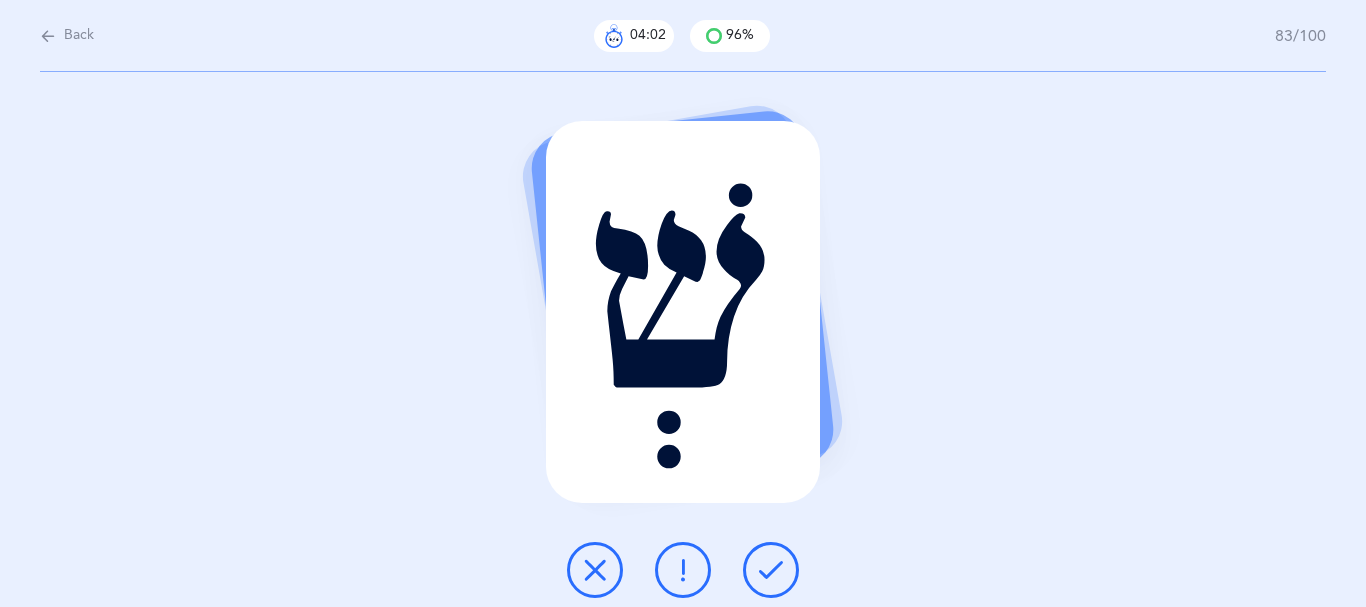 click at bounding box center (771, 570) 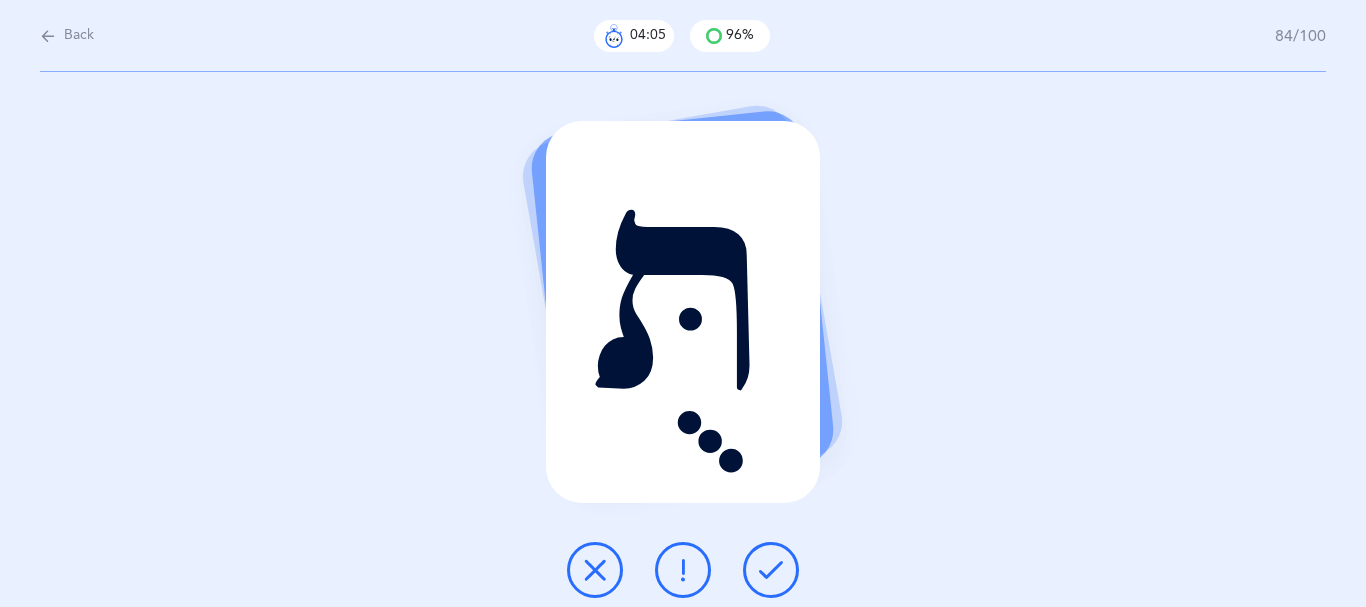 drag, startPoint x: 770, startPoint y: 570, endPoint x: 699, endPoint y: 586, distance: 72.780495 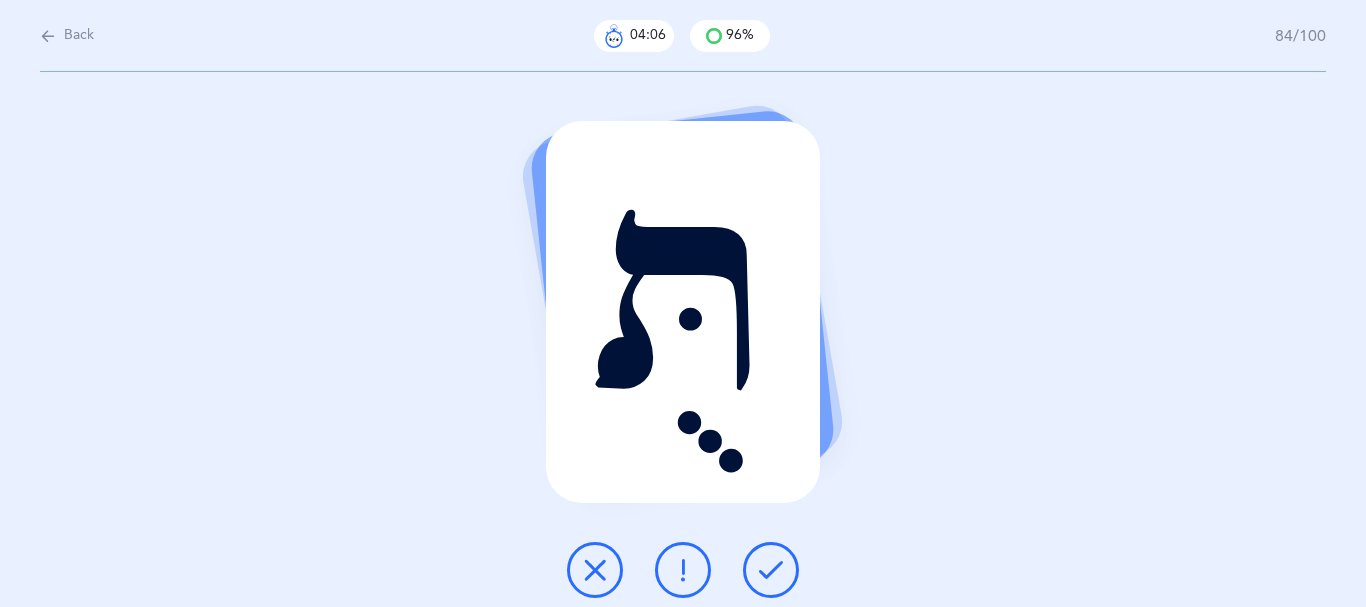 click at bounding box center (683, 570) 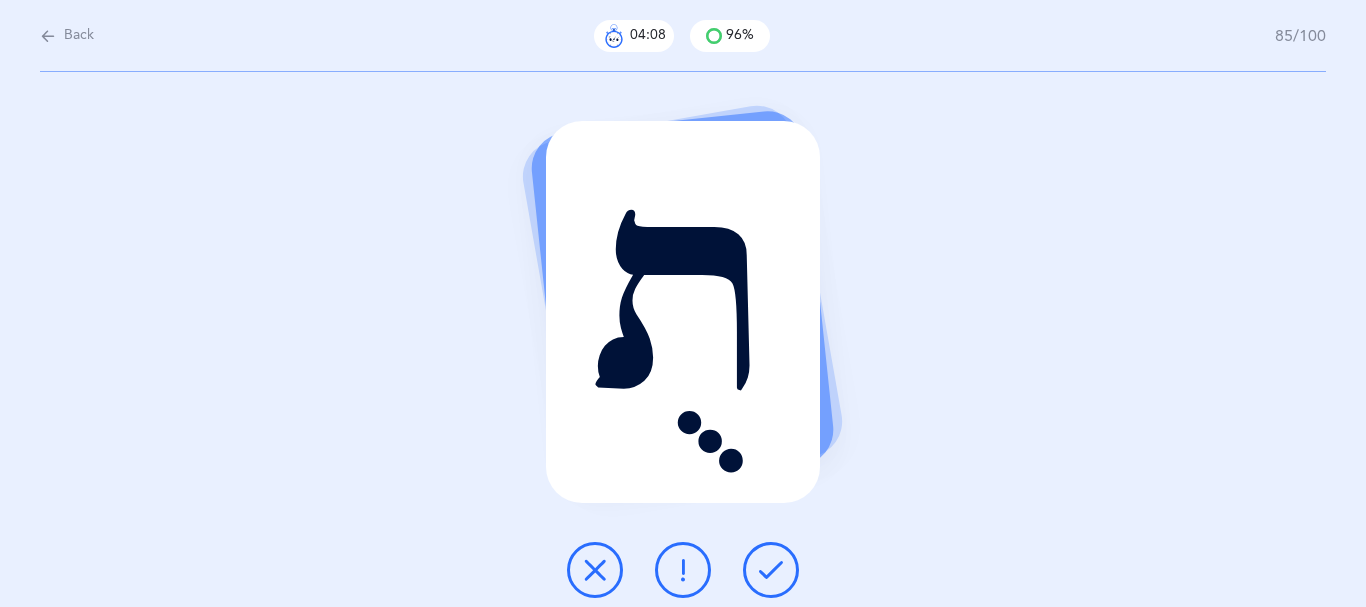 click at bounding box center [771, 570] 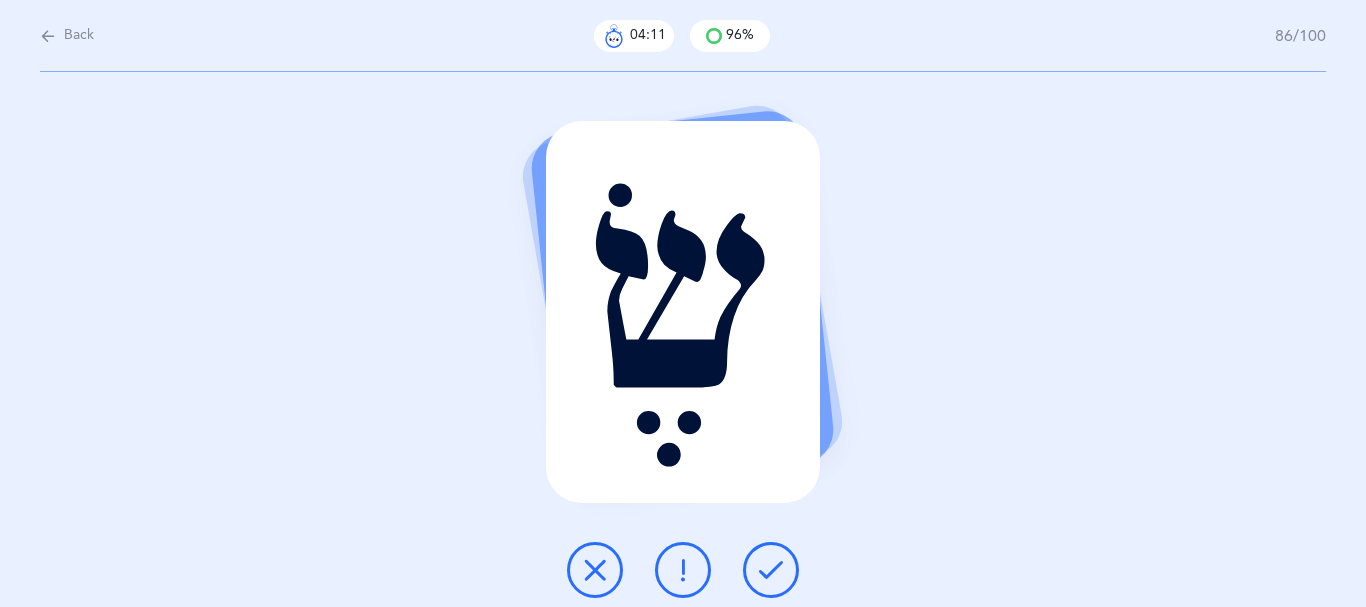 click at bounding box center (771, 570) 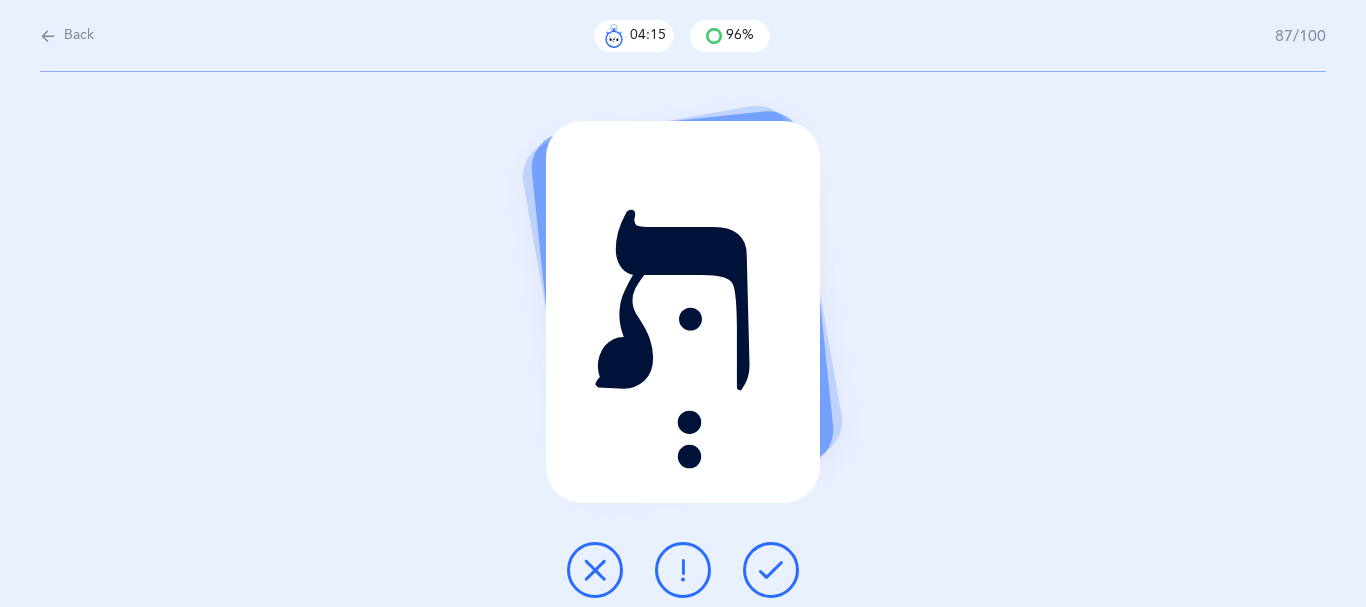 click at bounding box center [771, 570] 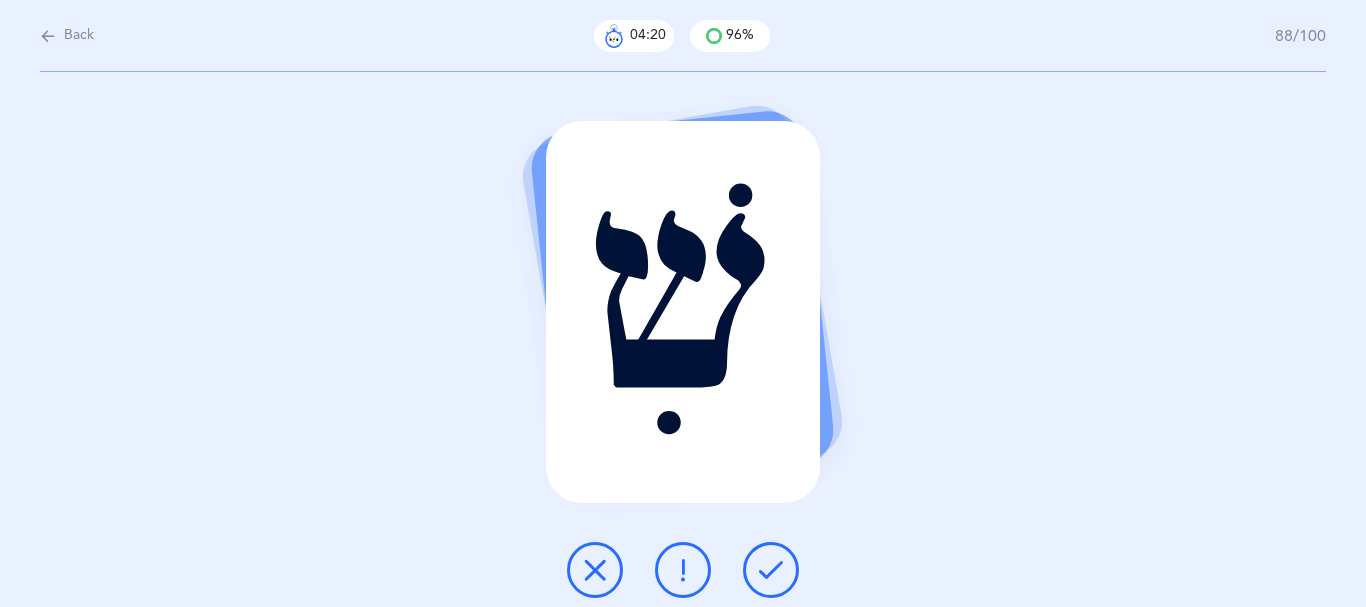 click at bounding box center [771, 570] 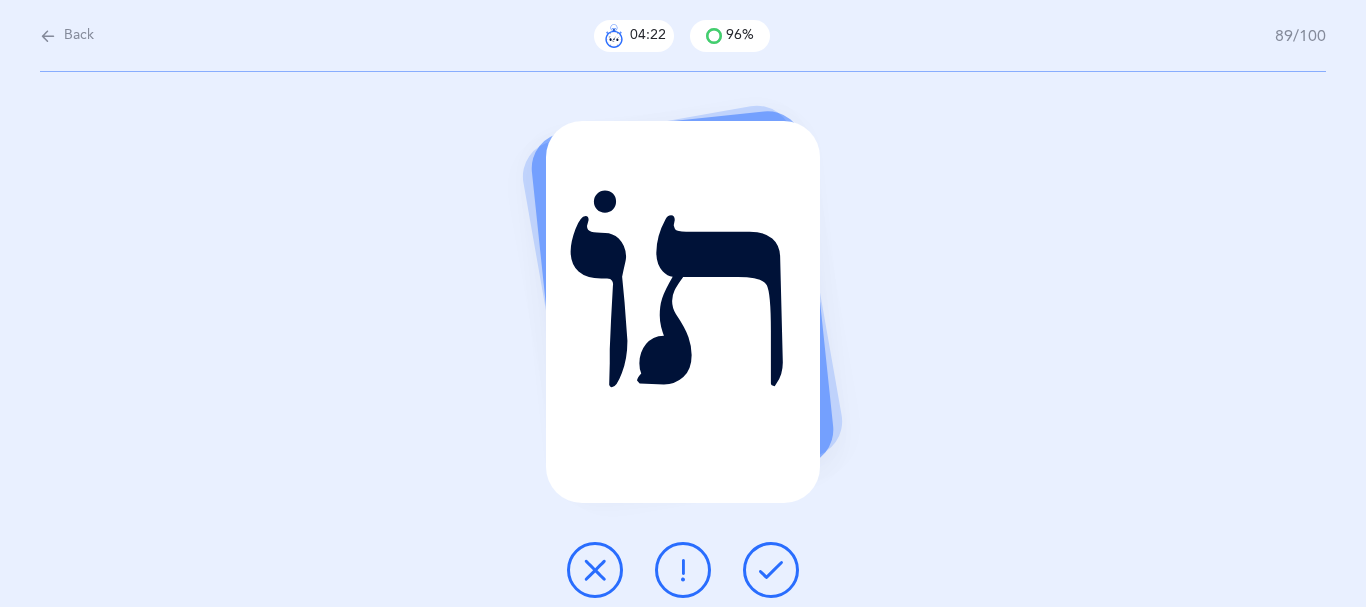 click at bounding box center (771, 570) 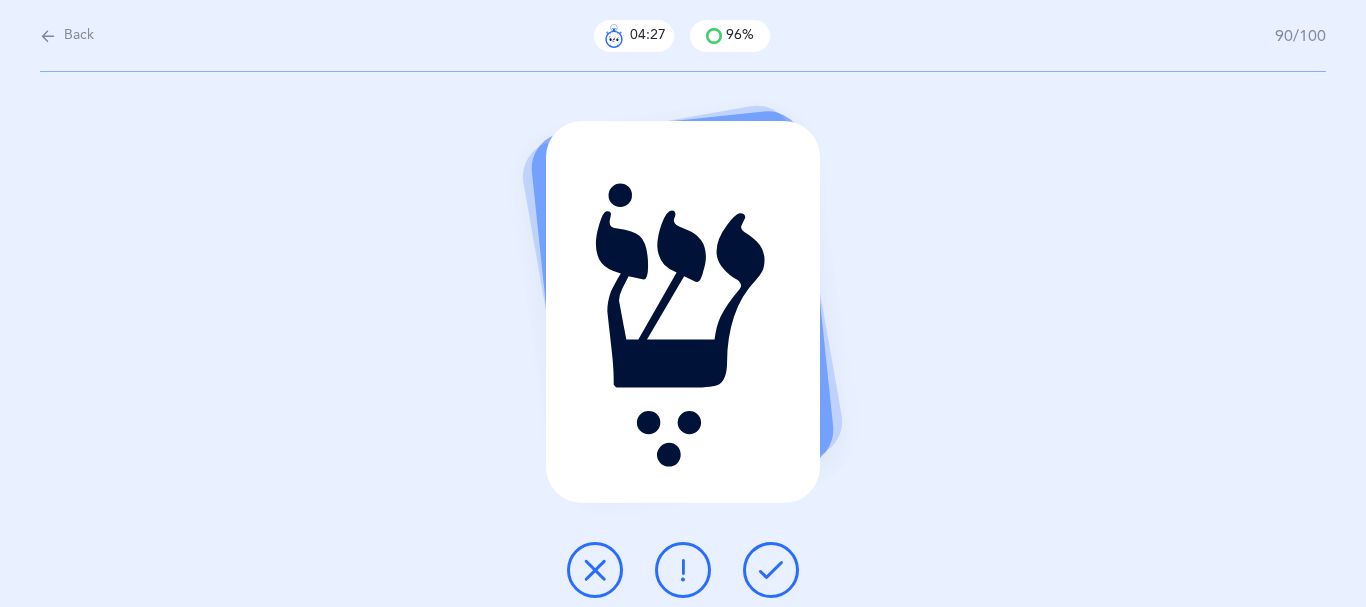 click at bounding box center [771, 570] 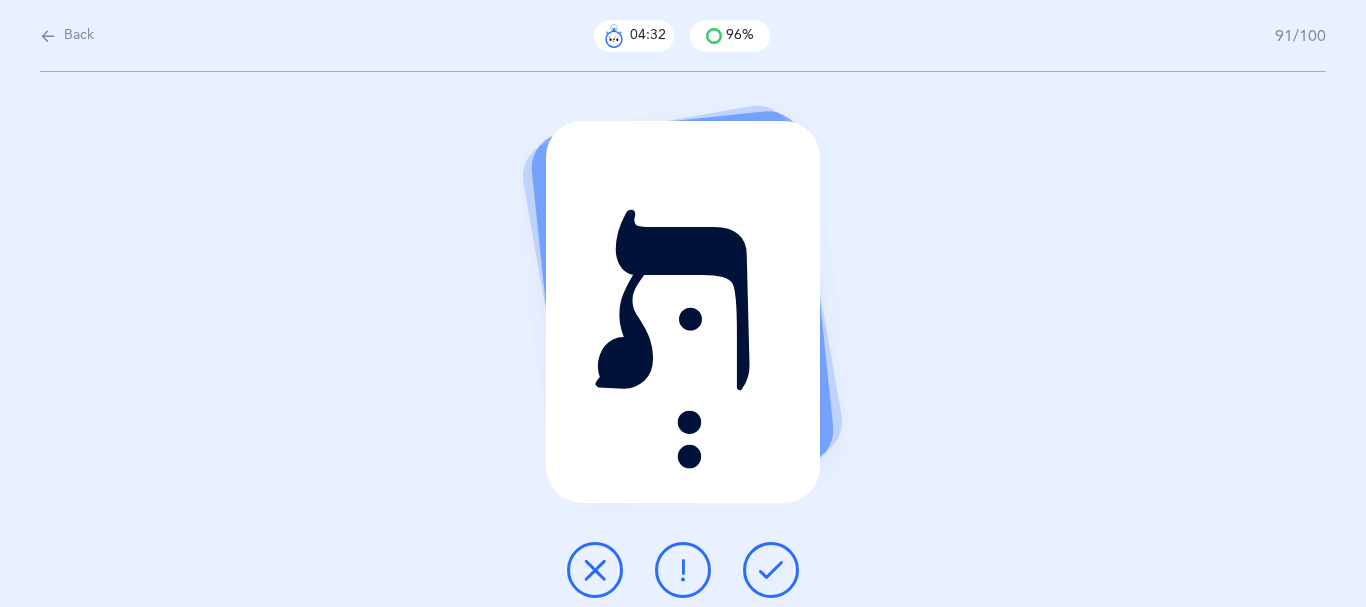 drag, startPoint x: 773, startPoint y: 573, endPoint x: 579, endPoint y: 599, distance: 195.73451 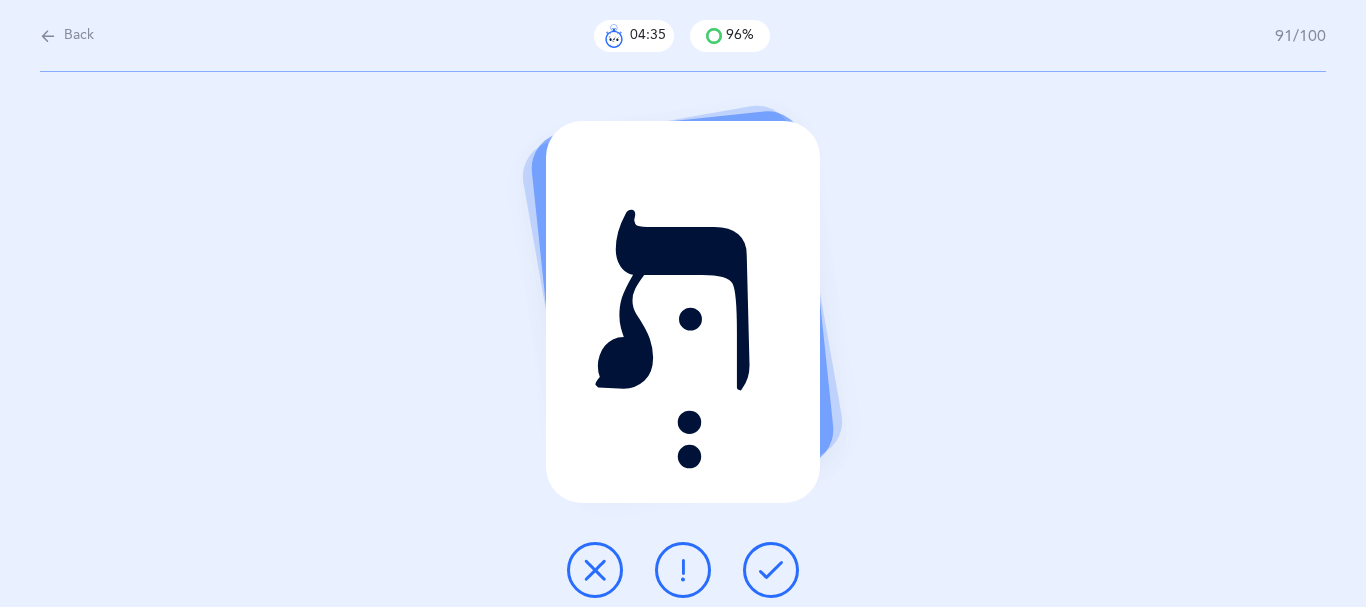 click at bounding box center [595, 570] 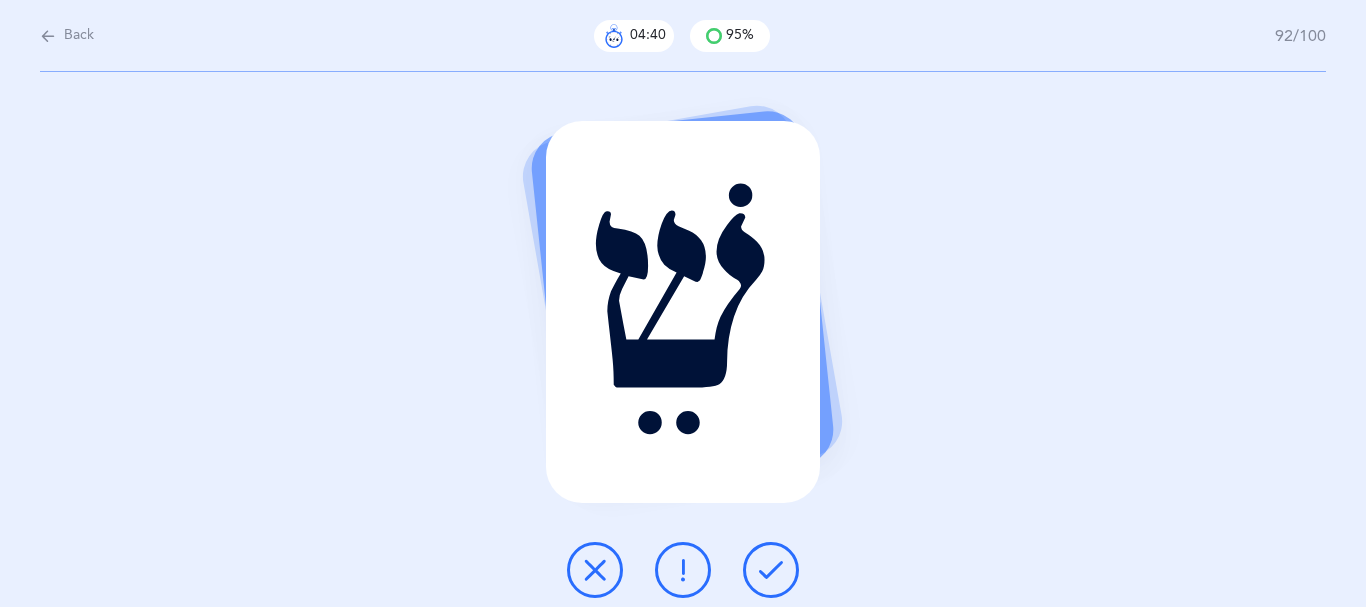 click at bounding box center [771, 570] 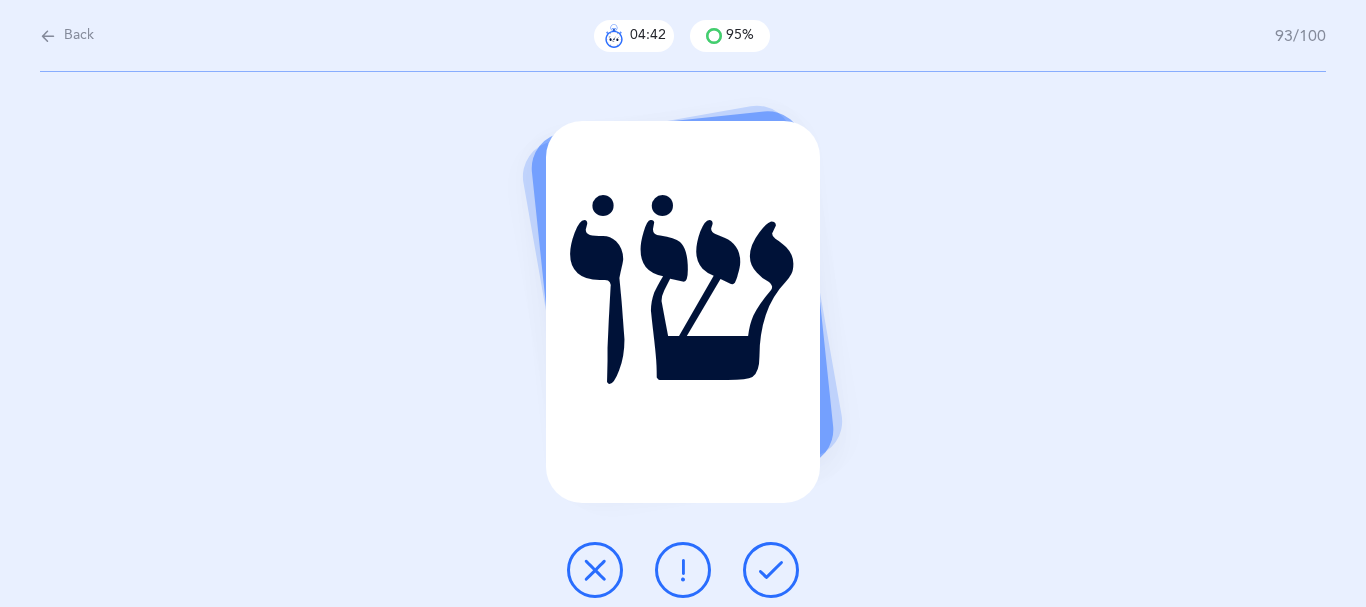 click at bounding box center (771, 570) 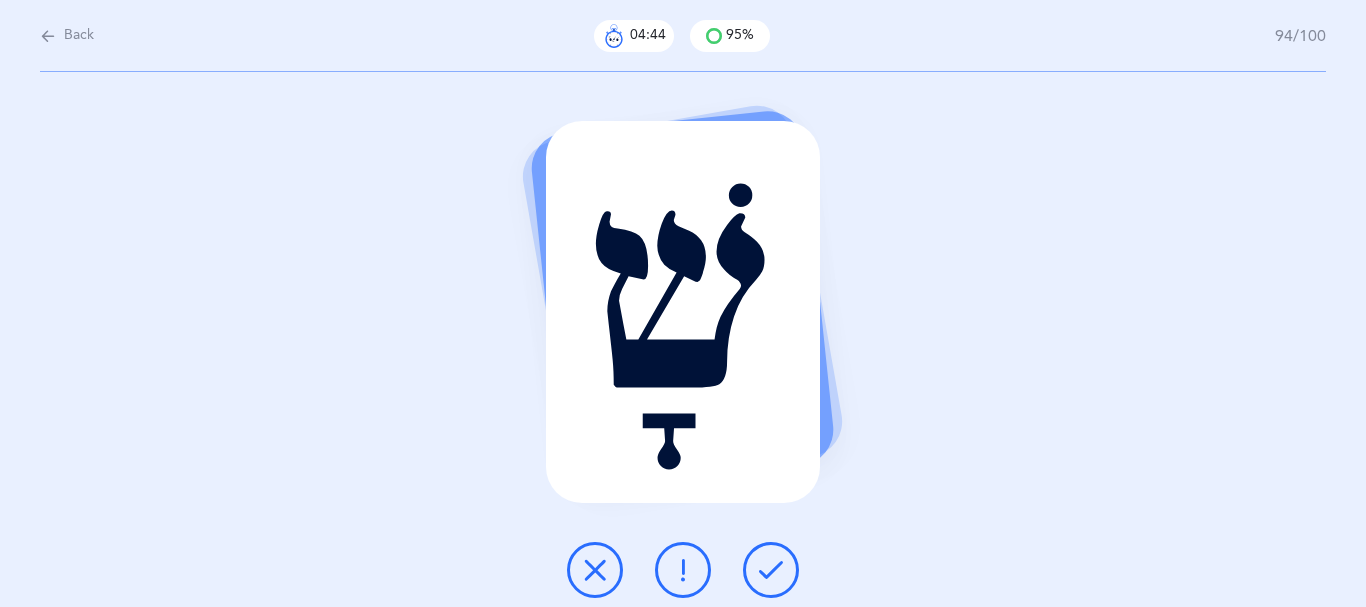 click at bounding box center [771, 570] 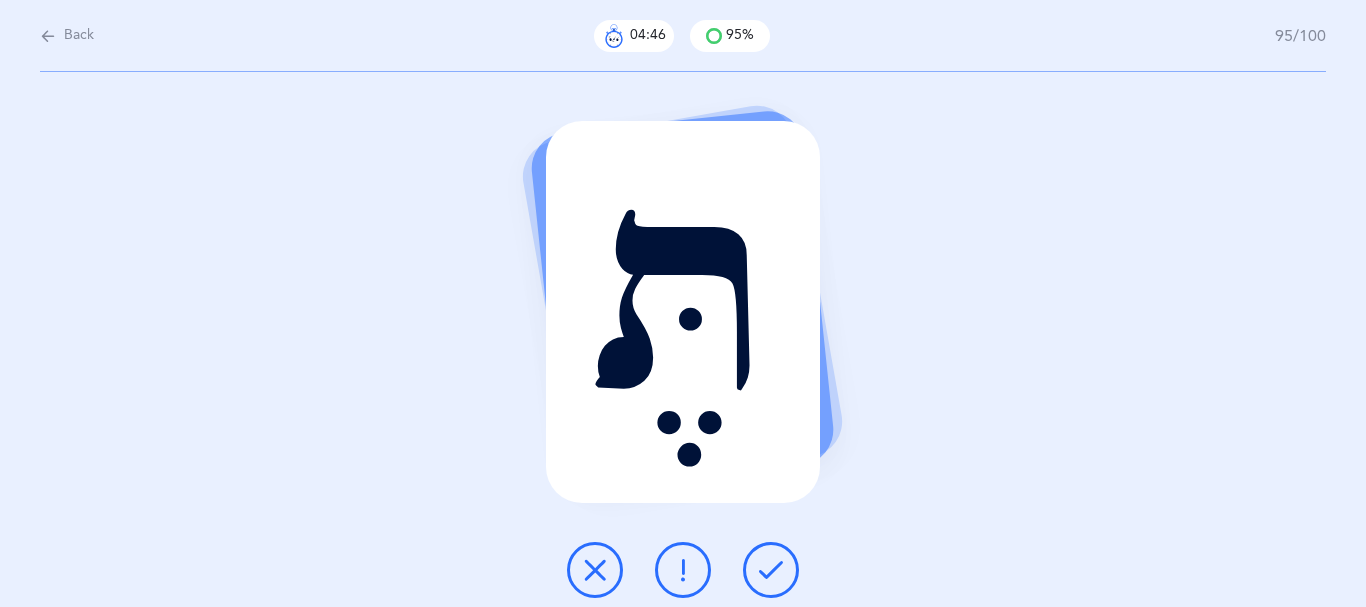 click at bounding box center [771, 570] 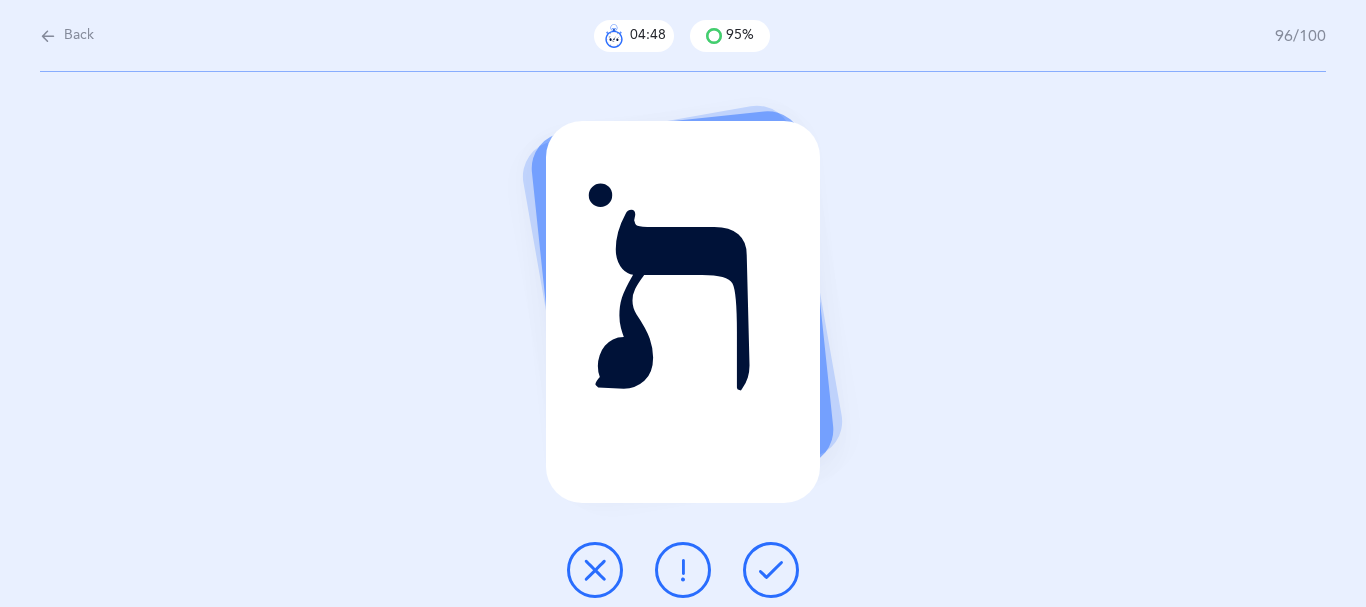 click at bounding box center [771, 570] 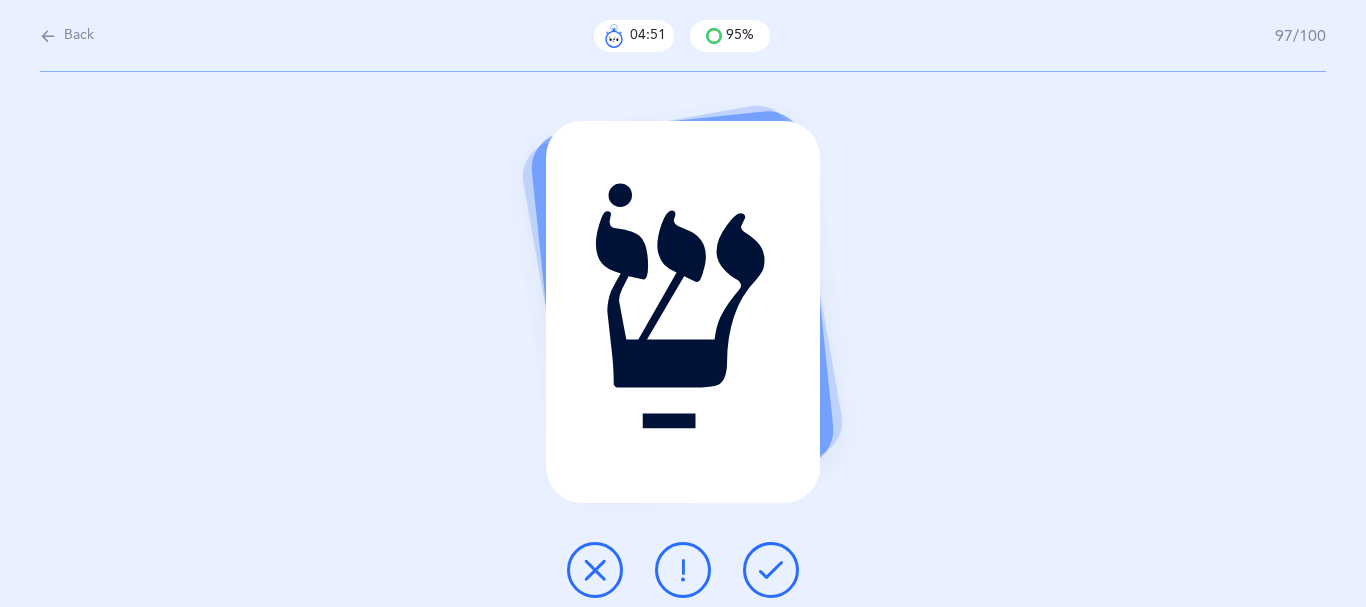 click at bounding box center [771, 570] 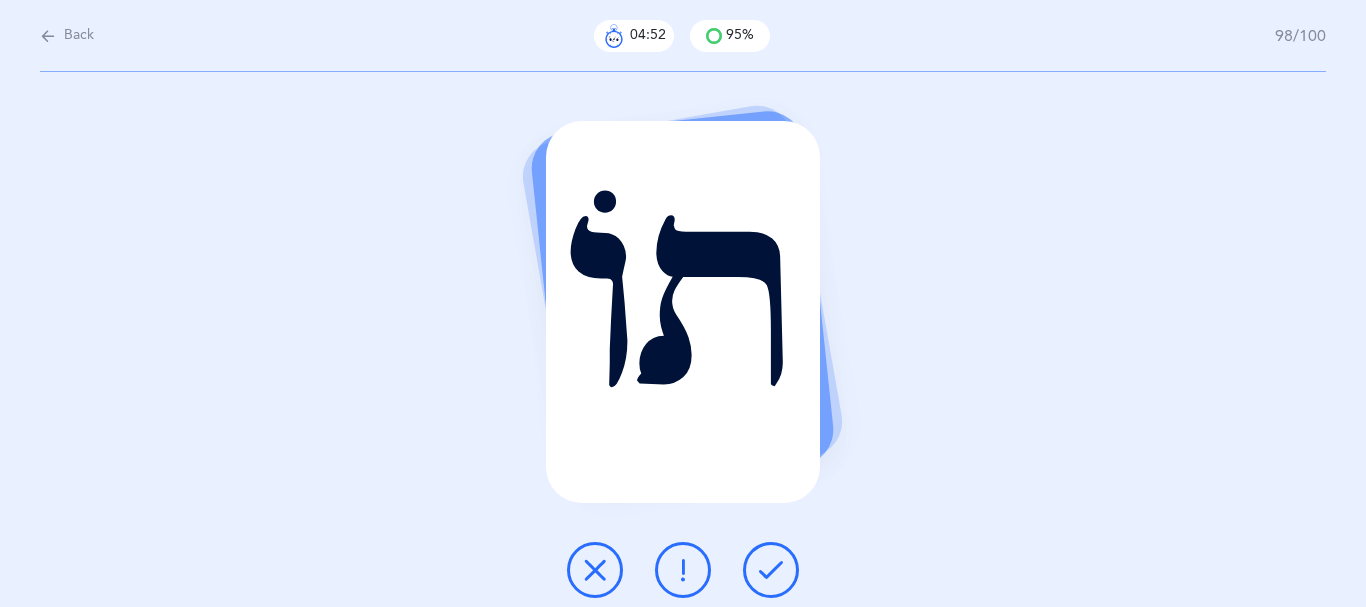 drag, startPoint x: 769, startPoint y: 577, endPoint x: 760, endPoint y: 568, distance: 12.727922 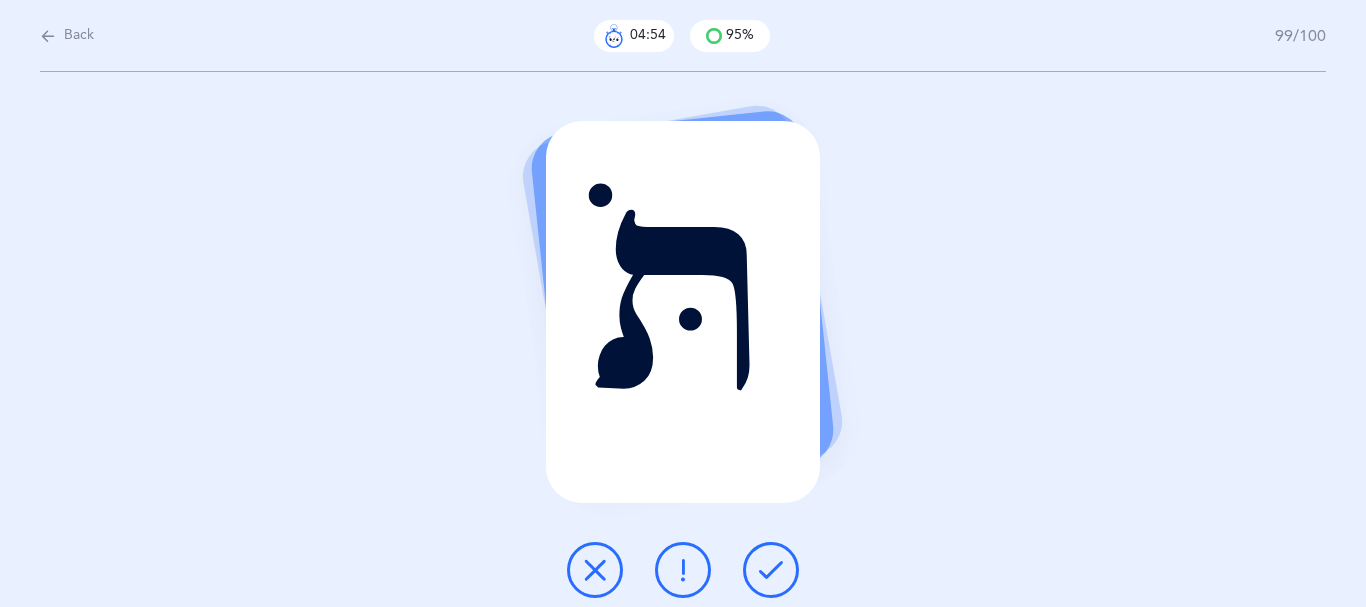click at bounding box center (771, 570) 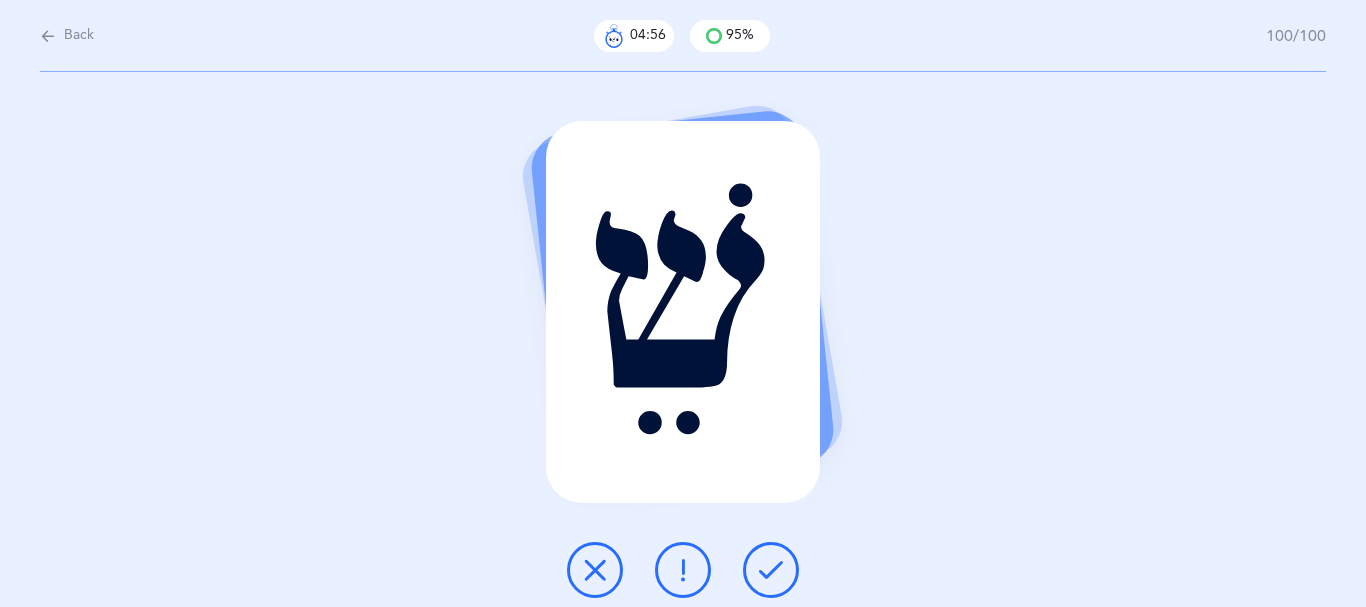 click at bounding box center (771, 570) 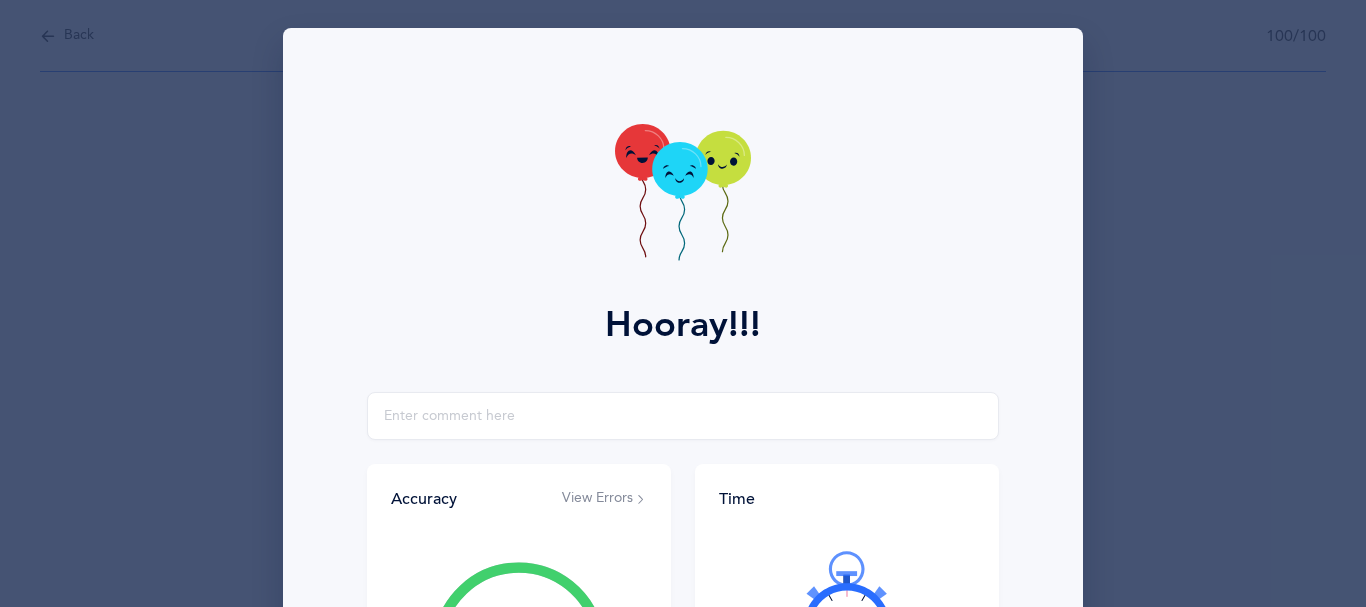 scroll, scrollTop: 432, scrollLeft: 0, axis: vertical 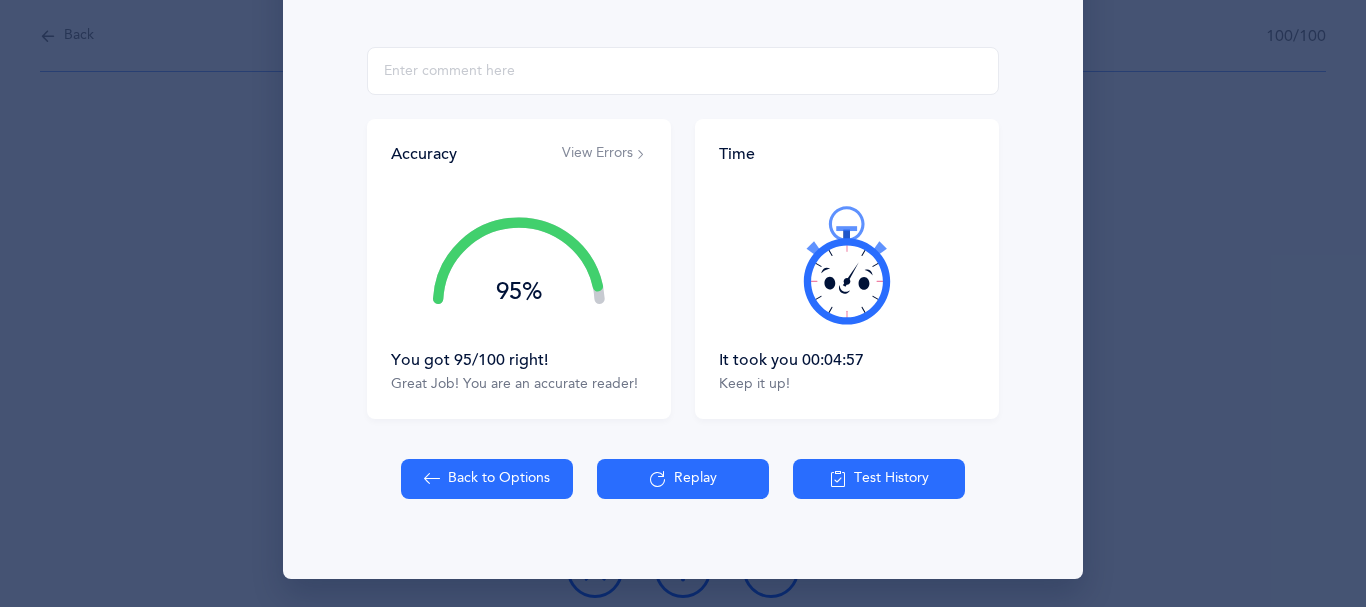 click on "Test History" at bounding box center (879, 479) 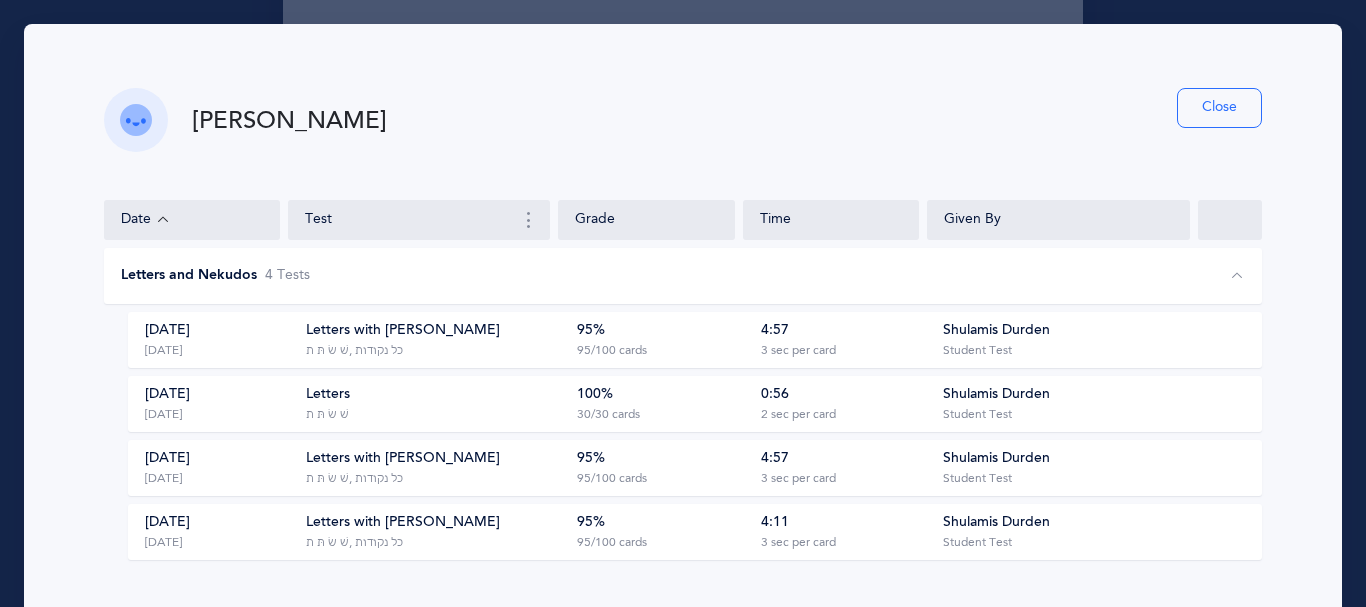 click 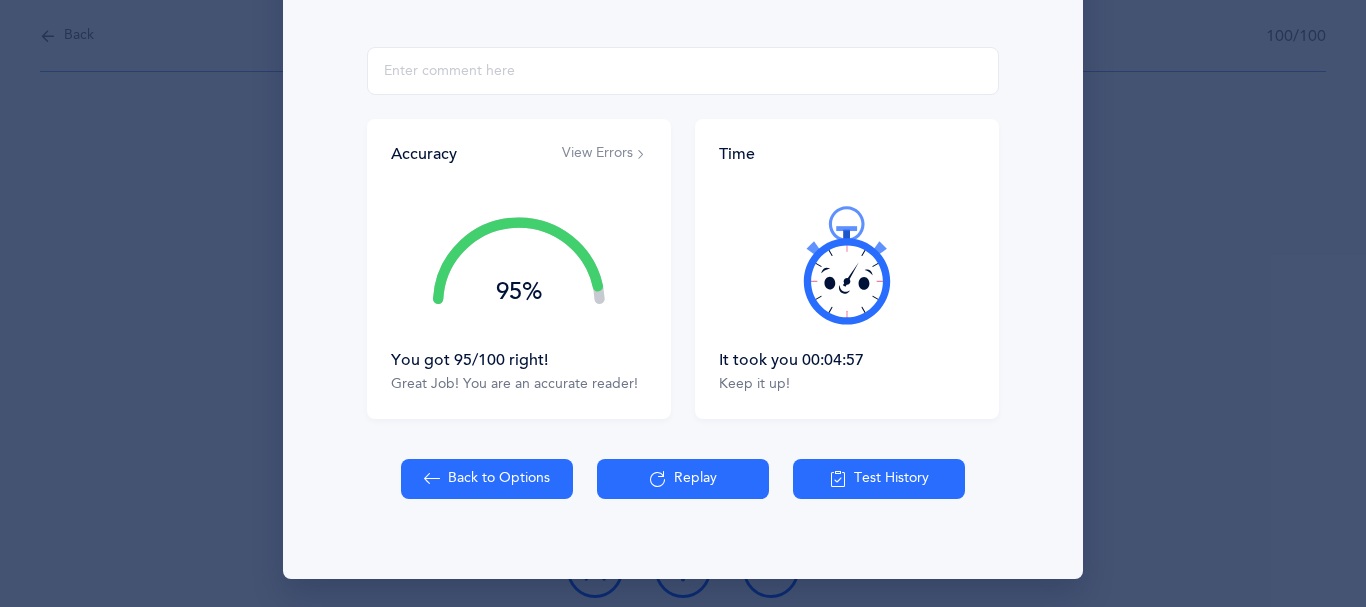 scroll, scrollTop: 394, scrollLeft: 0, axis: vertical 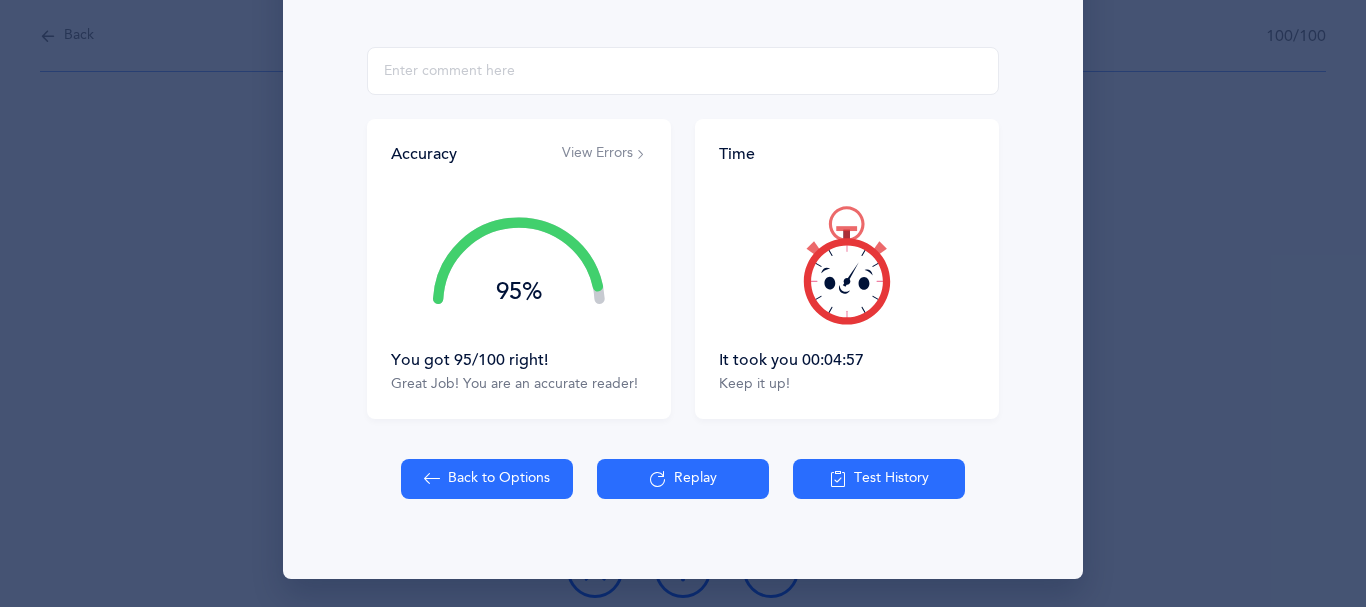 click at bounding box center [847, 265] 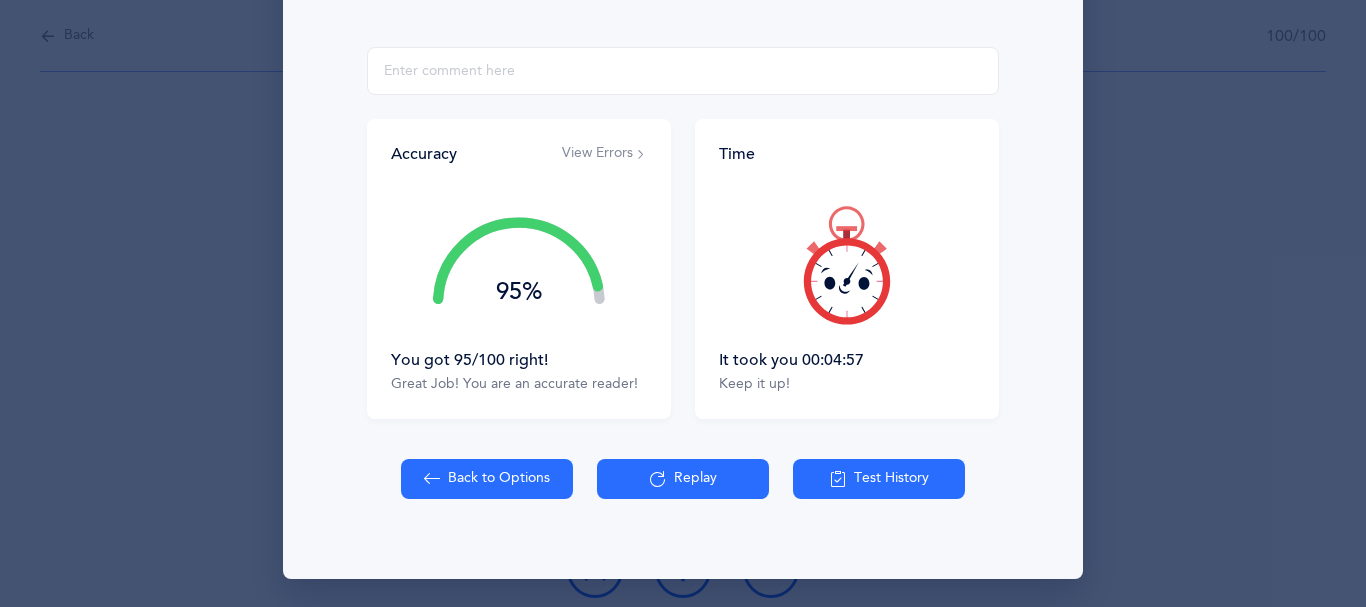 click 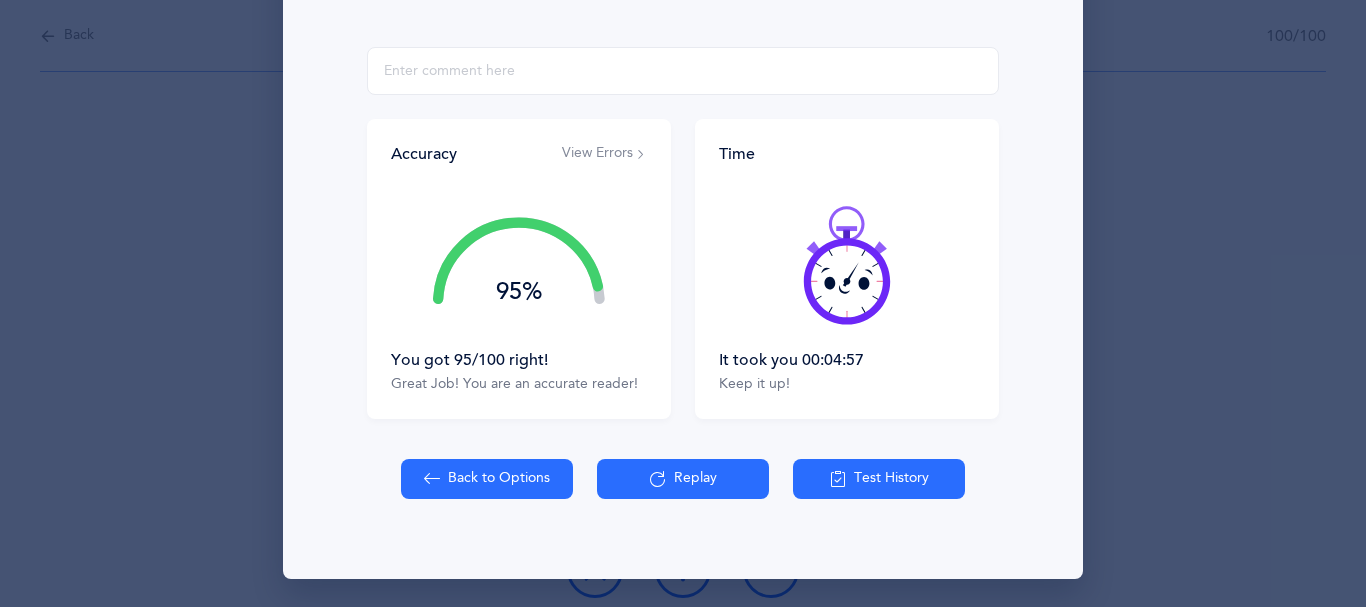 click at bounding box center (847, 265) 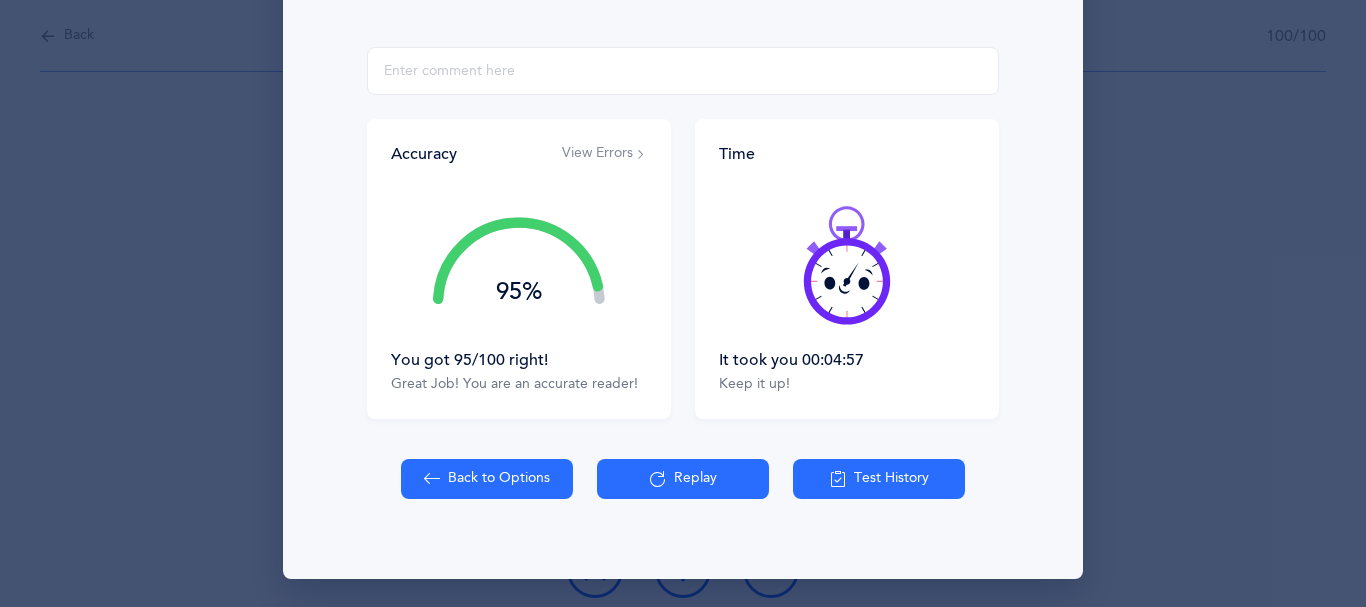 click 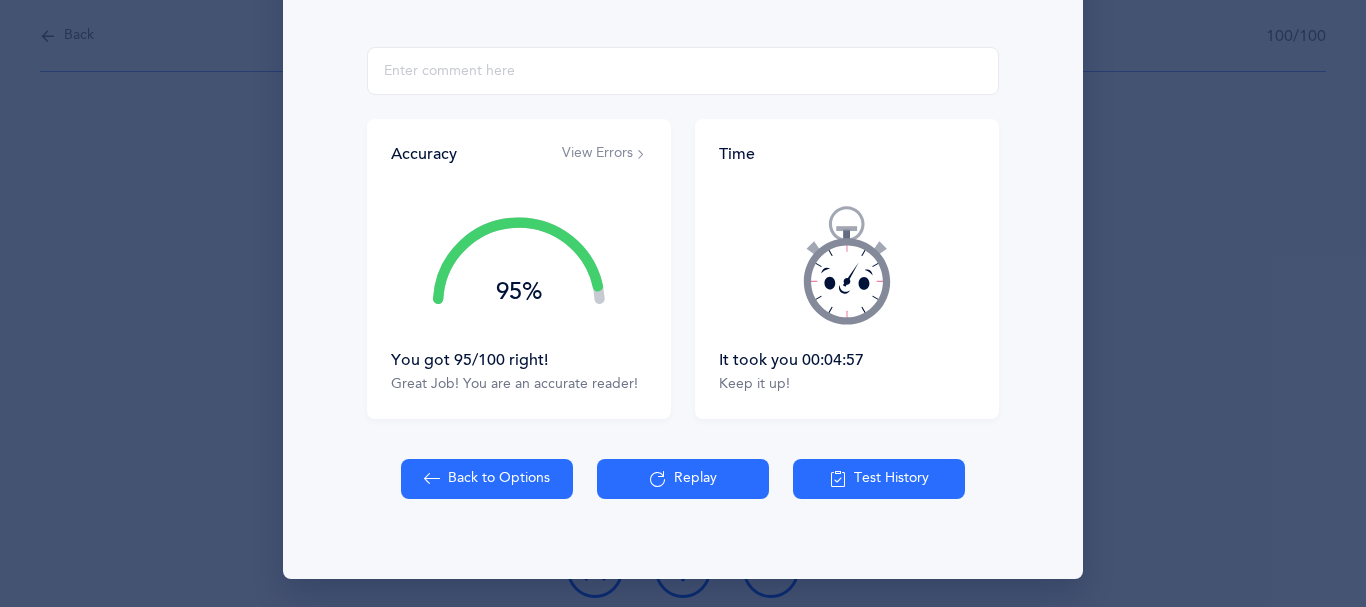 click at bounding box center [847, 265] 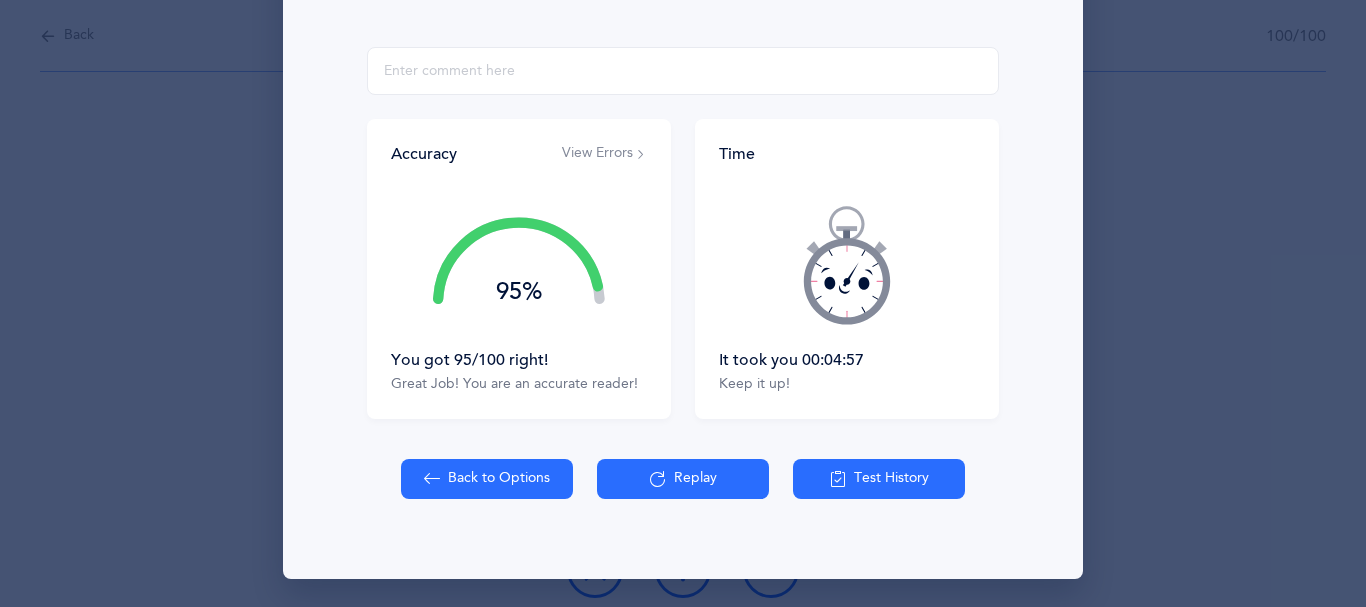 click 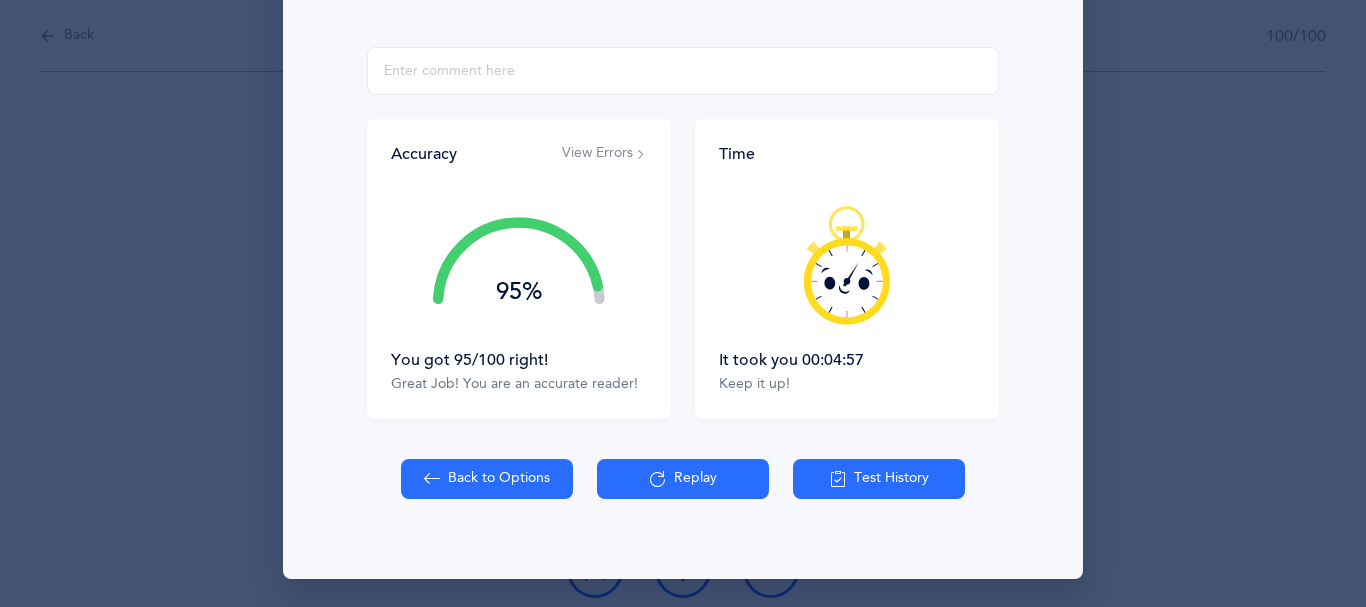 click 